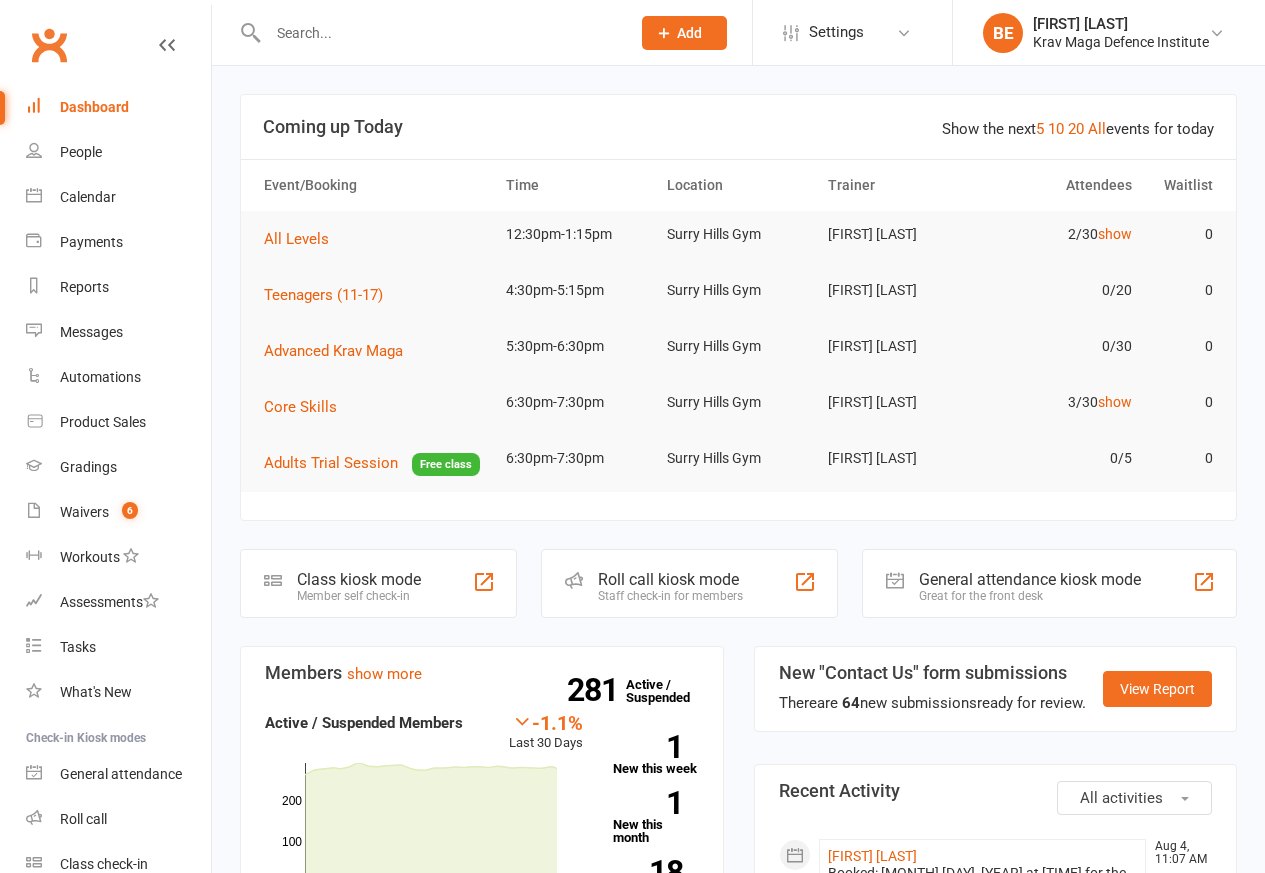 scroll, scrollTop: 0, scrollLeft: 0, axis: both 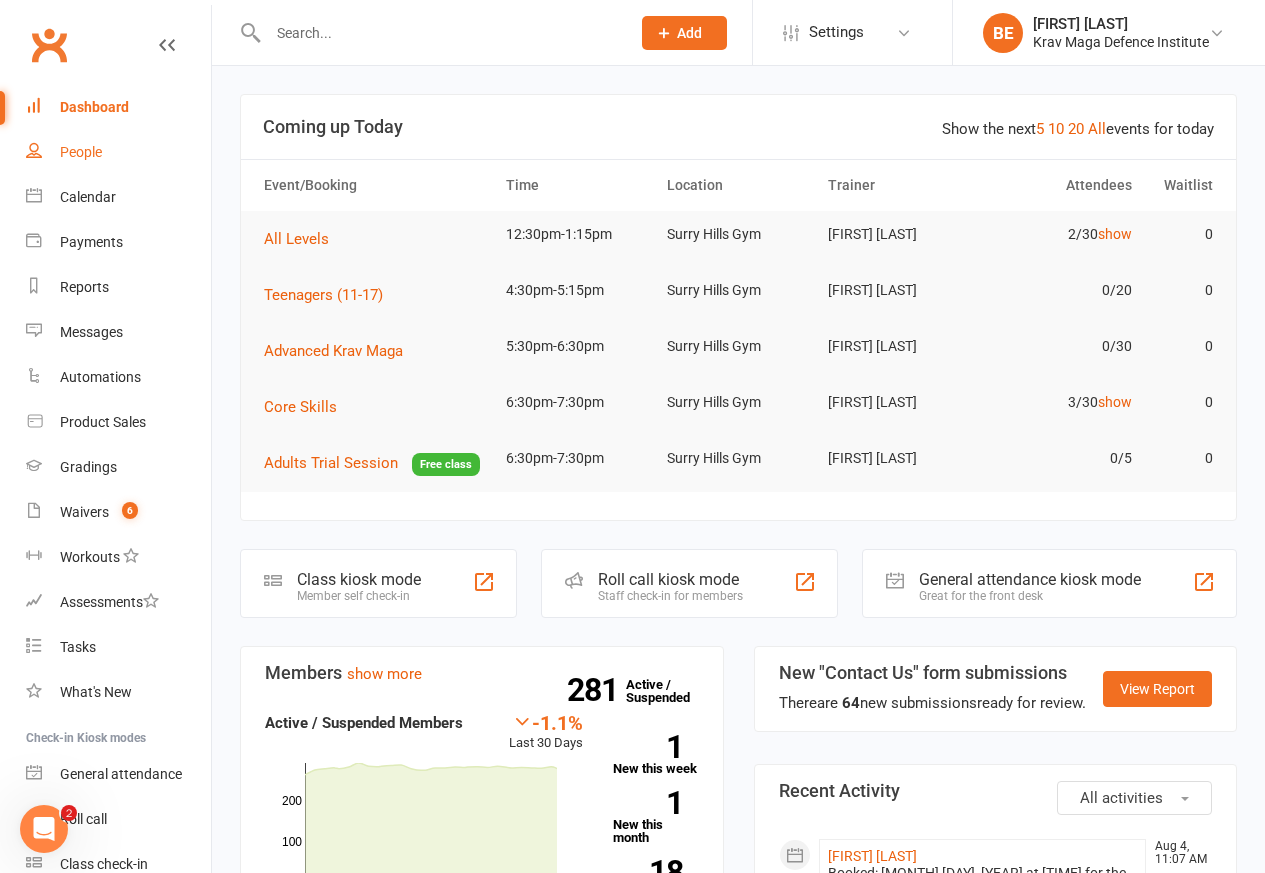 click on "People" at bounding box center (81, 152) 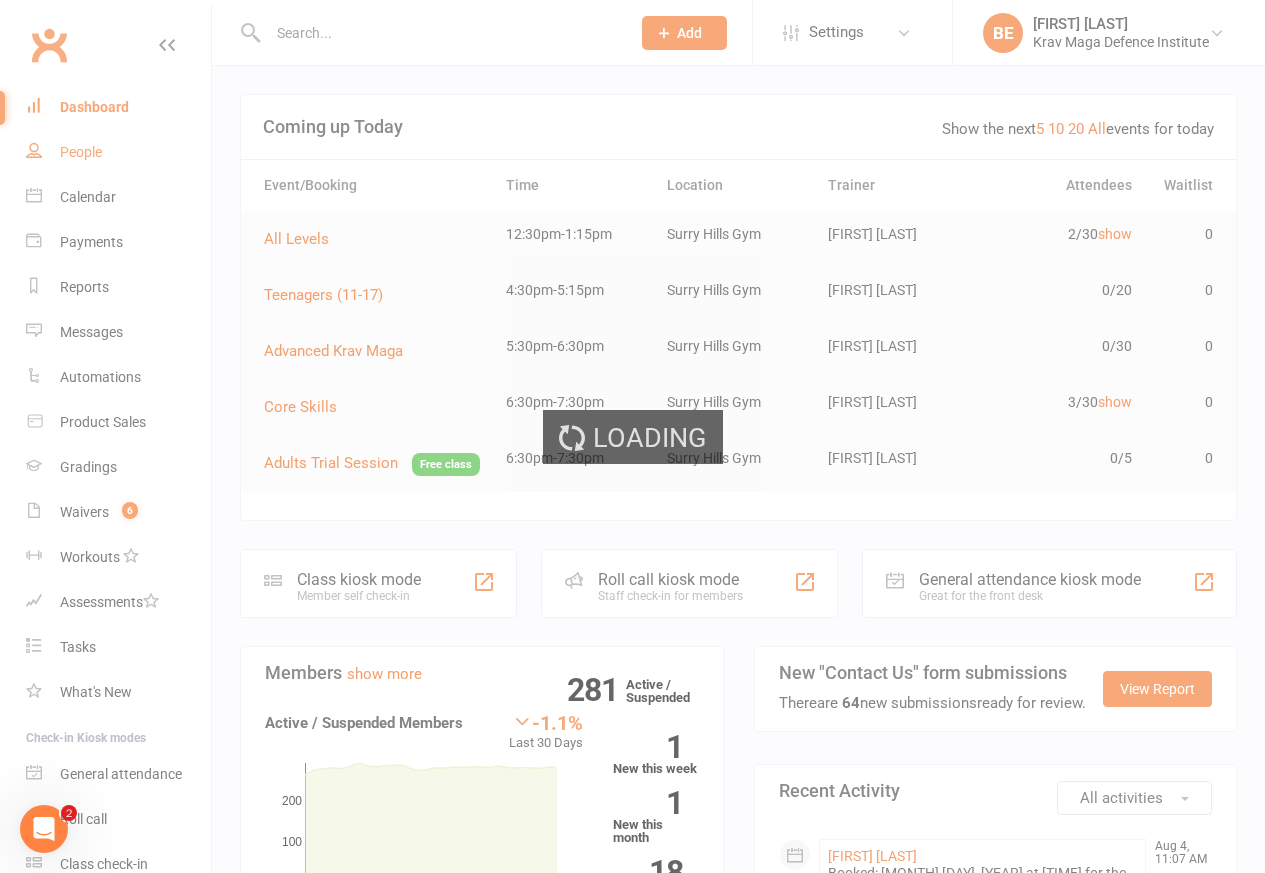 select on "50" 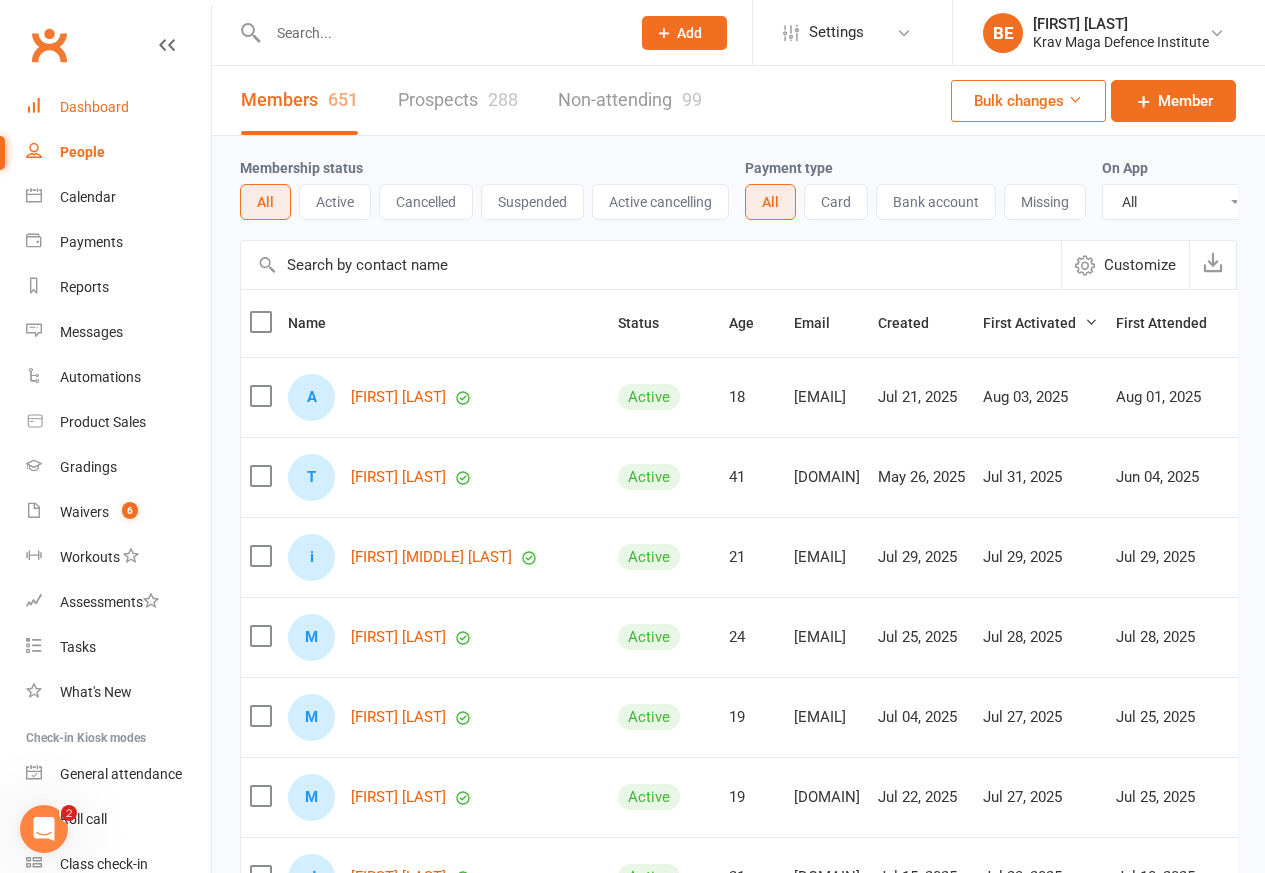 click on "Dashboard" at bounding box center [94, 107] 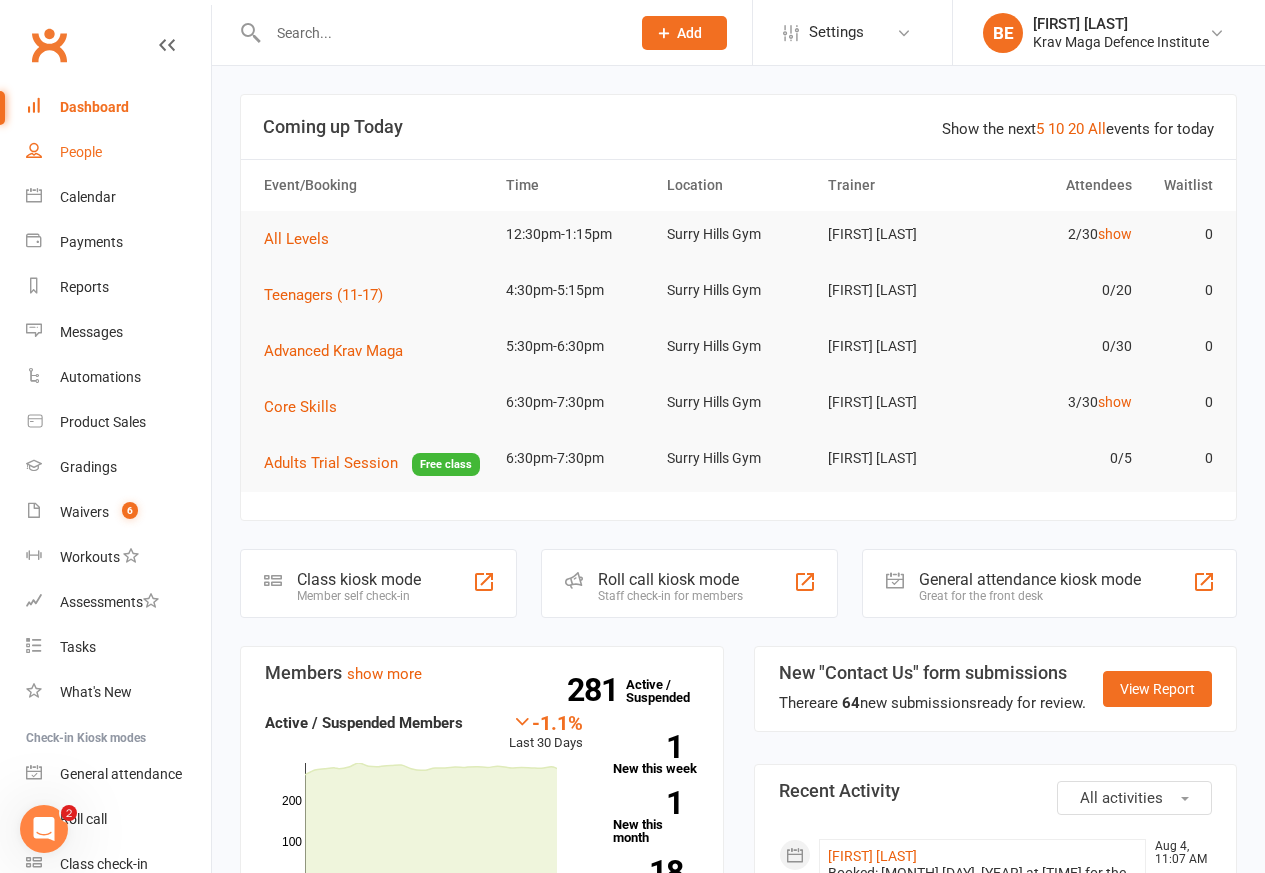 click on "People" at bounding box center [81, 152] 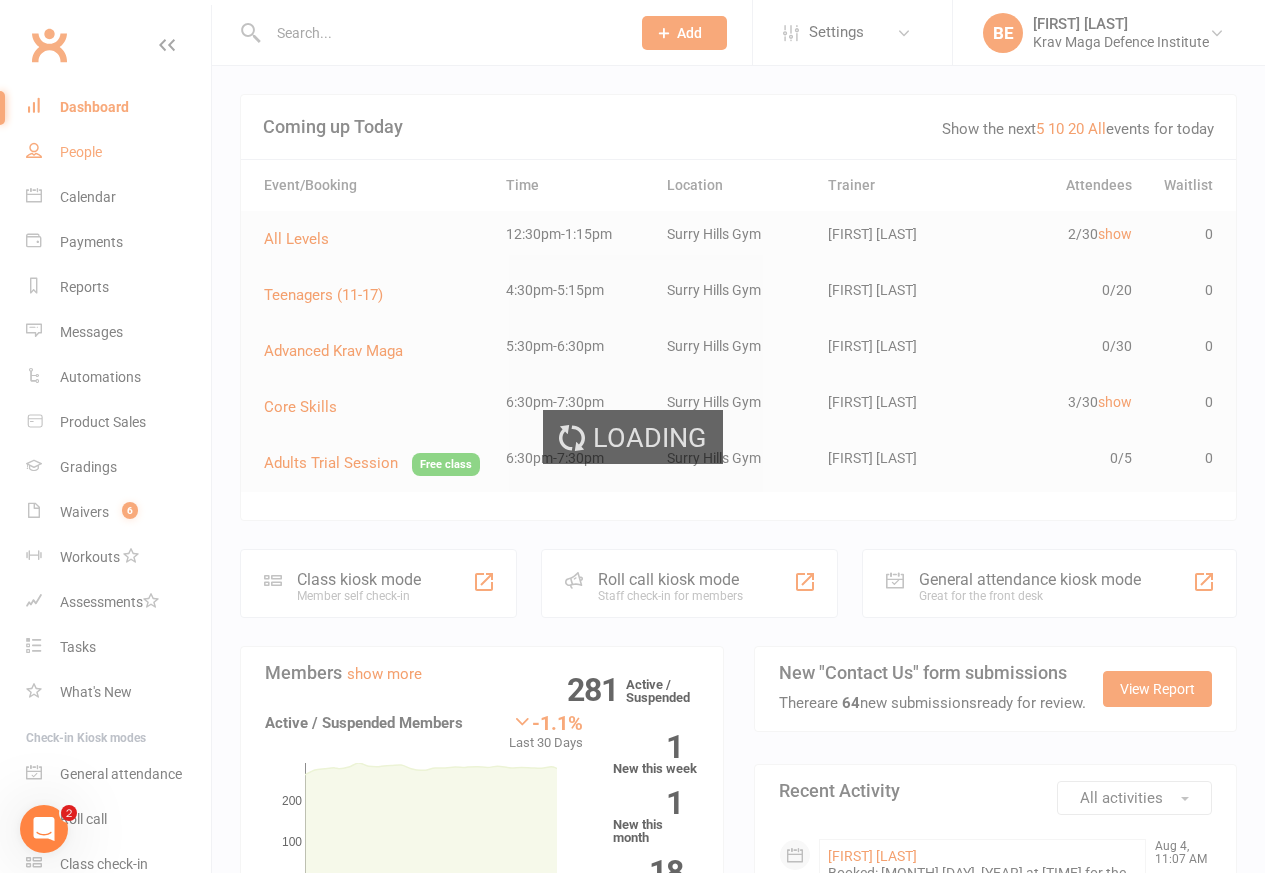select on "50" 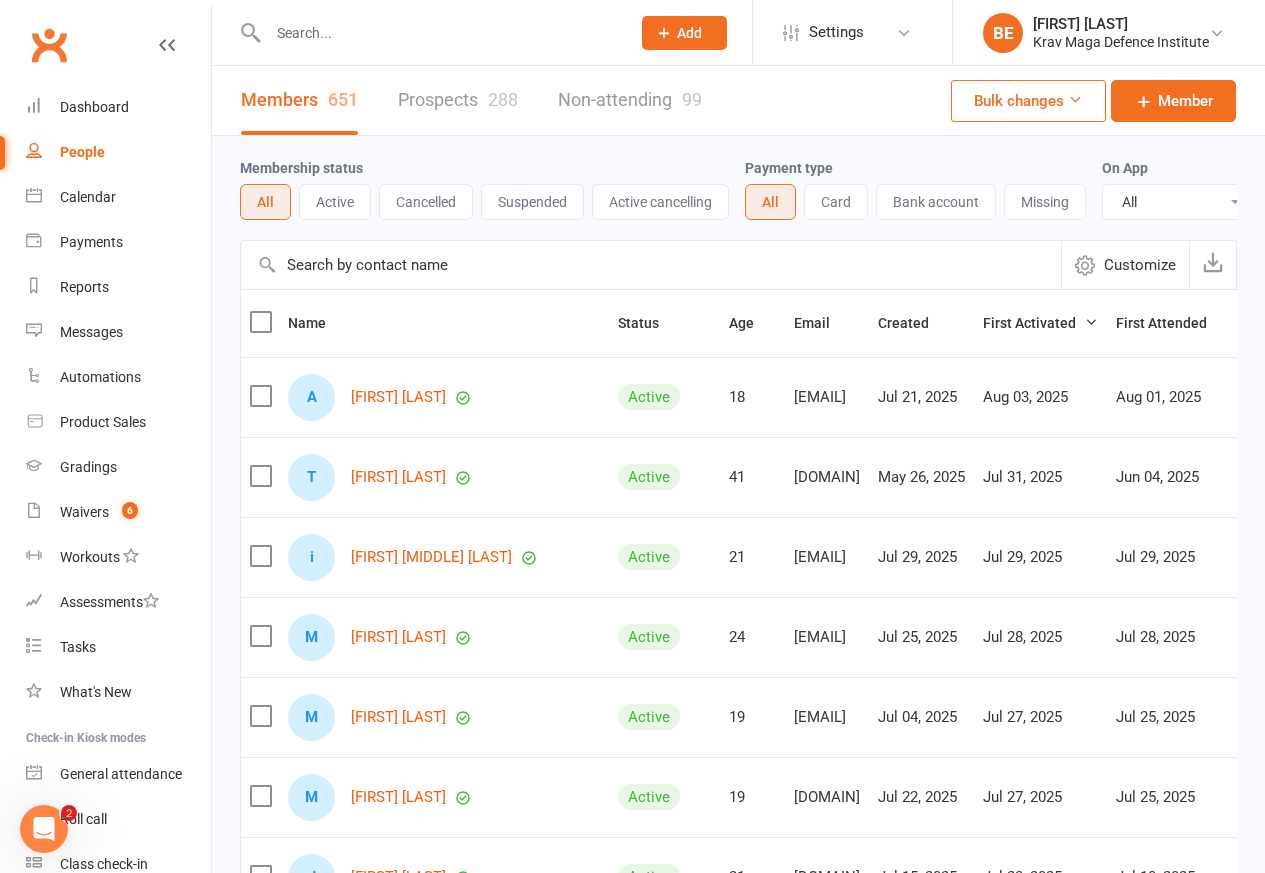 click on "Prospects 288" at bounding box center (458, 100) 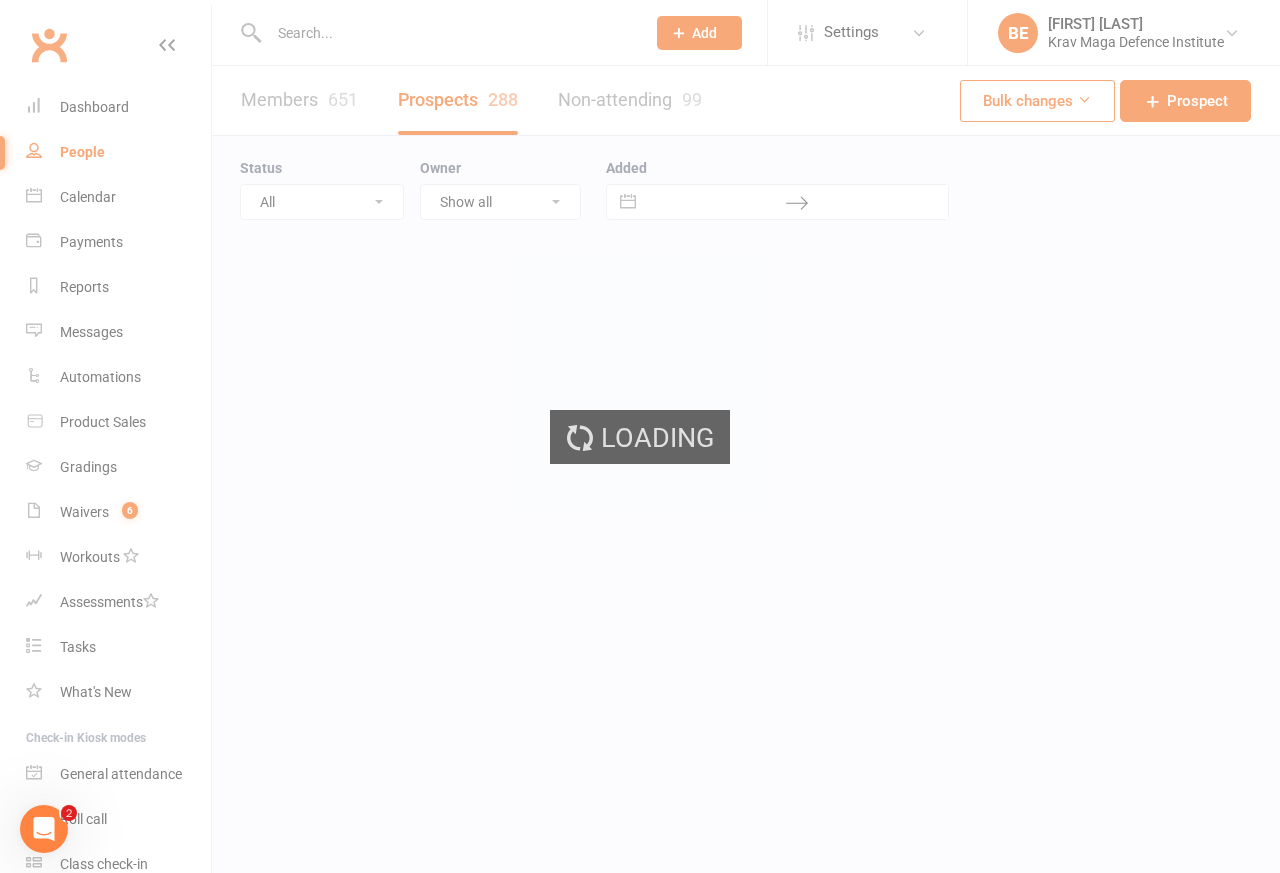 select on "100" 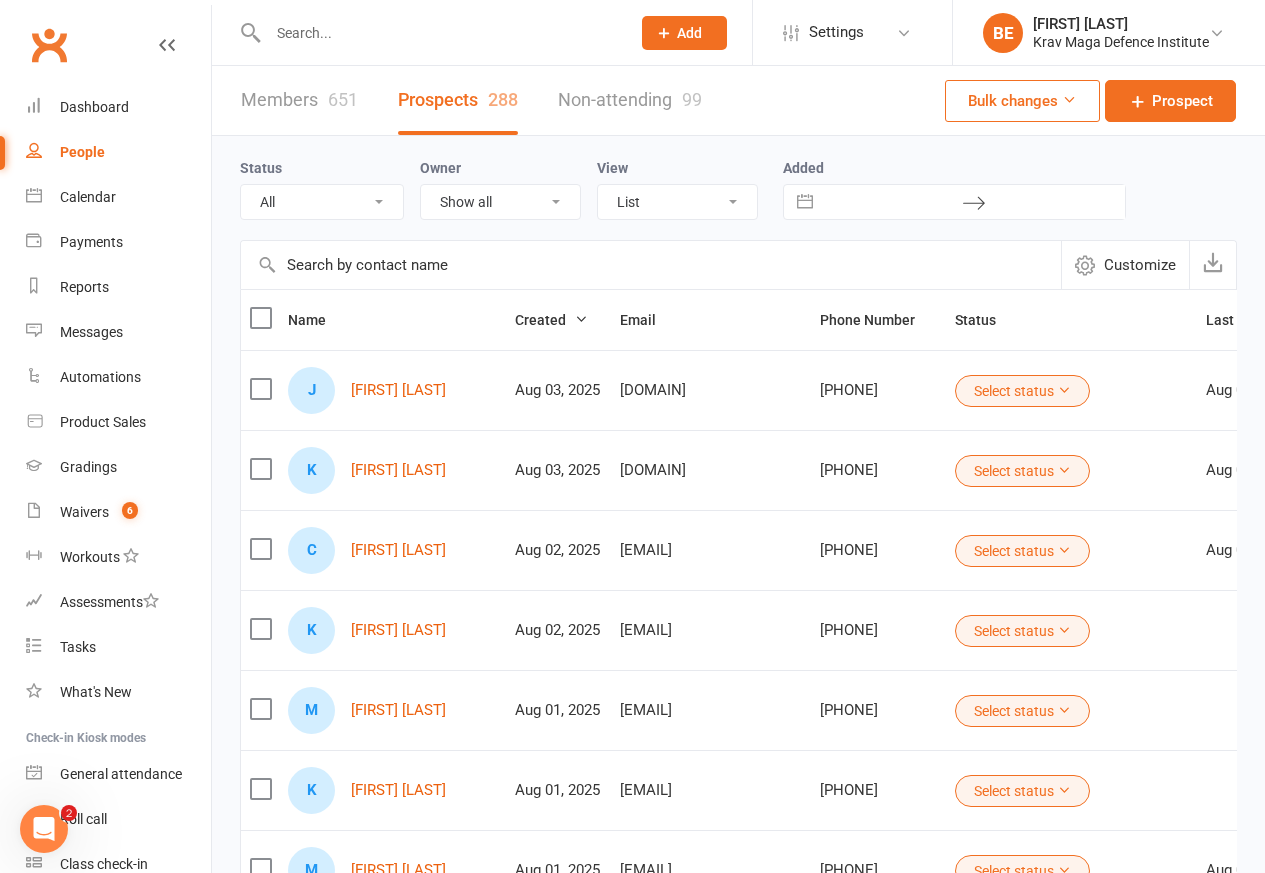 click on "Non-attending 99" at bounding box center [630, 100] 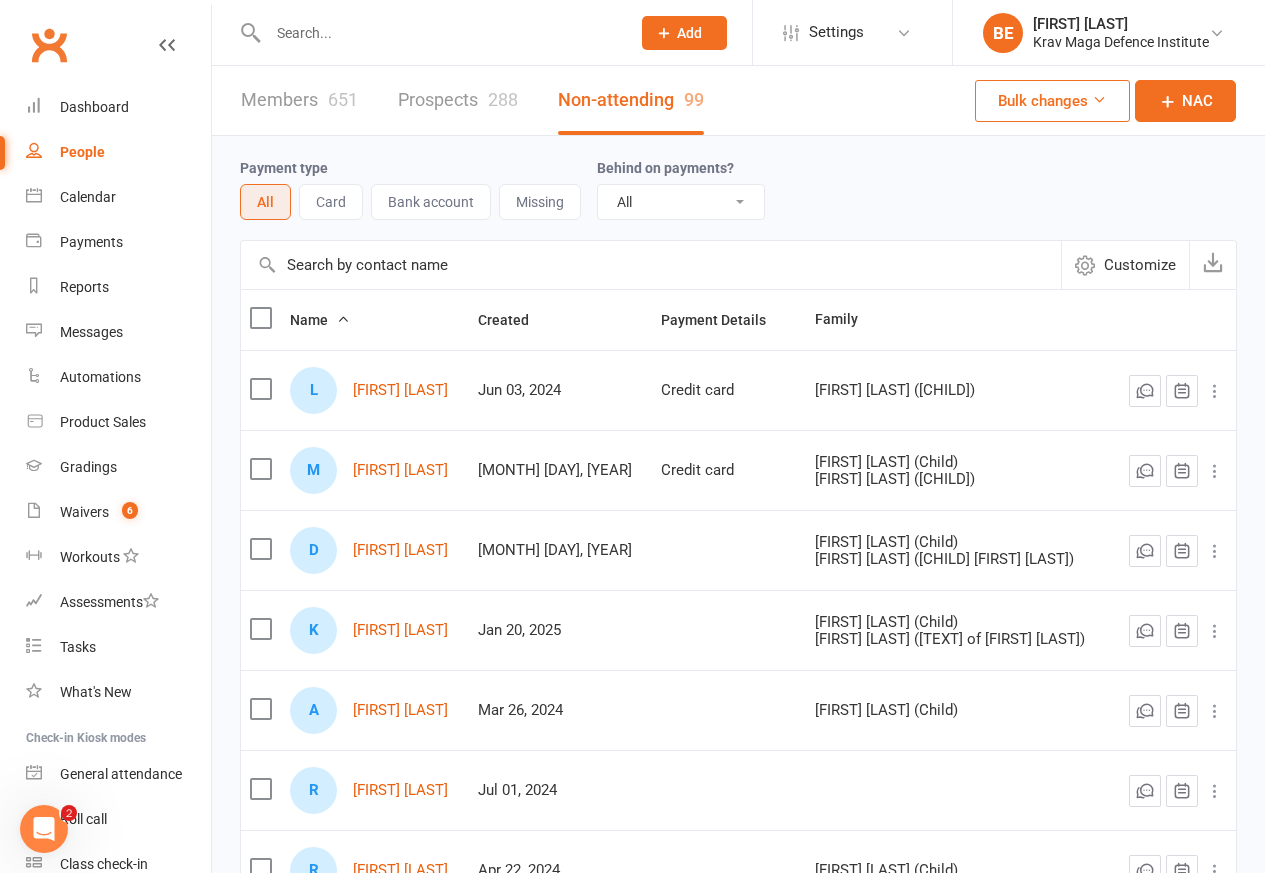 click on "[FIRST] [LAST]" at bounding box center (374, 390) 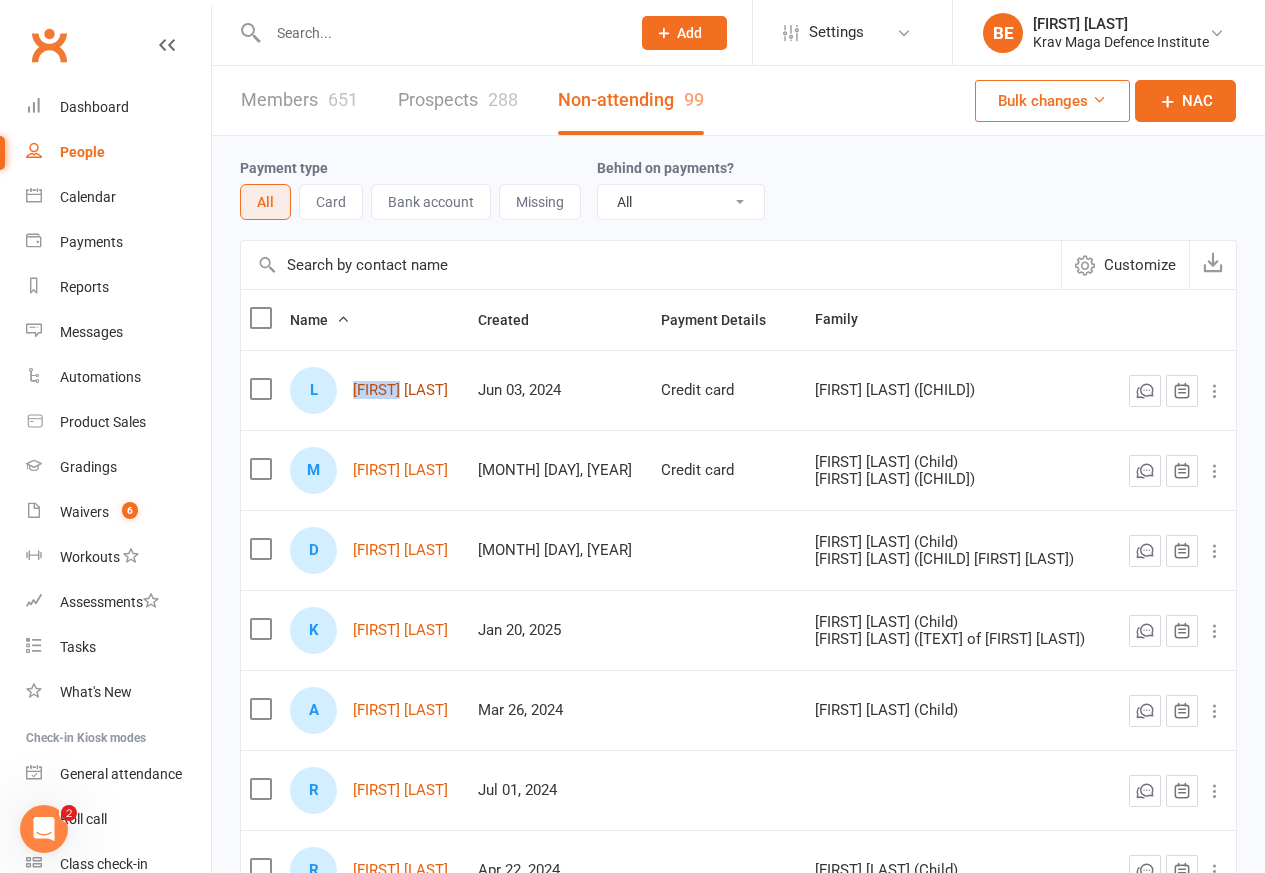 click on "[FIRST] [LAST]" at bounding box center [400, 390] 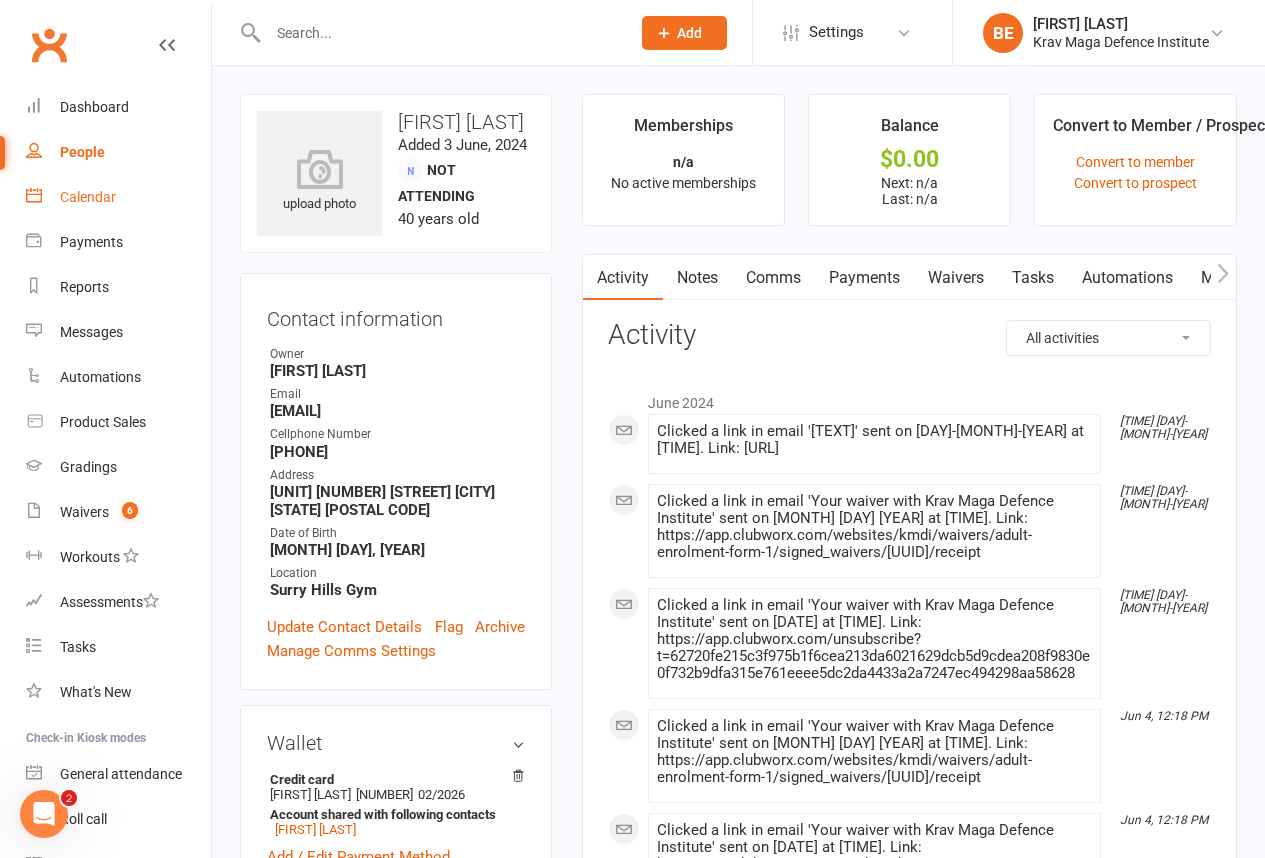 click on "Calendar" at bounding box center (88, 197) 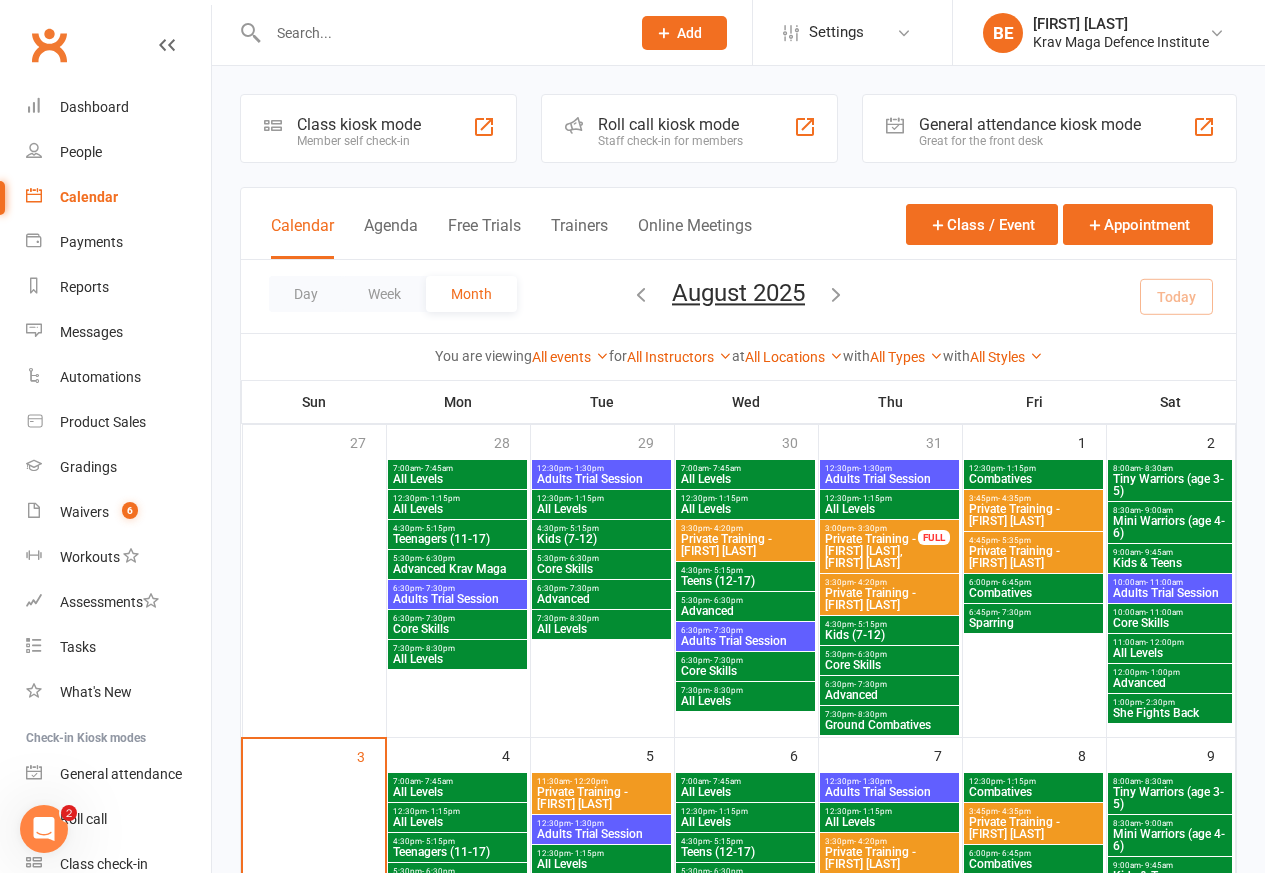 click on "Calendar Agenda Free Trials Trainers Online Meetings" at bounding box center (511, 236) 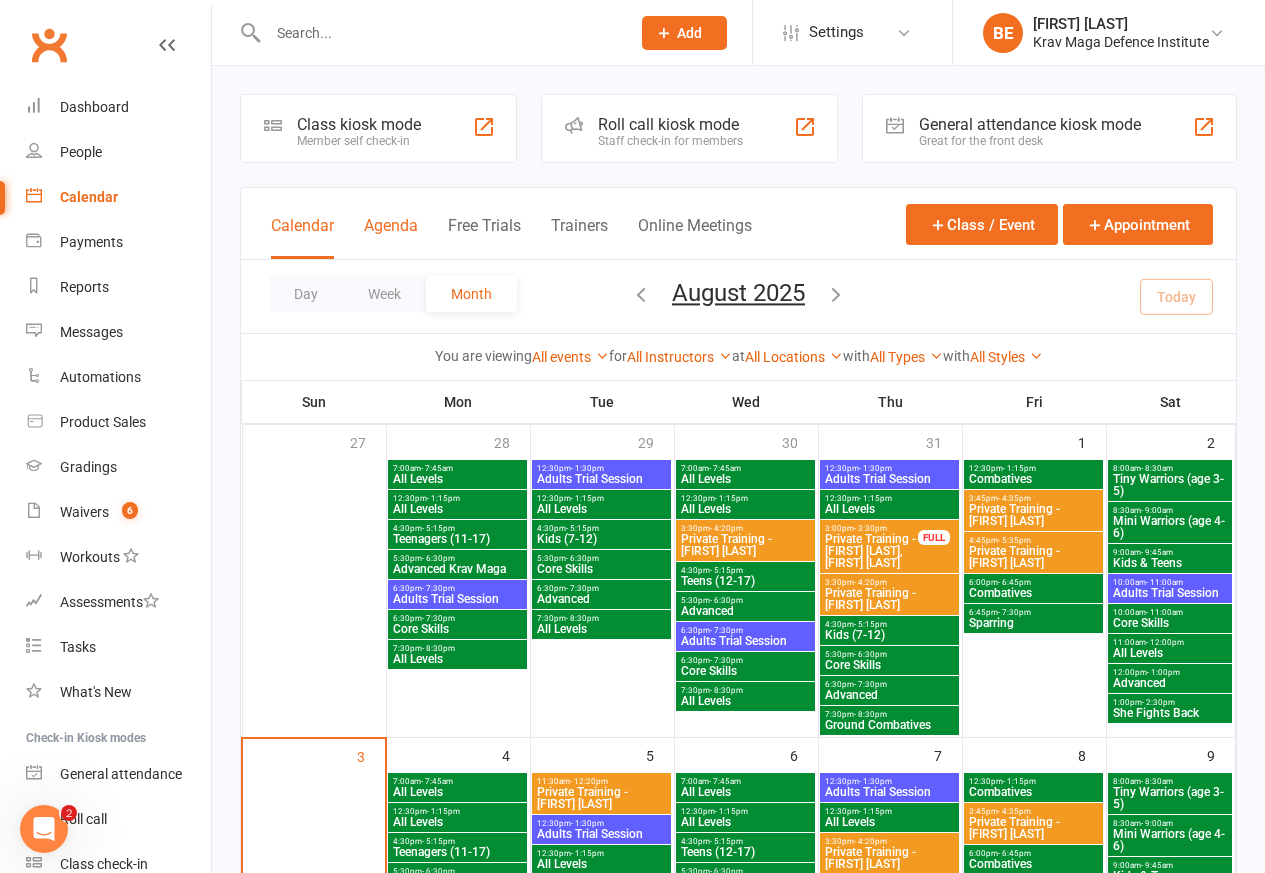 click on "Agenda" at bounding box center [391, 237] 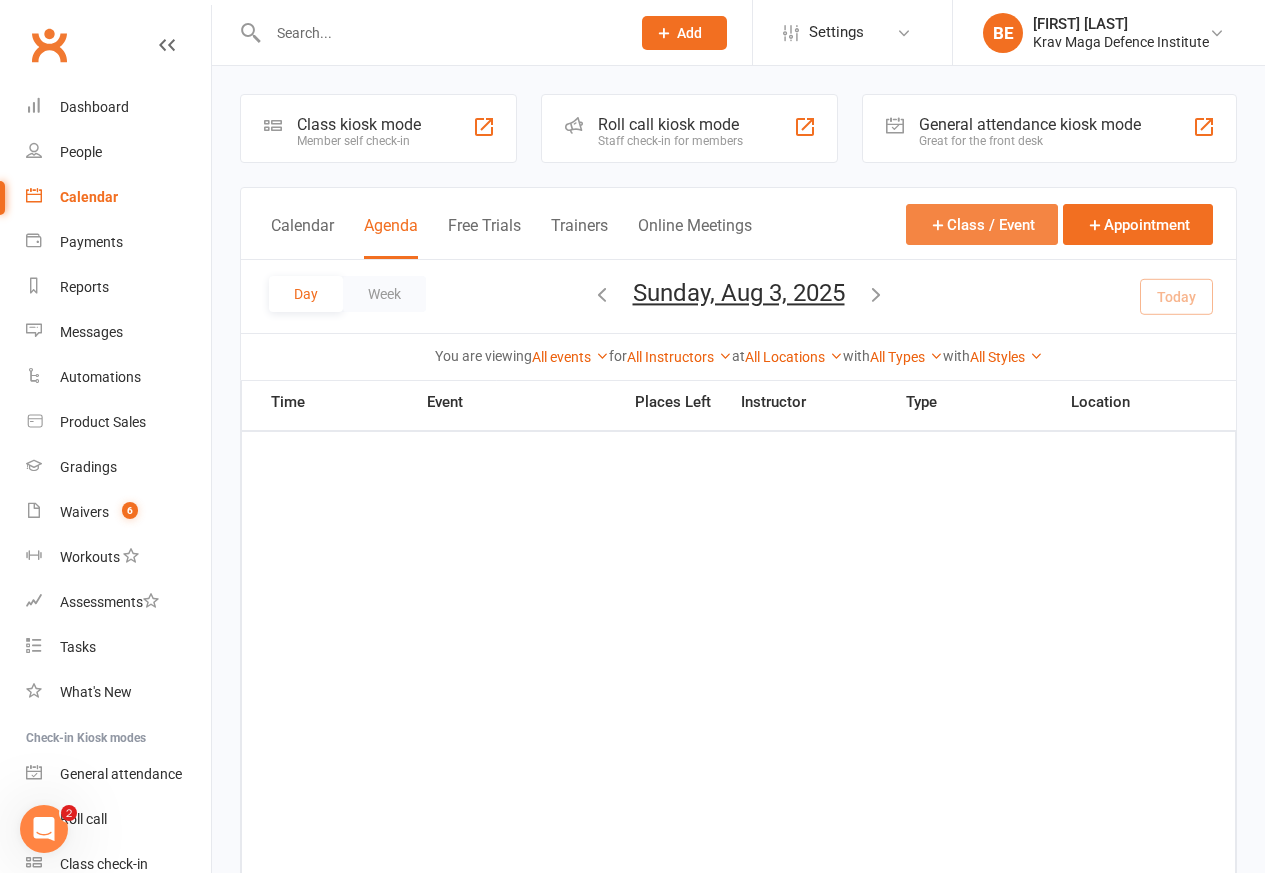 click on "Class / Event" at bounding box center [982, 224] 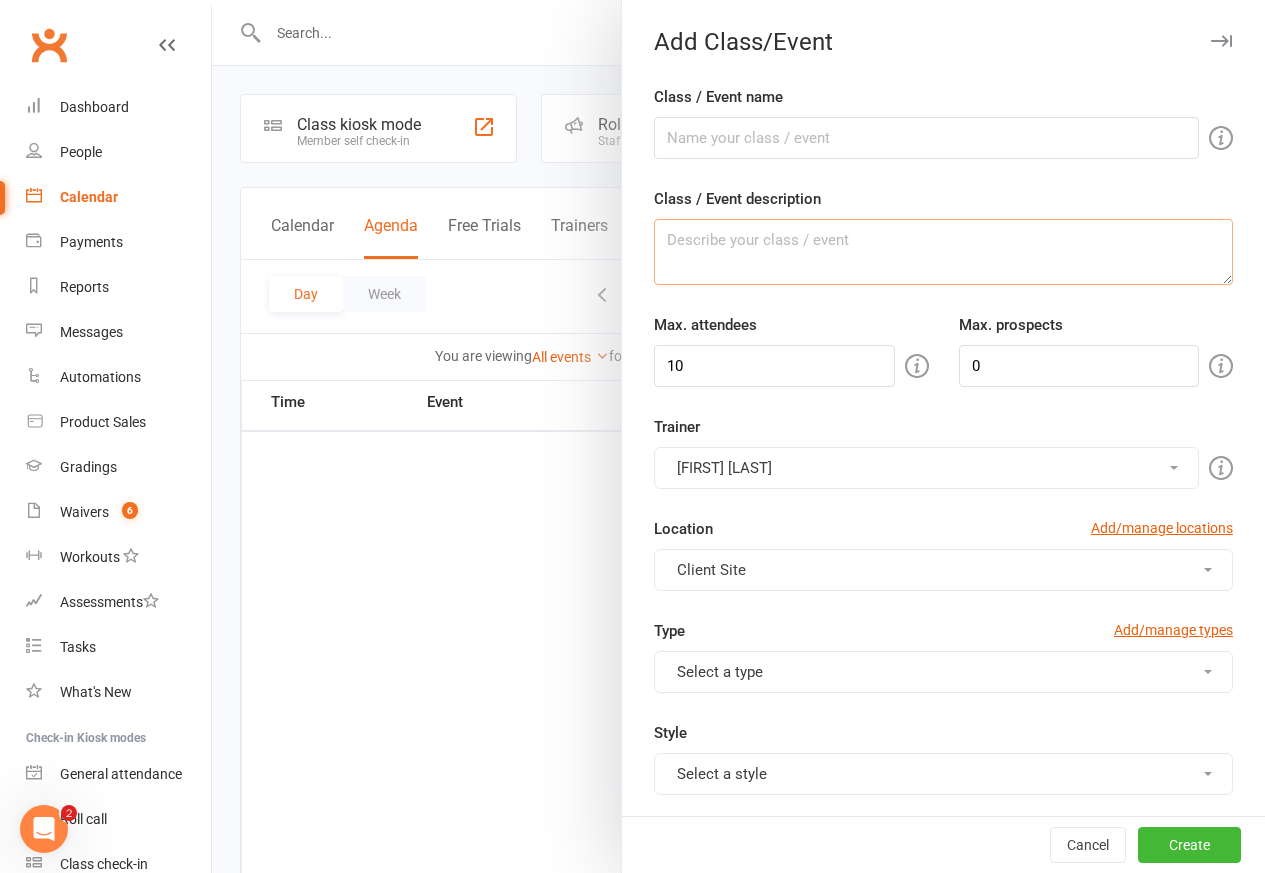 click on "Class / Event description" at bounding box center [943, 252] 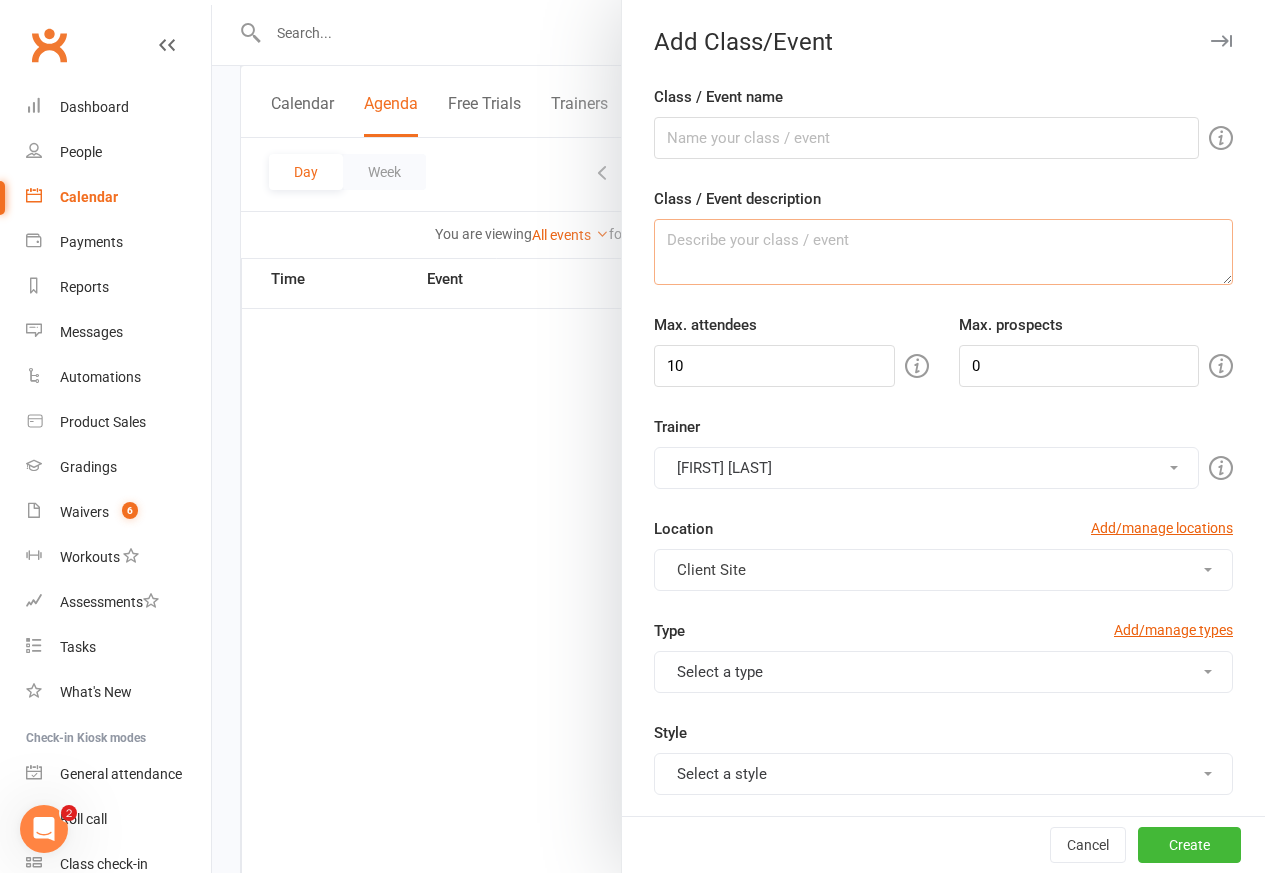 scroll, scrollTop: 720, scrollLeft: 0, axis: vertical 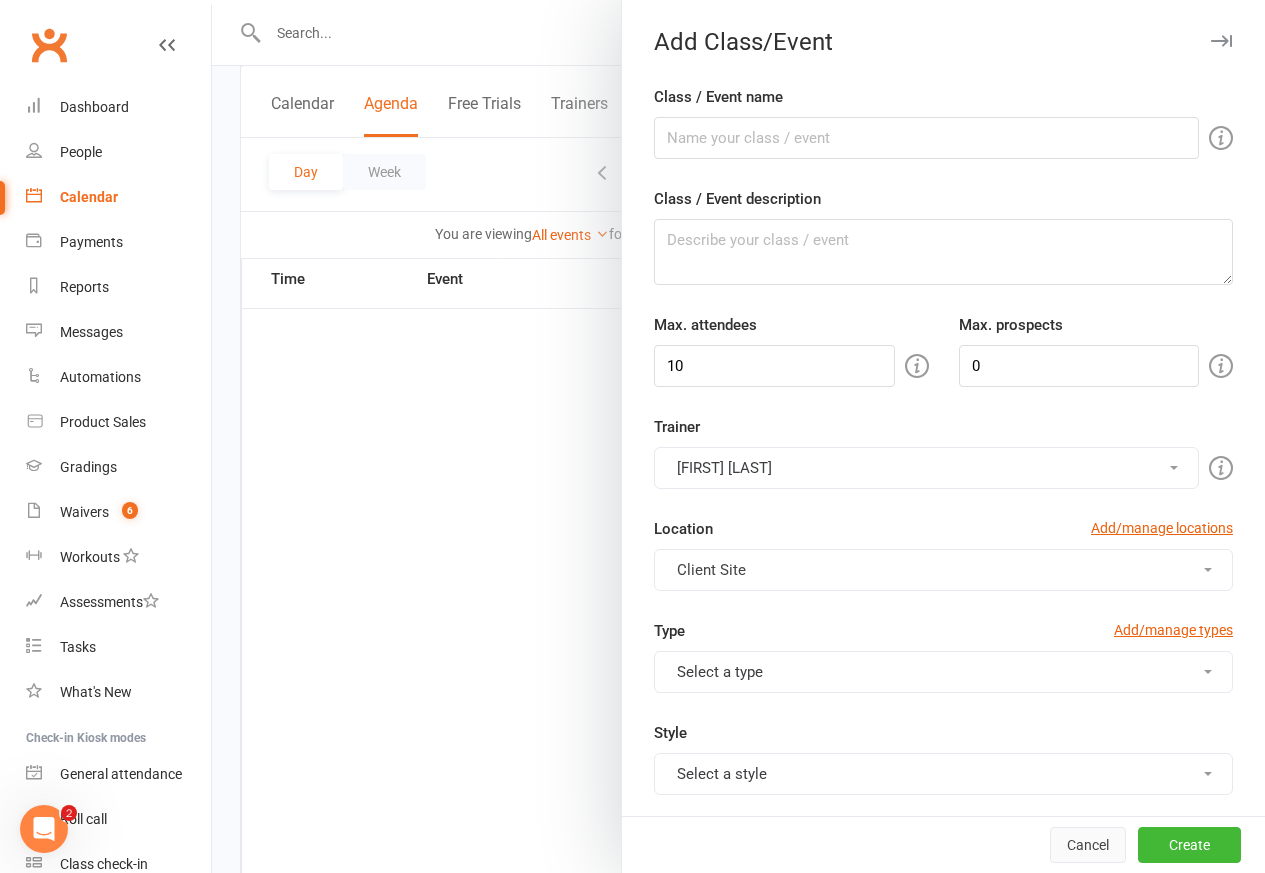 click on "Cancel" at bounding box center (1088, 845) 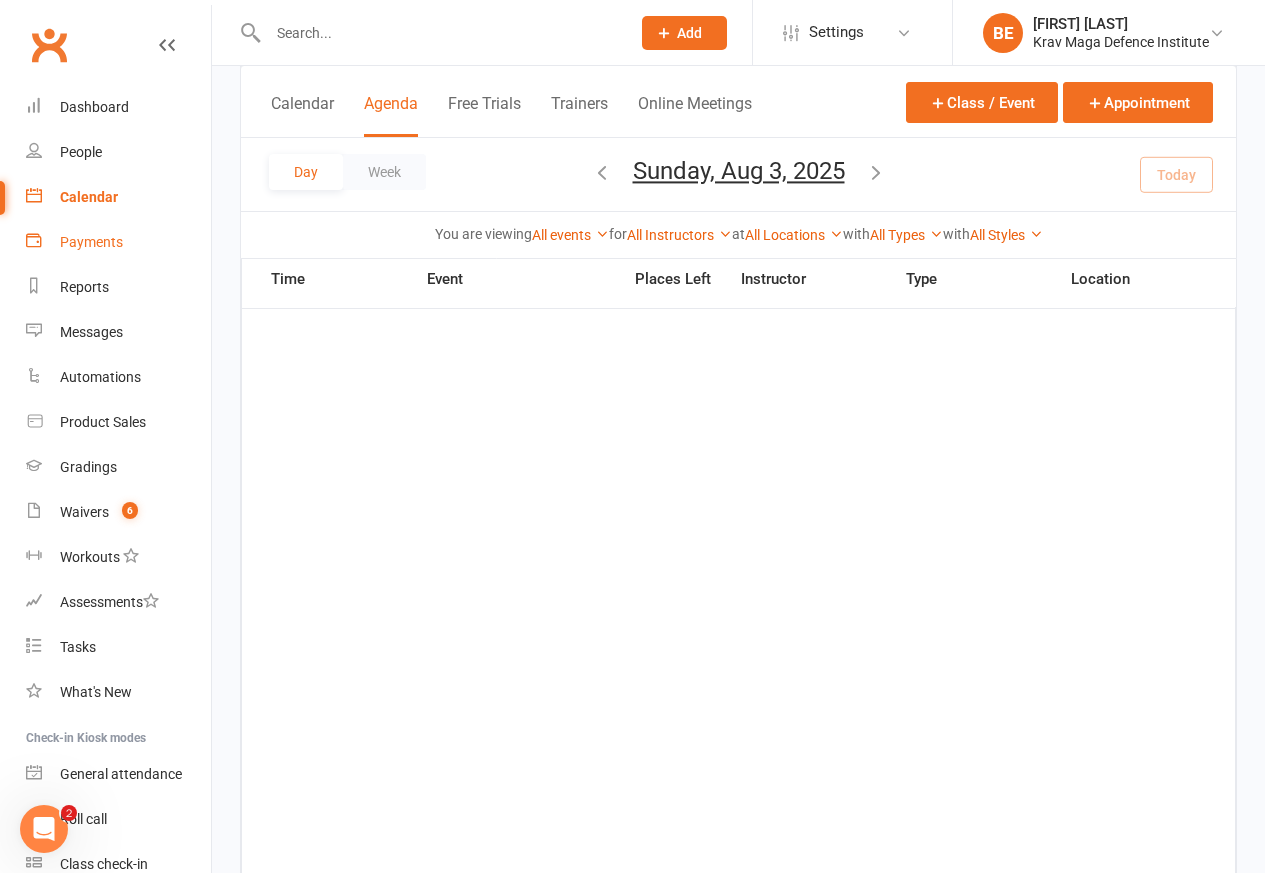 click on "Payments" at bounding box center [91, 242] 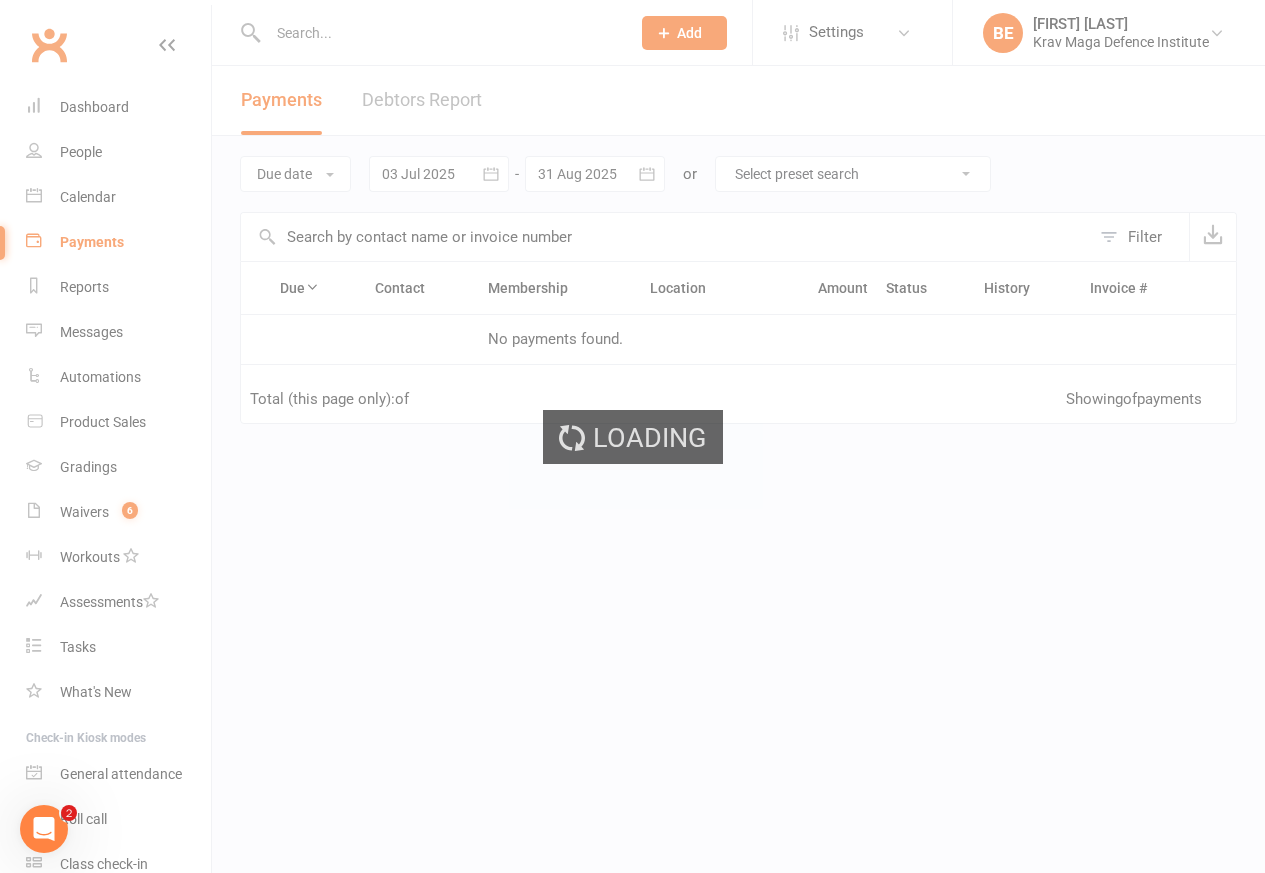scroll, scrollTop: 0, scrollLeft: 0, axis: both 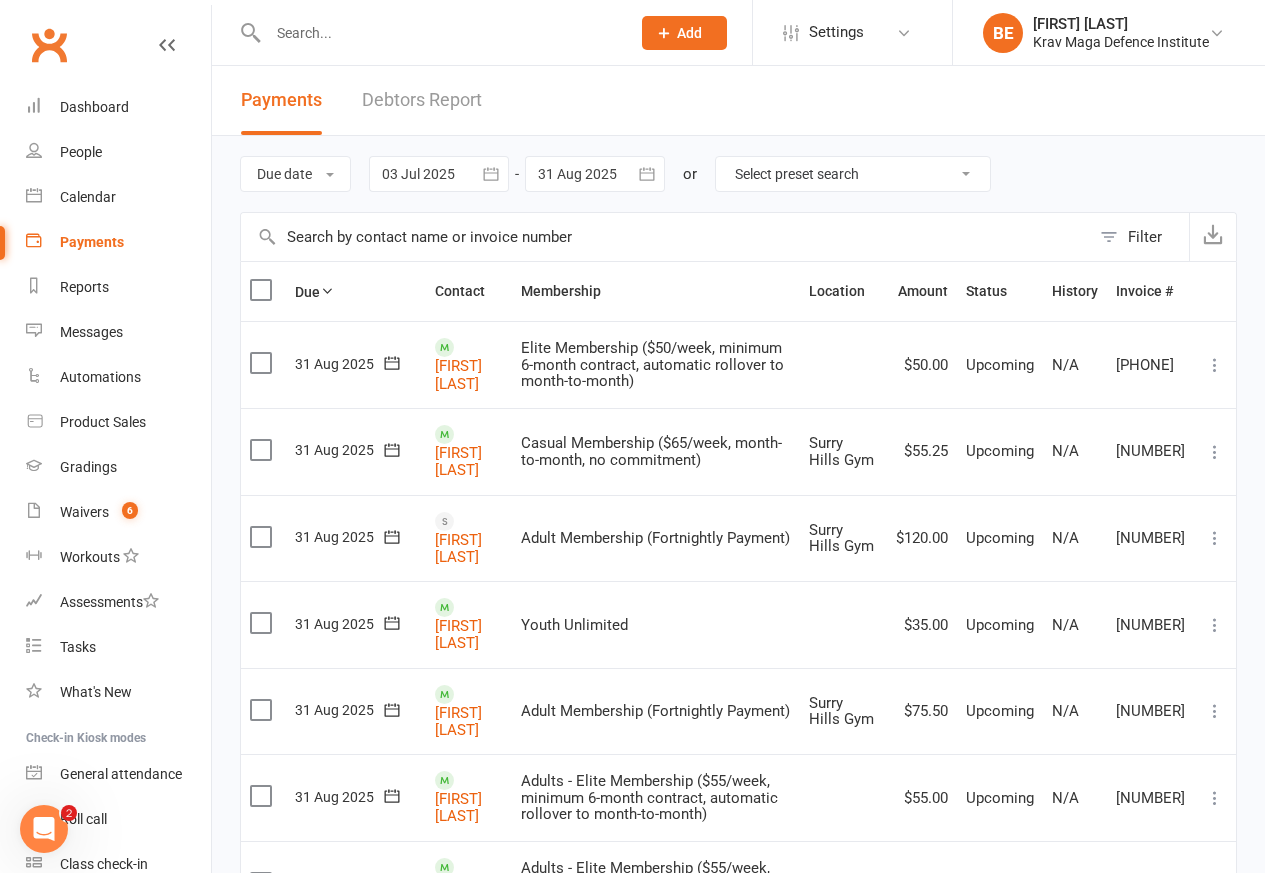 click on "Debtors Report" at bounding box center (422, 100) 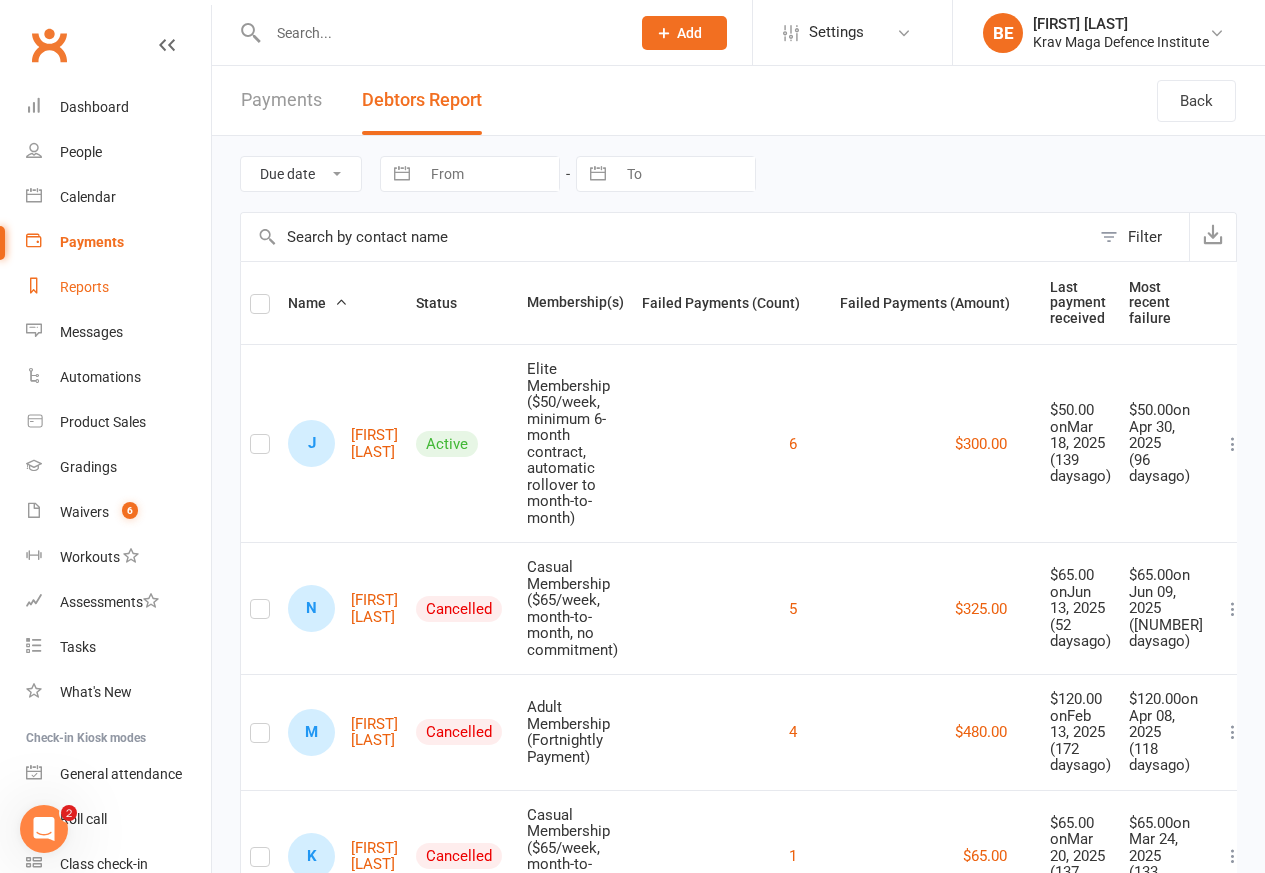 click on "Reports" at bounding box center (84, 287) 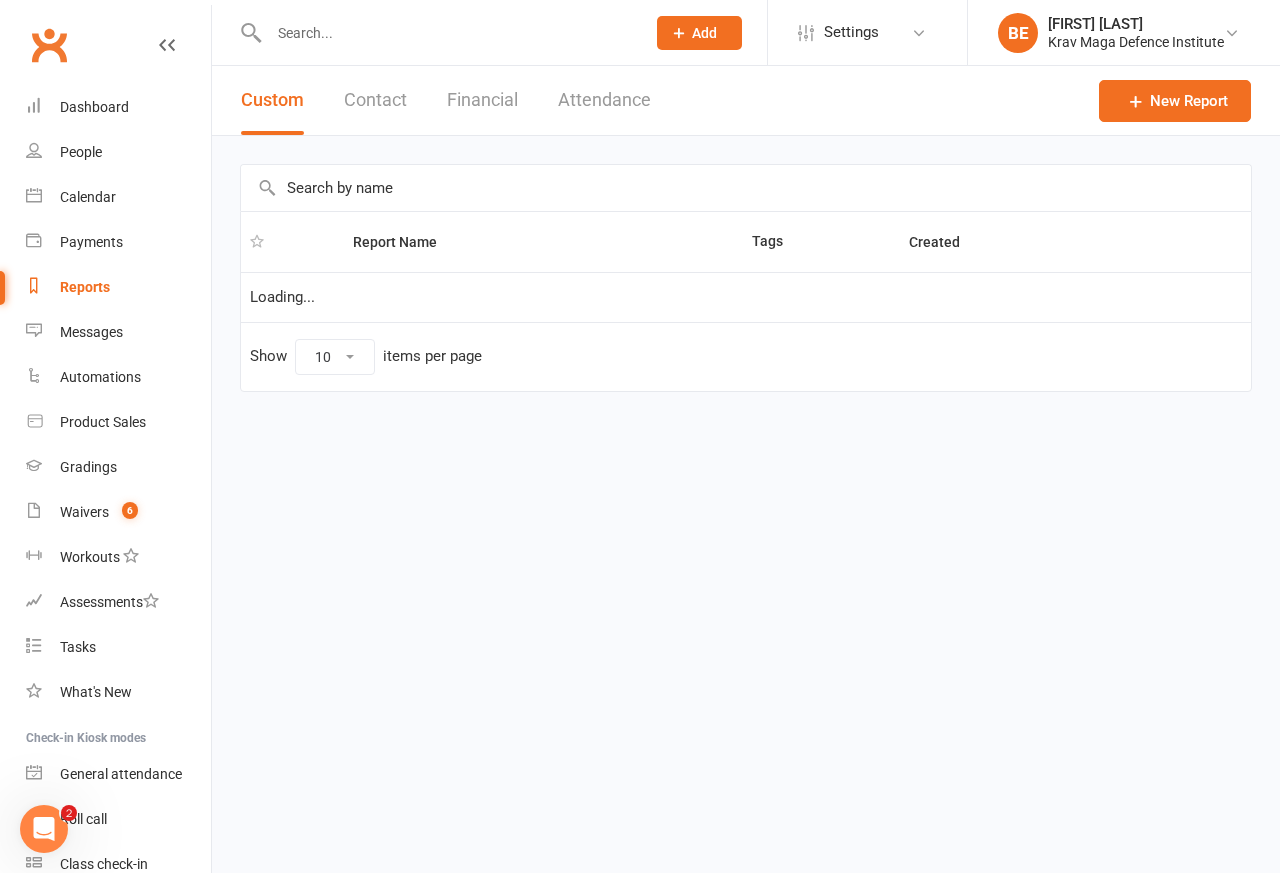 select on "50" 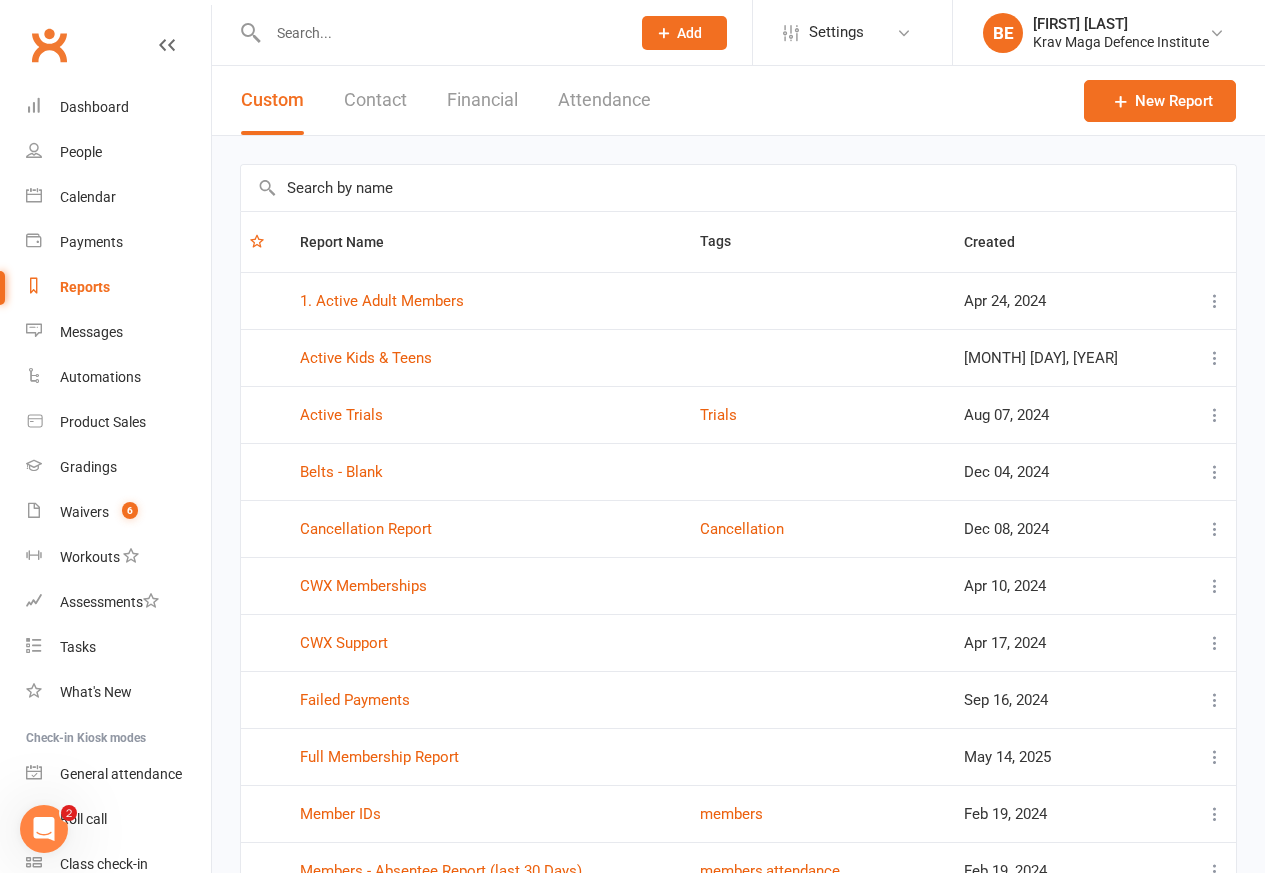 click on "Contact" at bounding box center (375, 100) 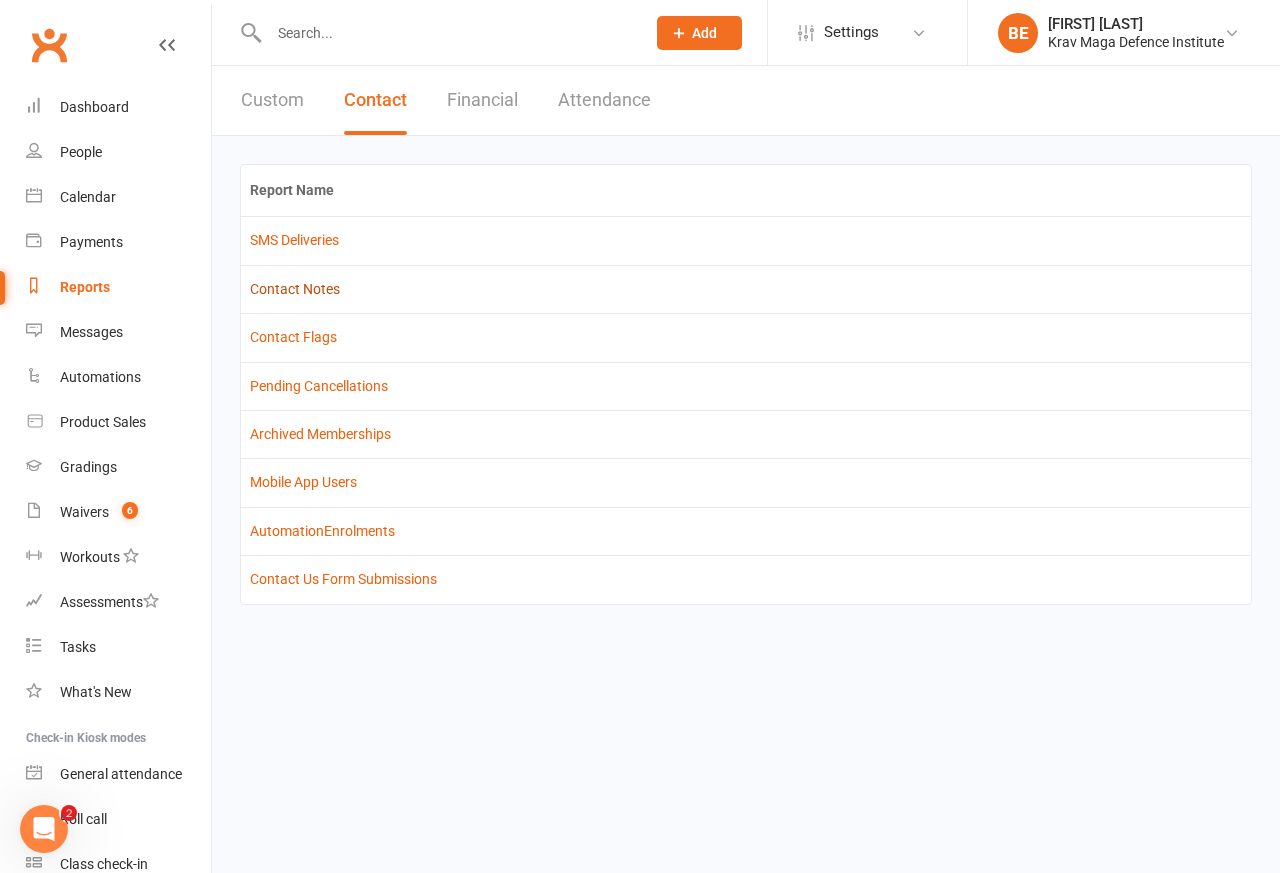 click on "Contact Notes" at bounding box center (295, 289) 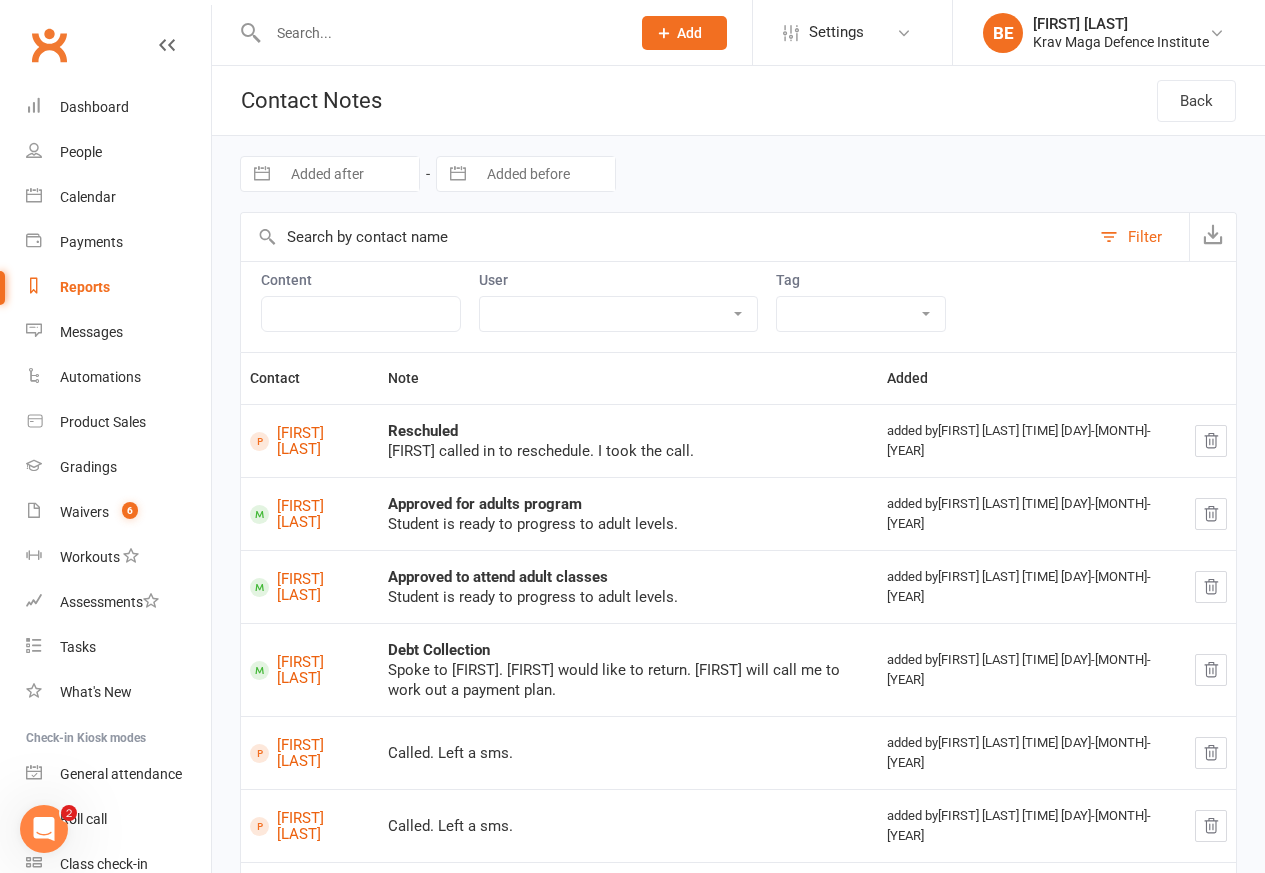 click on "Contact Notes Back" at bounding box center (738, 101) 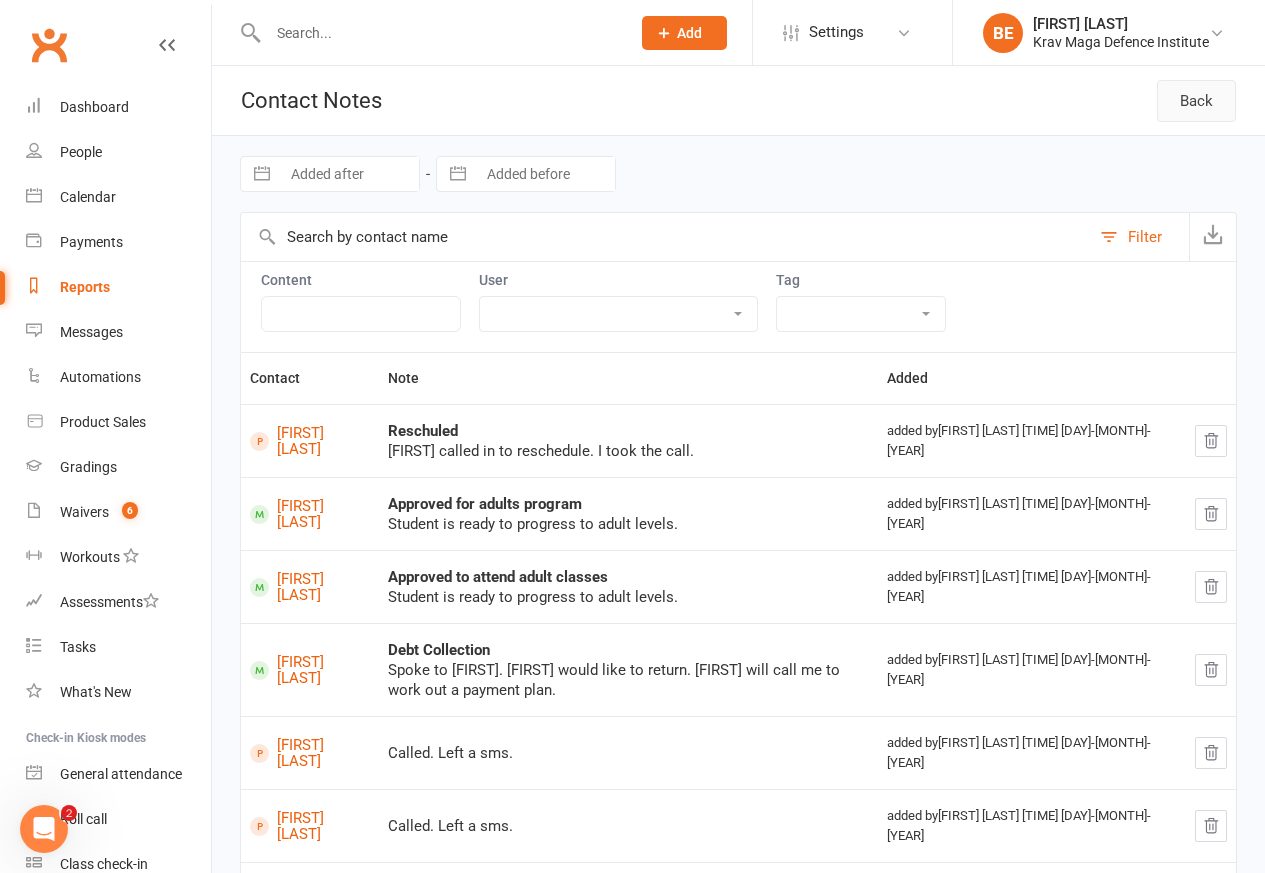 click on "Back" at bounding box center (1196, 101) 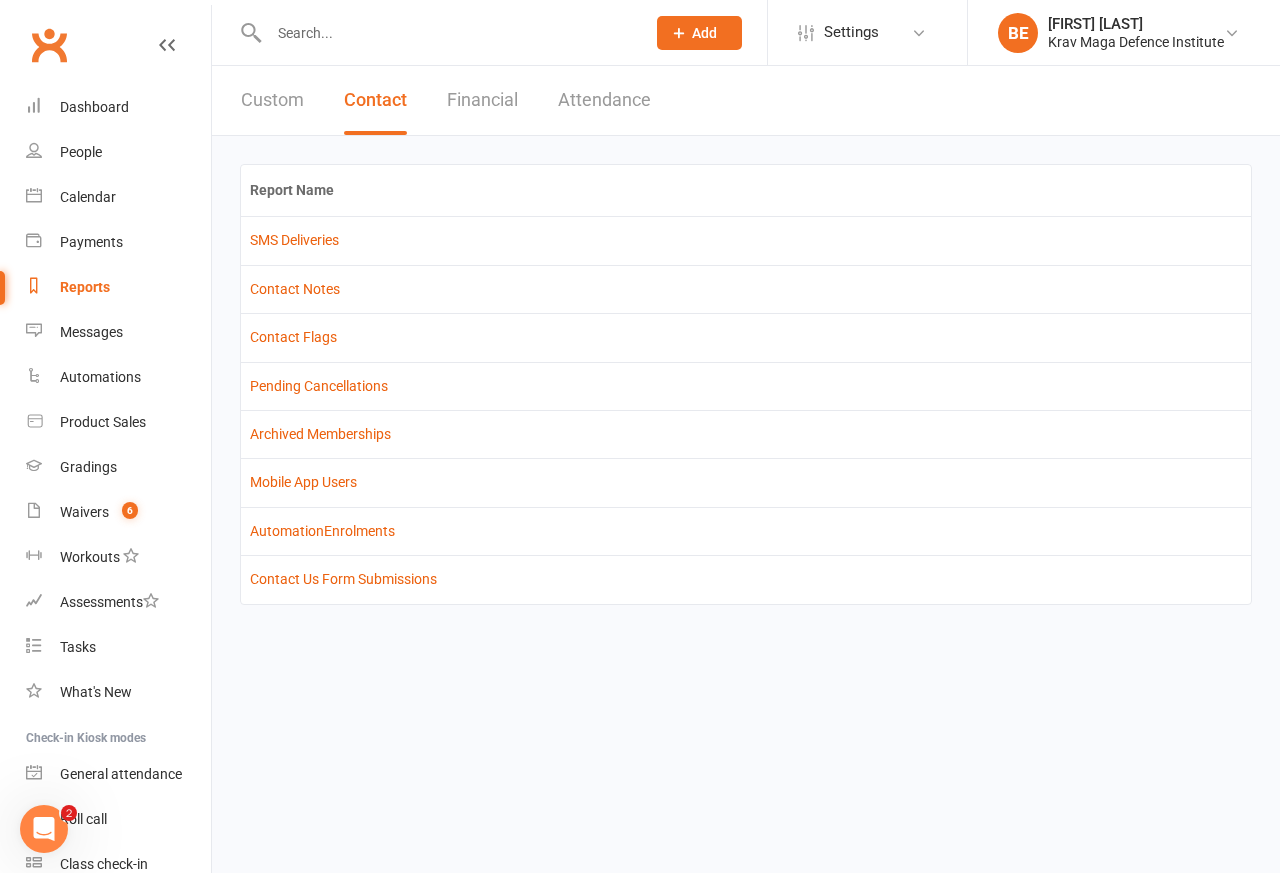 click on "Financial" at bounding box center [482, 100] 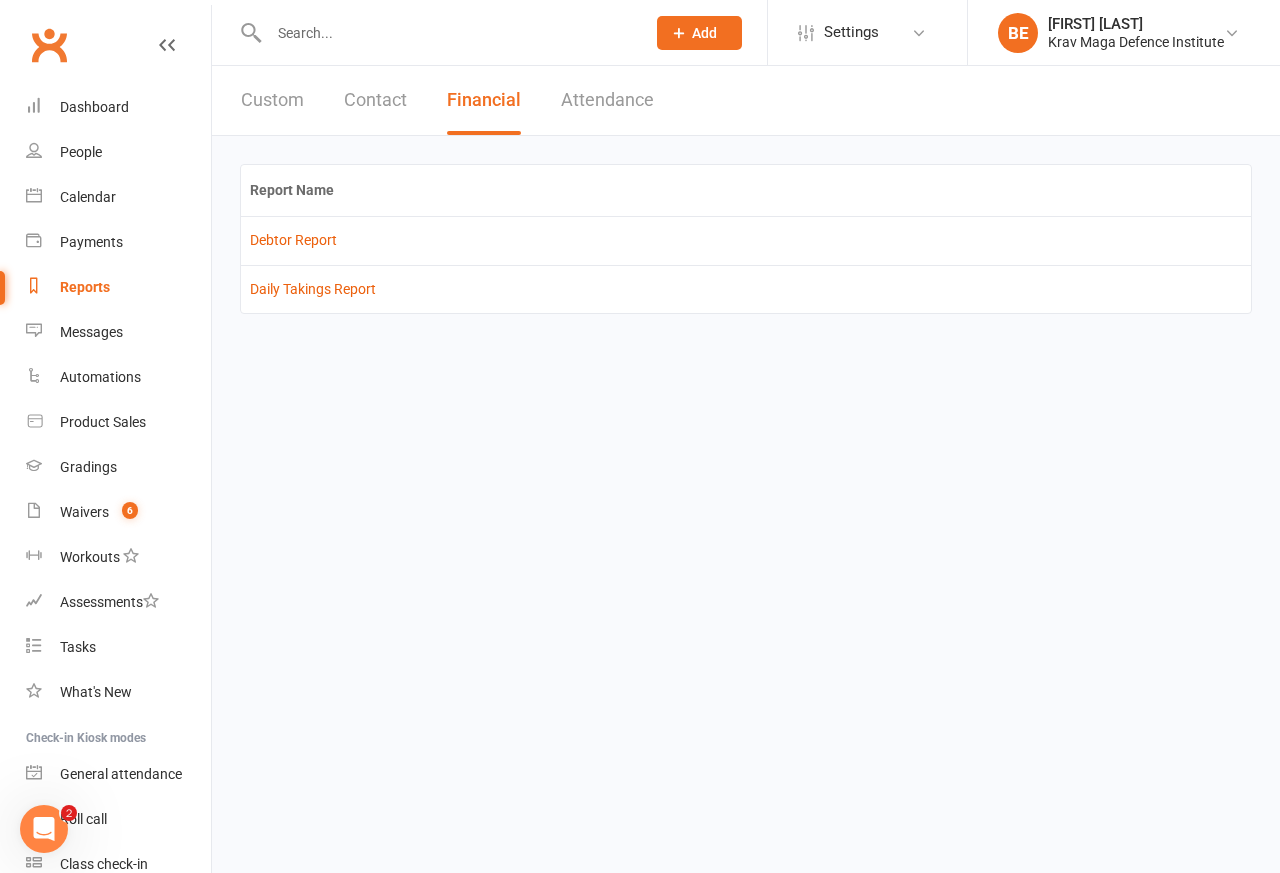 click on "Attendance" at bounding box center (607, 100) 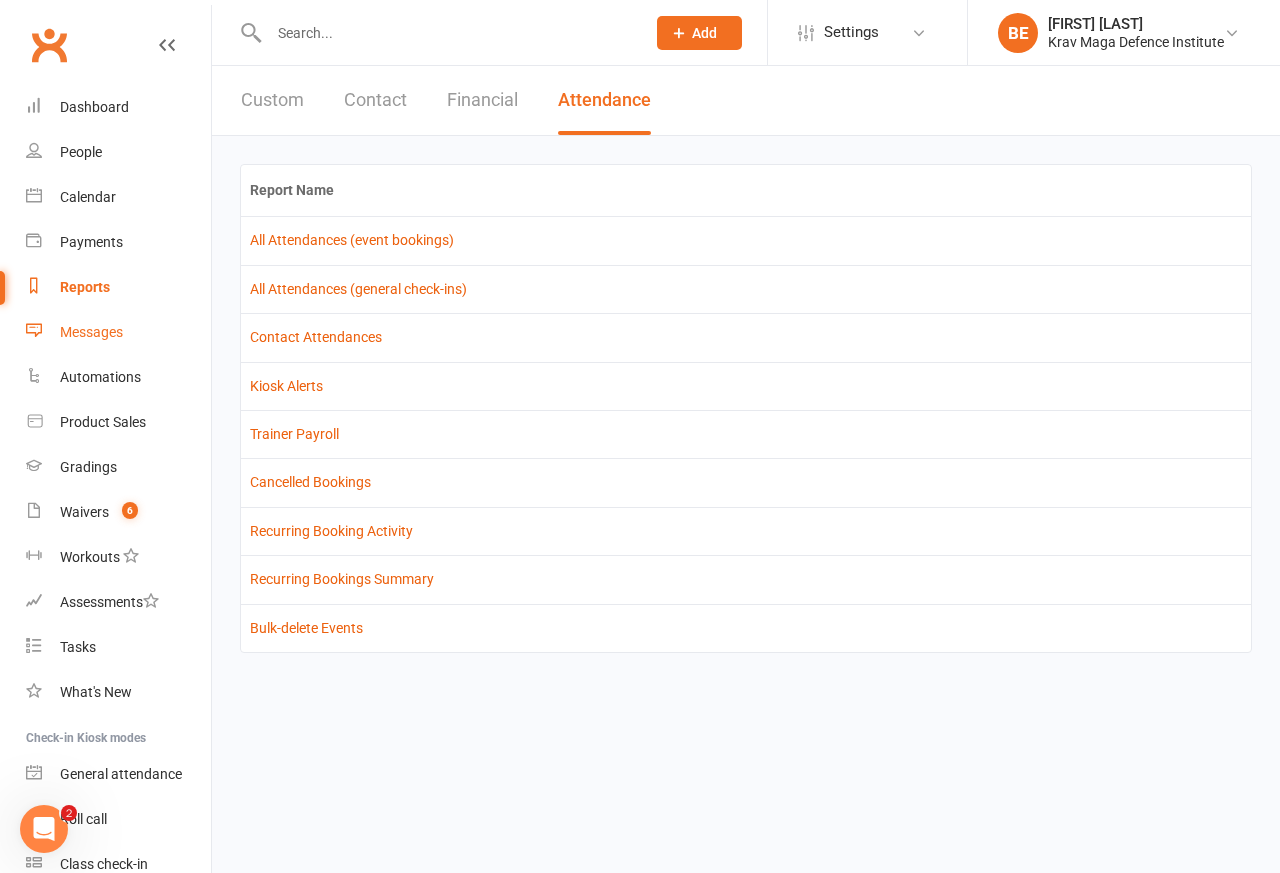 click on "Messages" at bounding box center [91, 332] 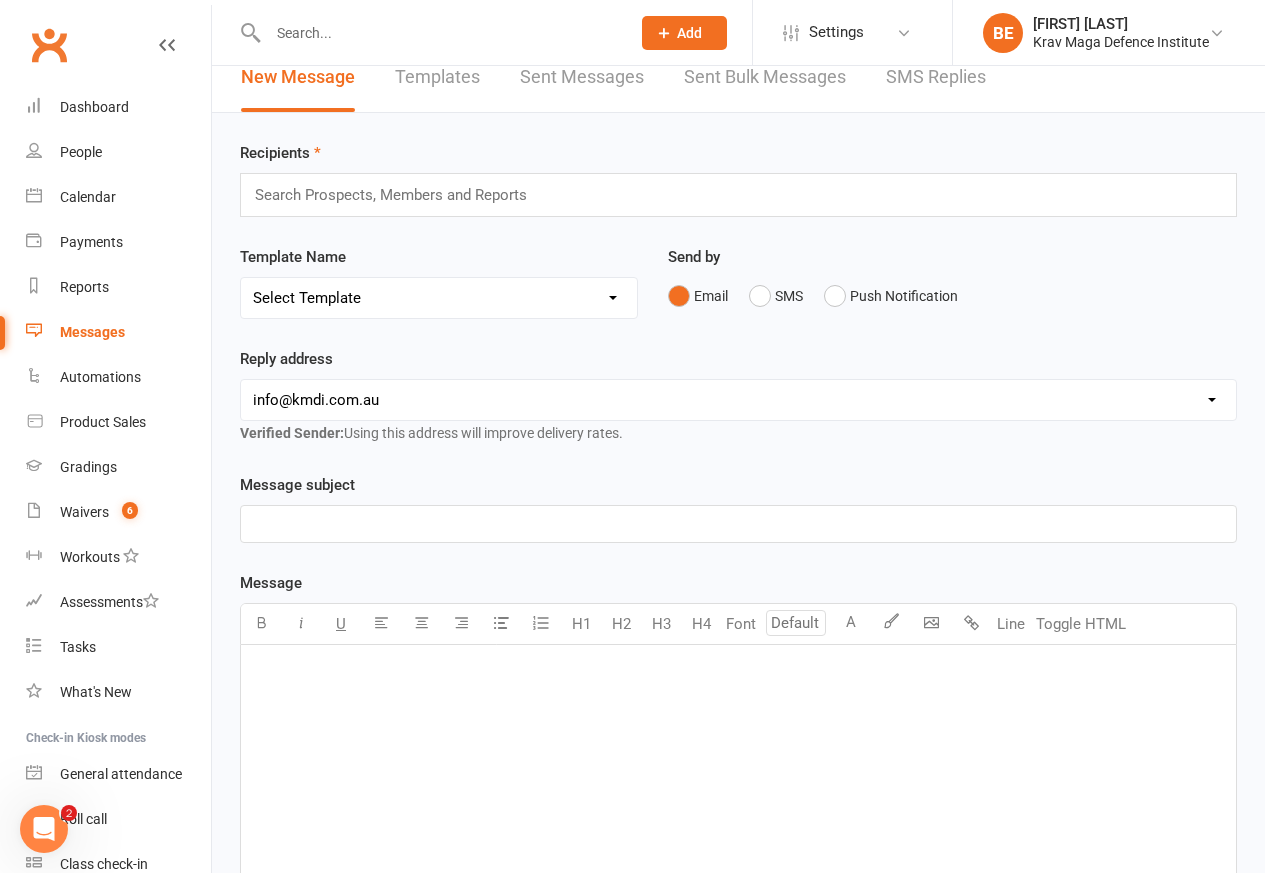 scroll, scrollTop: 0, scrollLeft: 0, axis: both 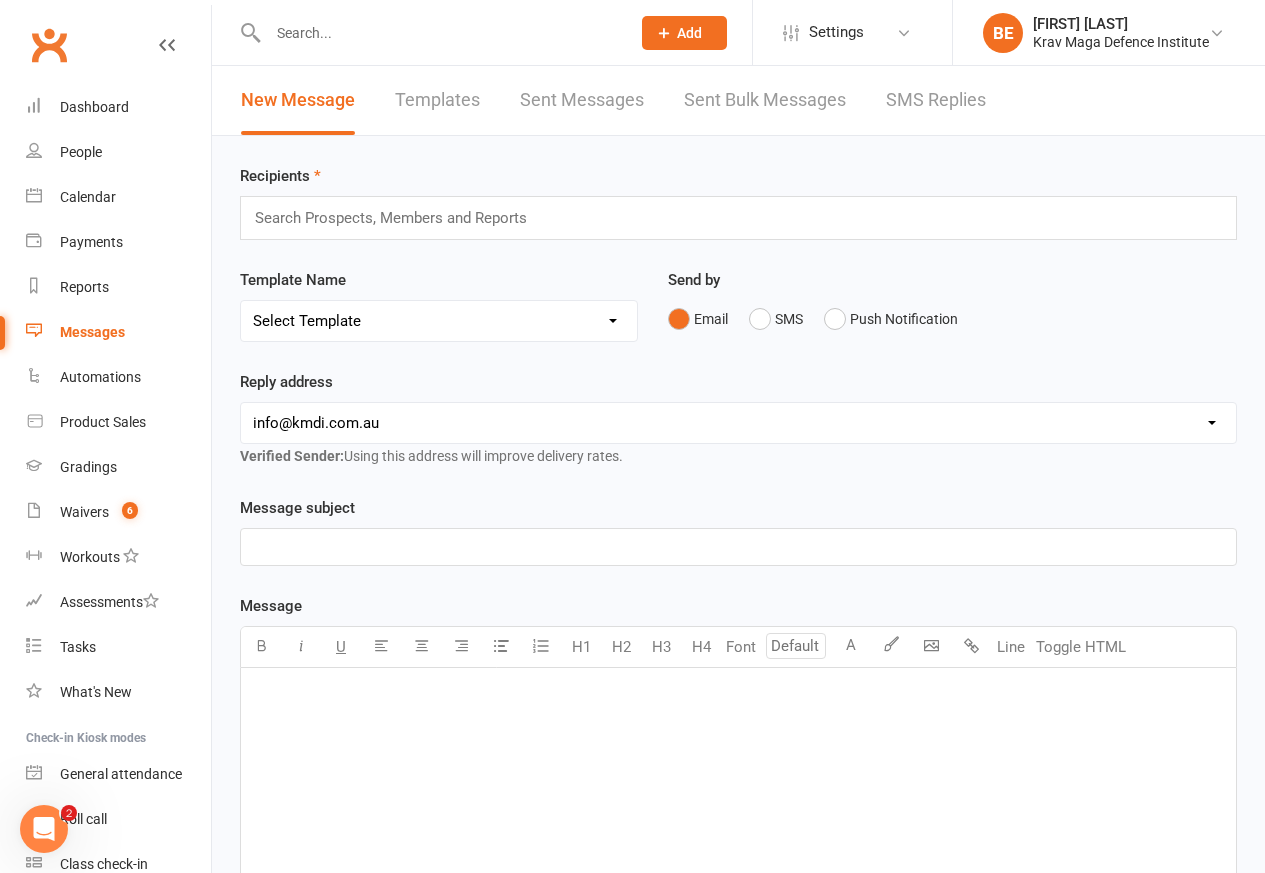 click on "Templates" at bounding box center [437, 100] 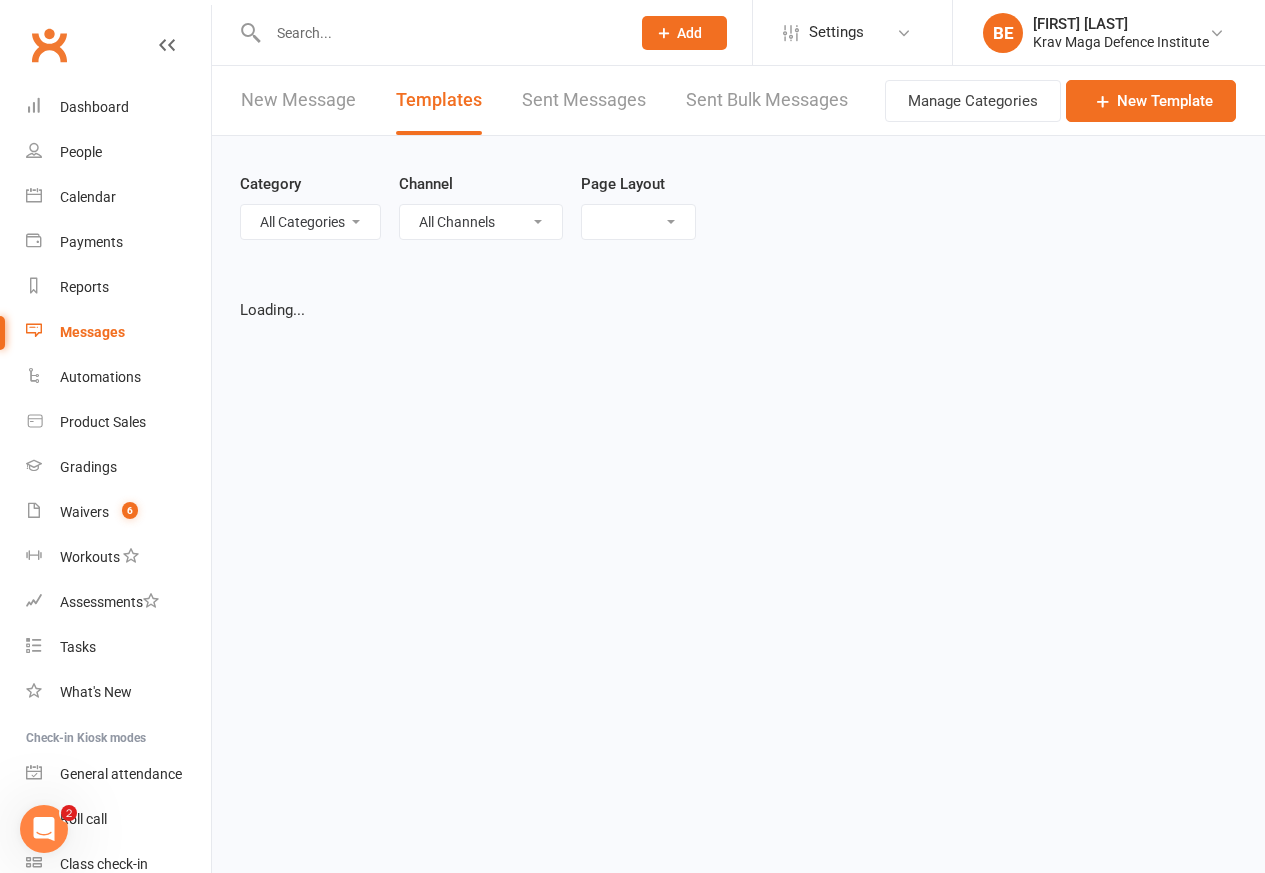 select on "list" 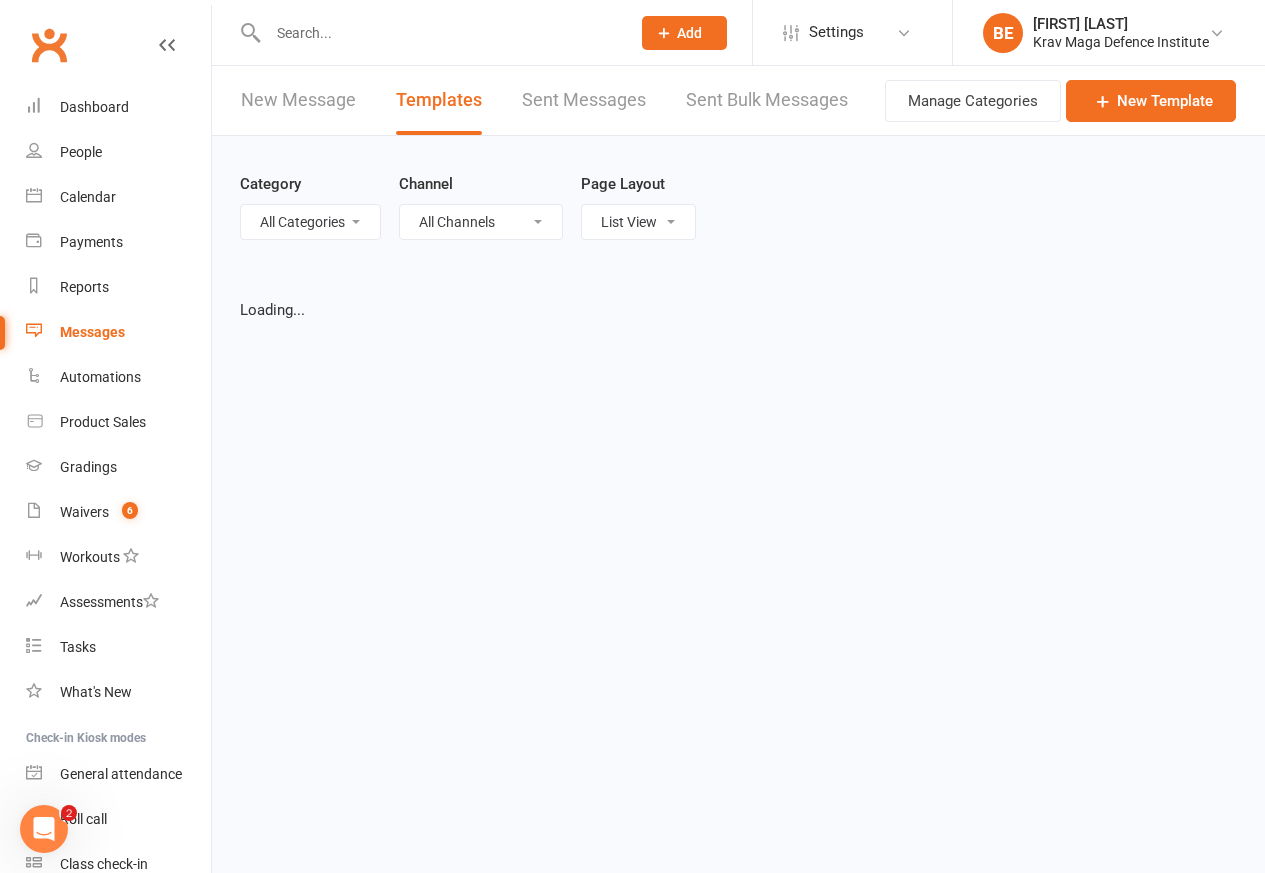 select on "100" 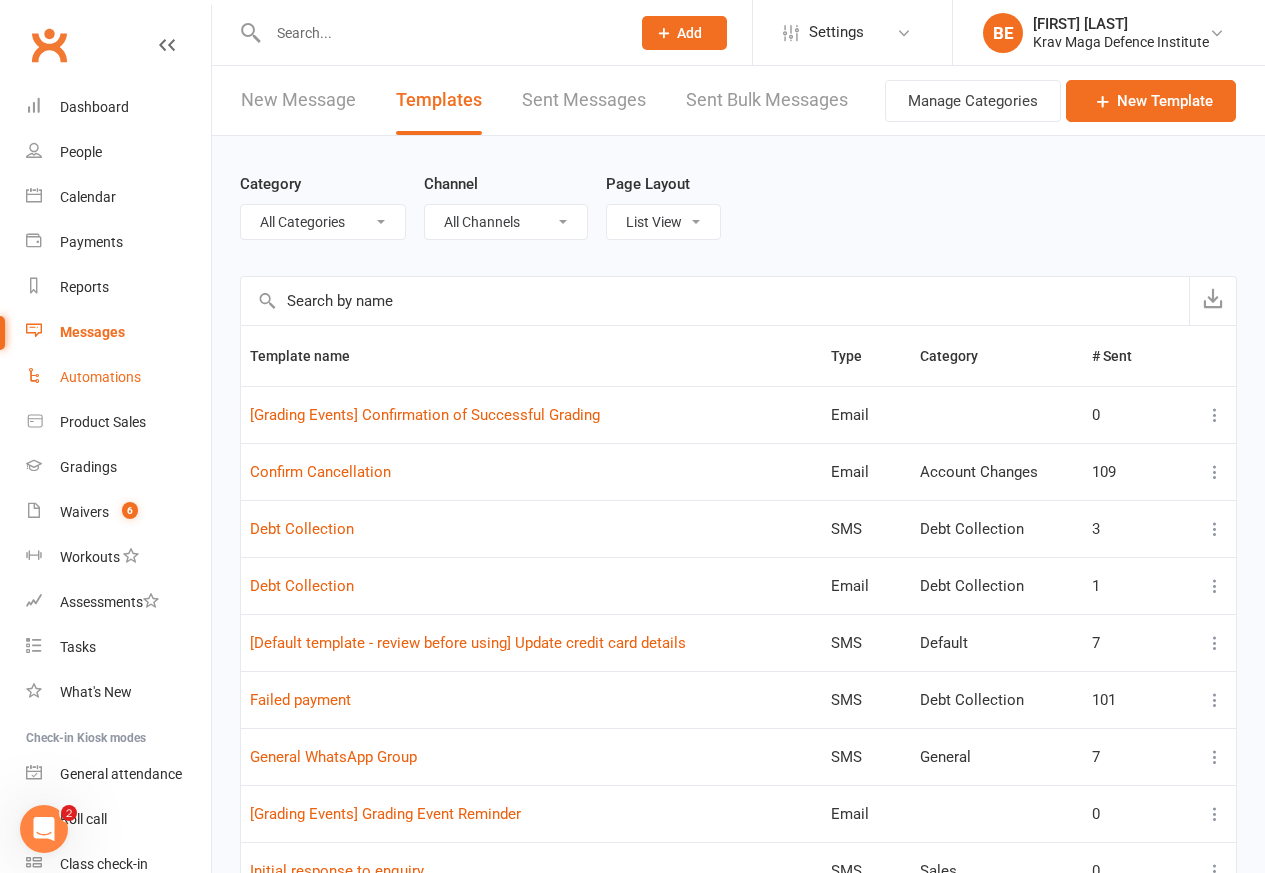 click on "Automations" at bounding box center [100, 377] 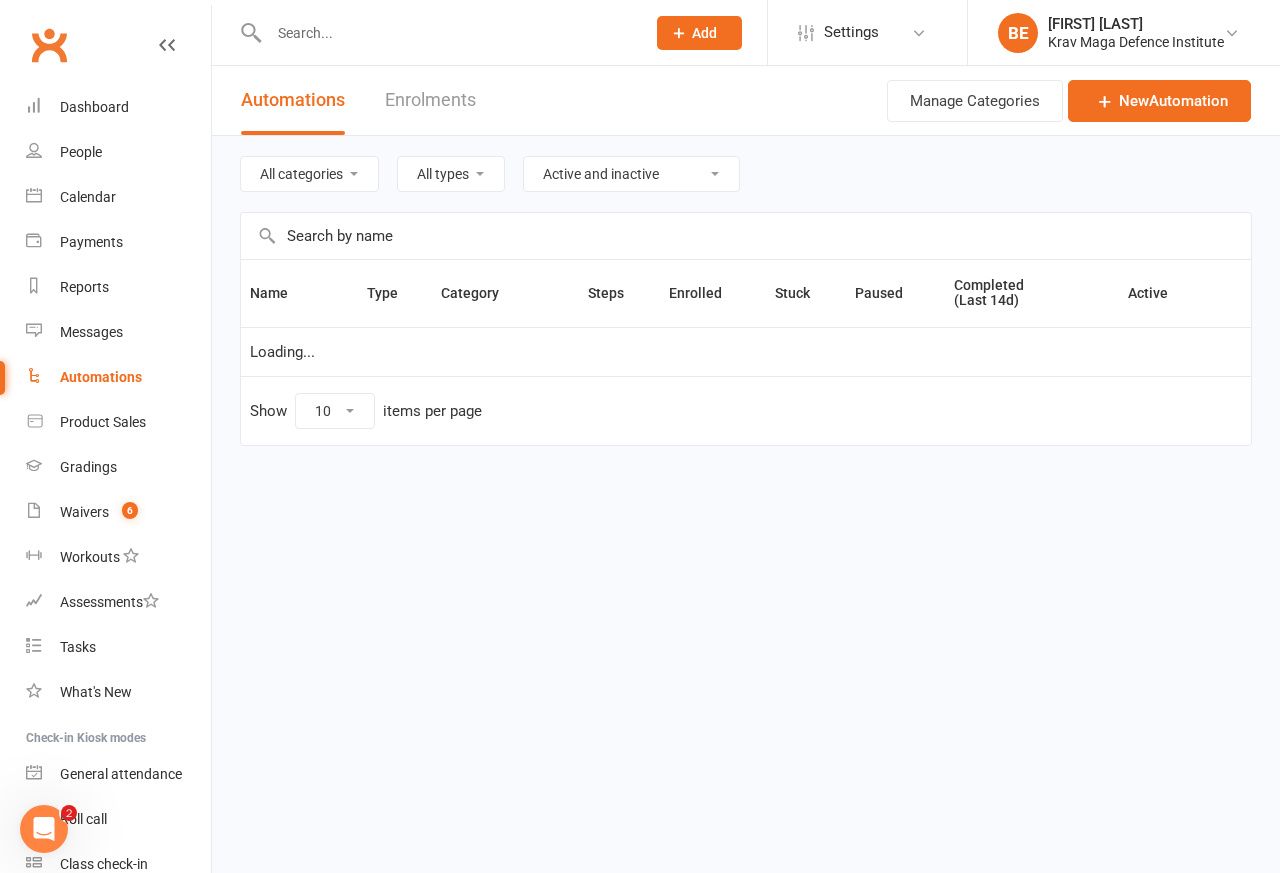 select on "100" 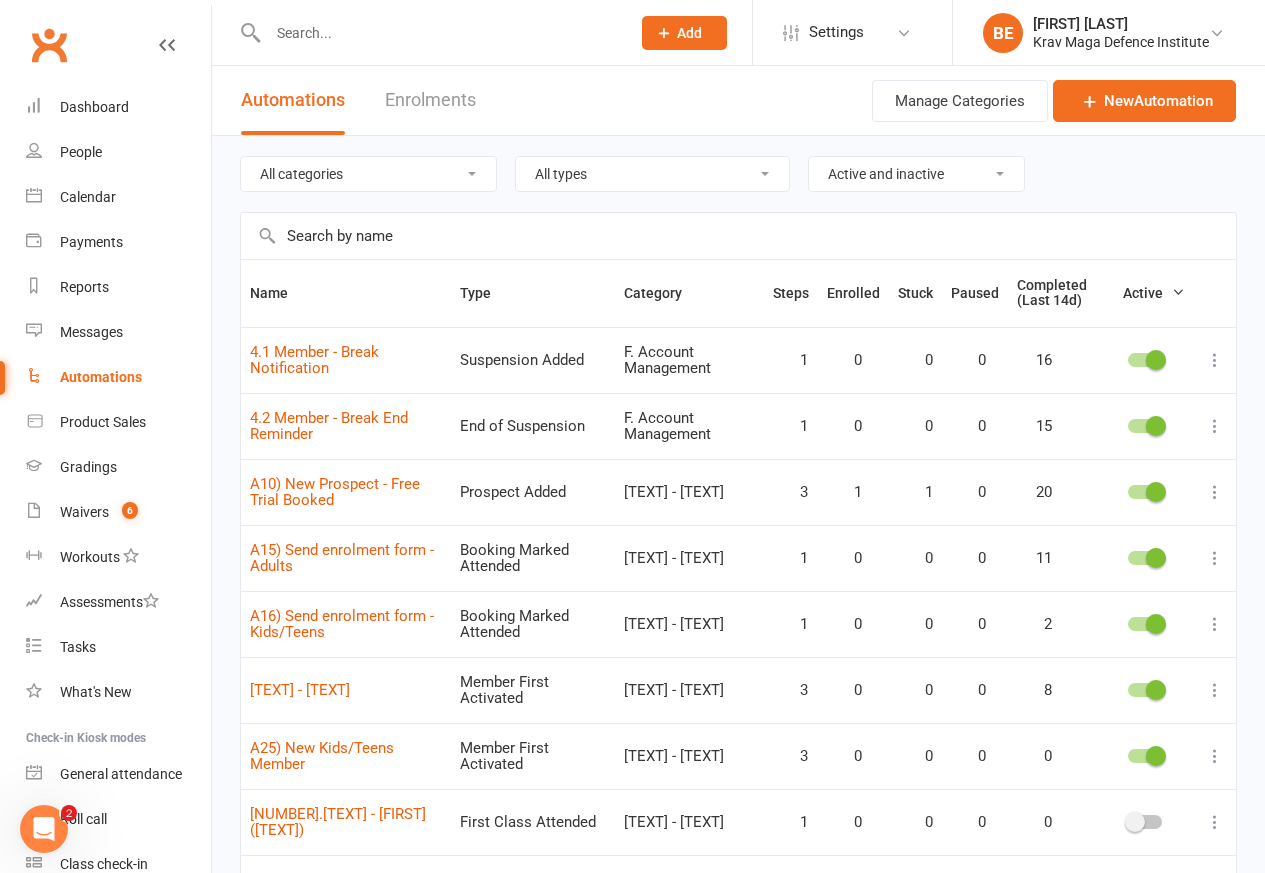 click on "Enrolments" at bounding box center [430, 100] 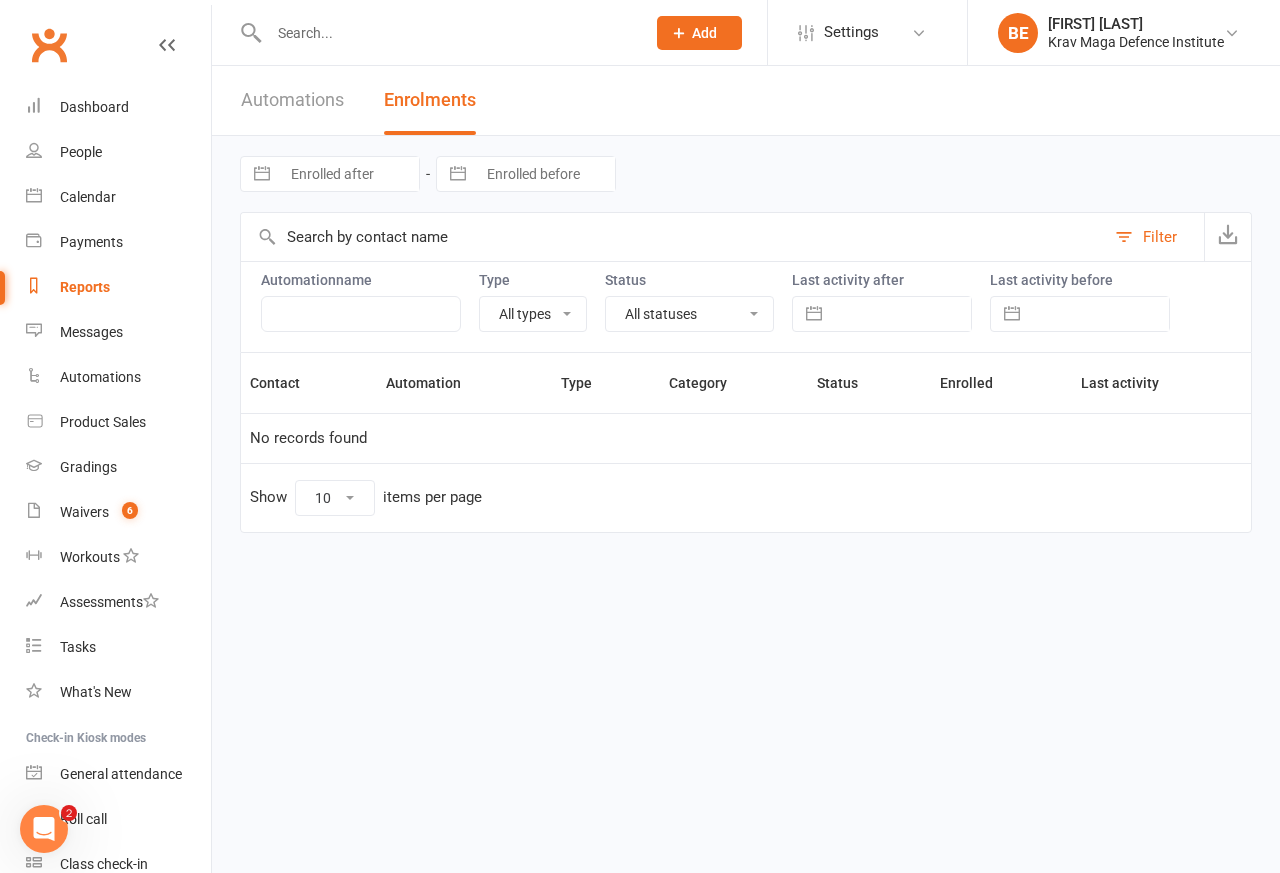 select on "100" 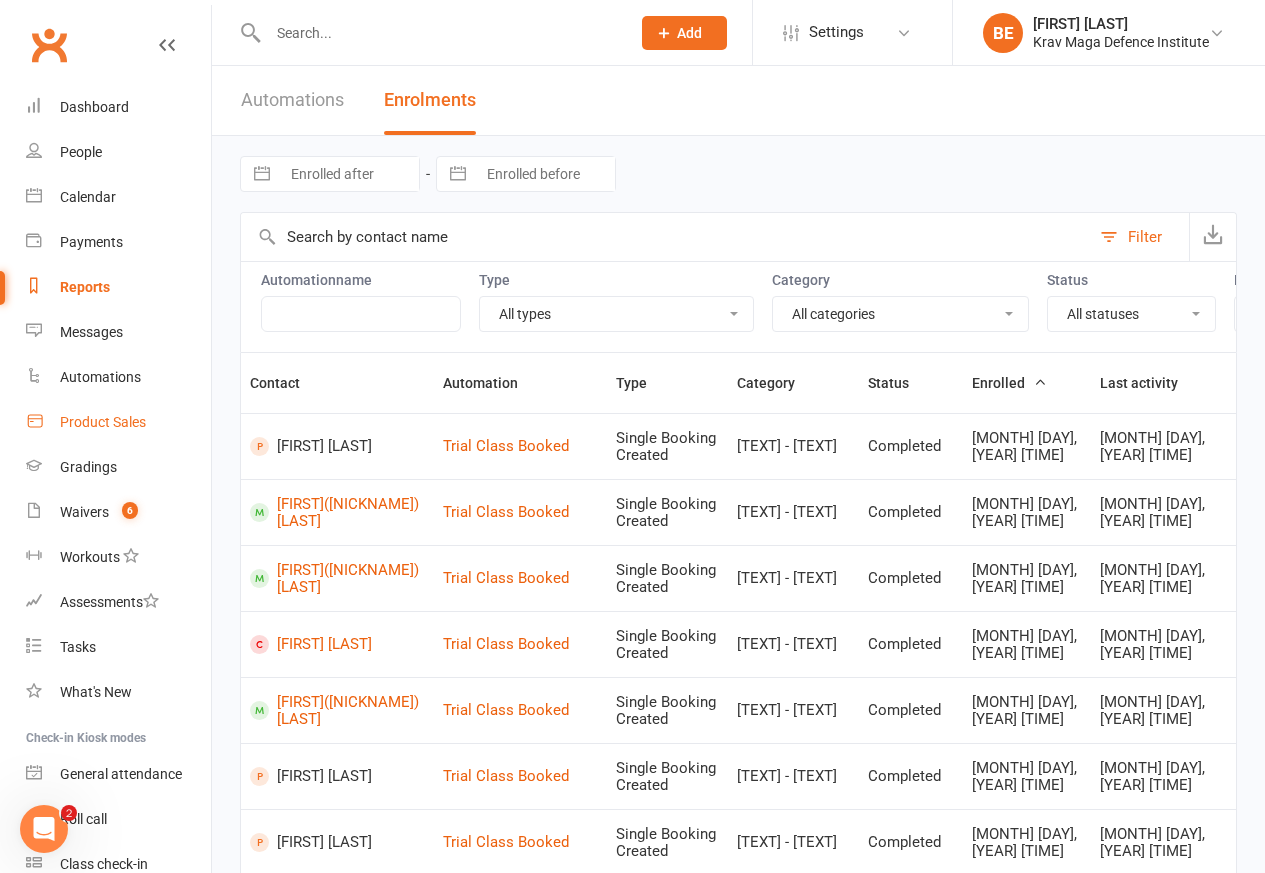 click on "Product Sales" at bounding box center (103, 422) 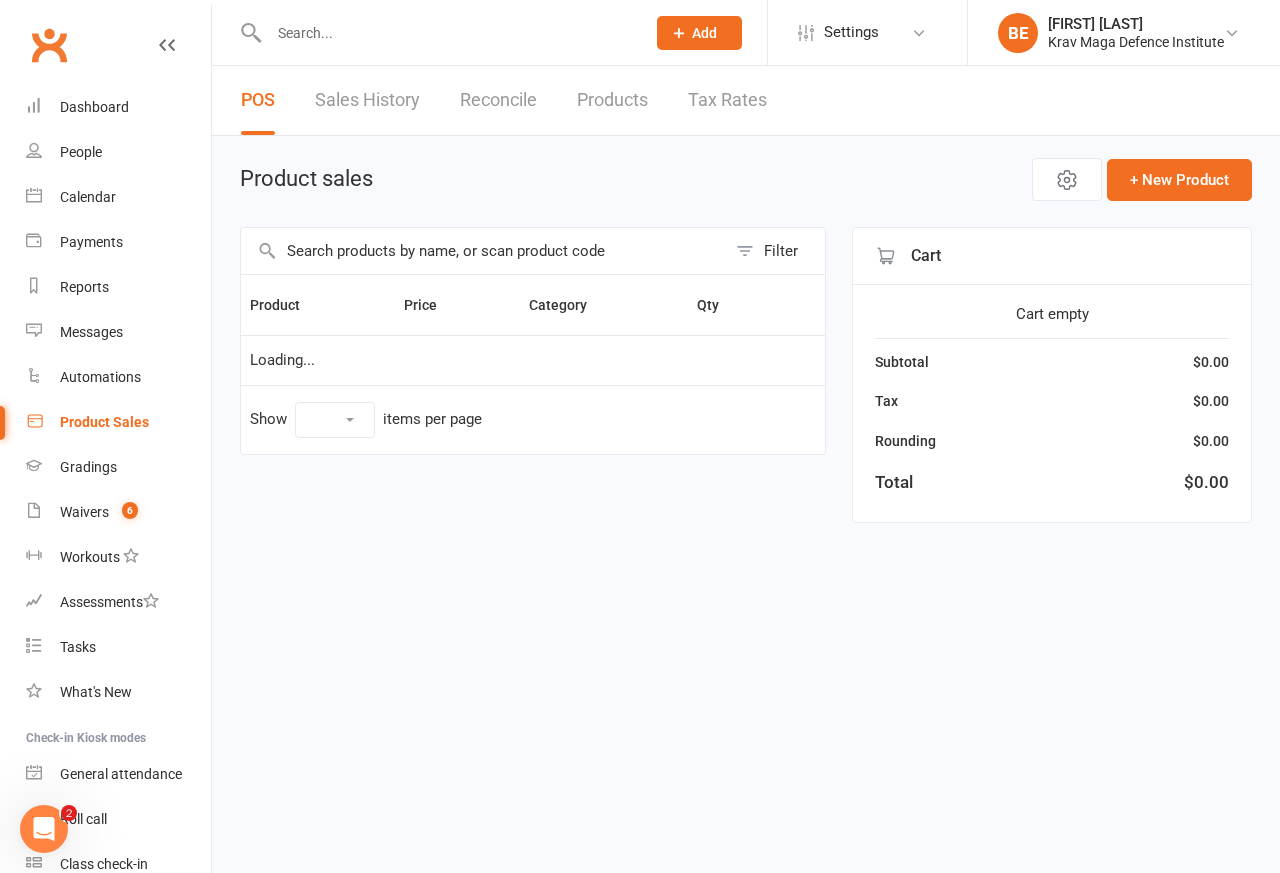 select on "100" 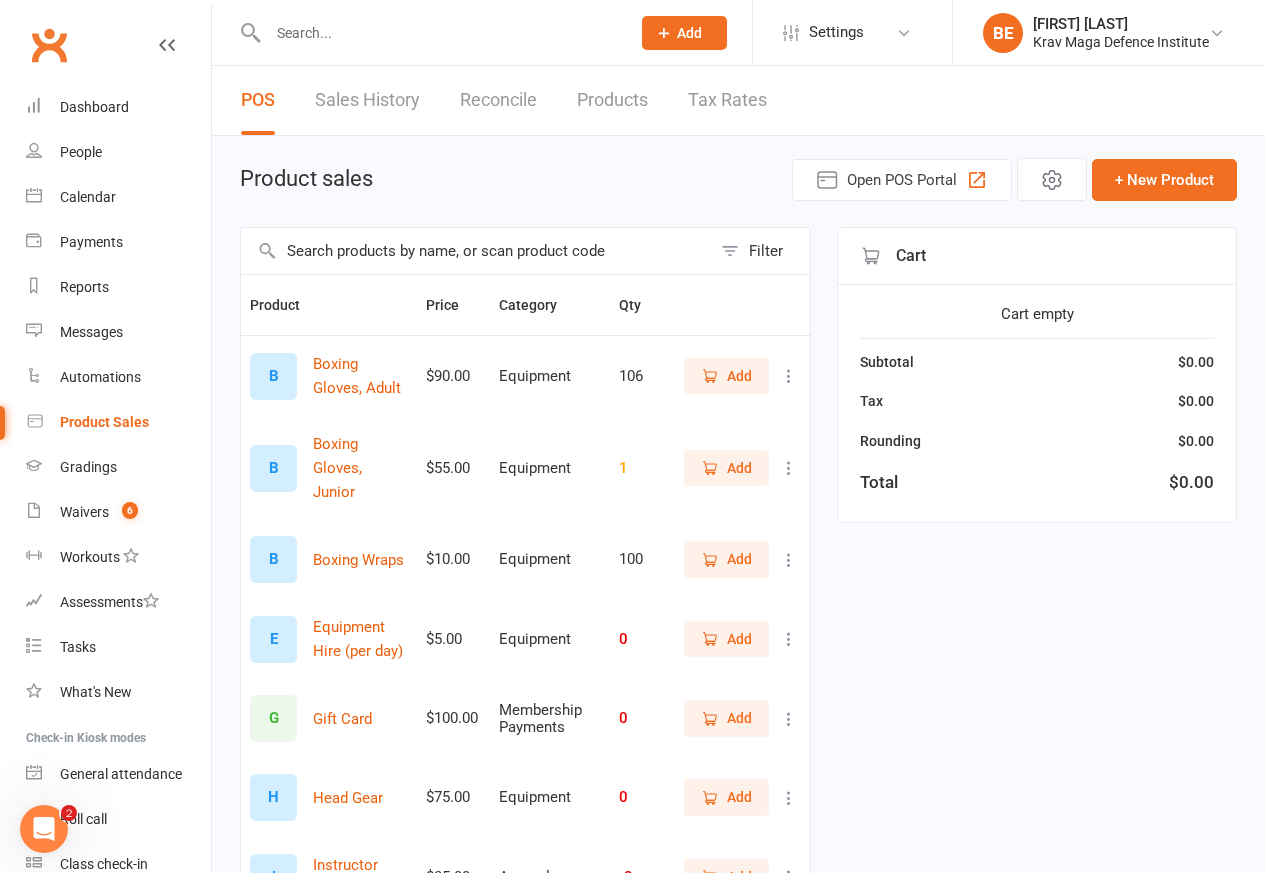click on "Sales History" at bounding box center (367, 100) 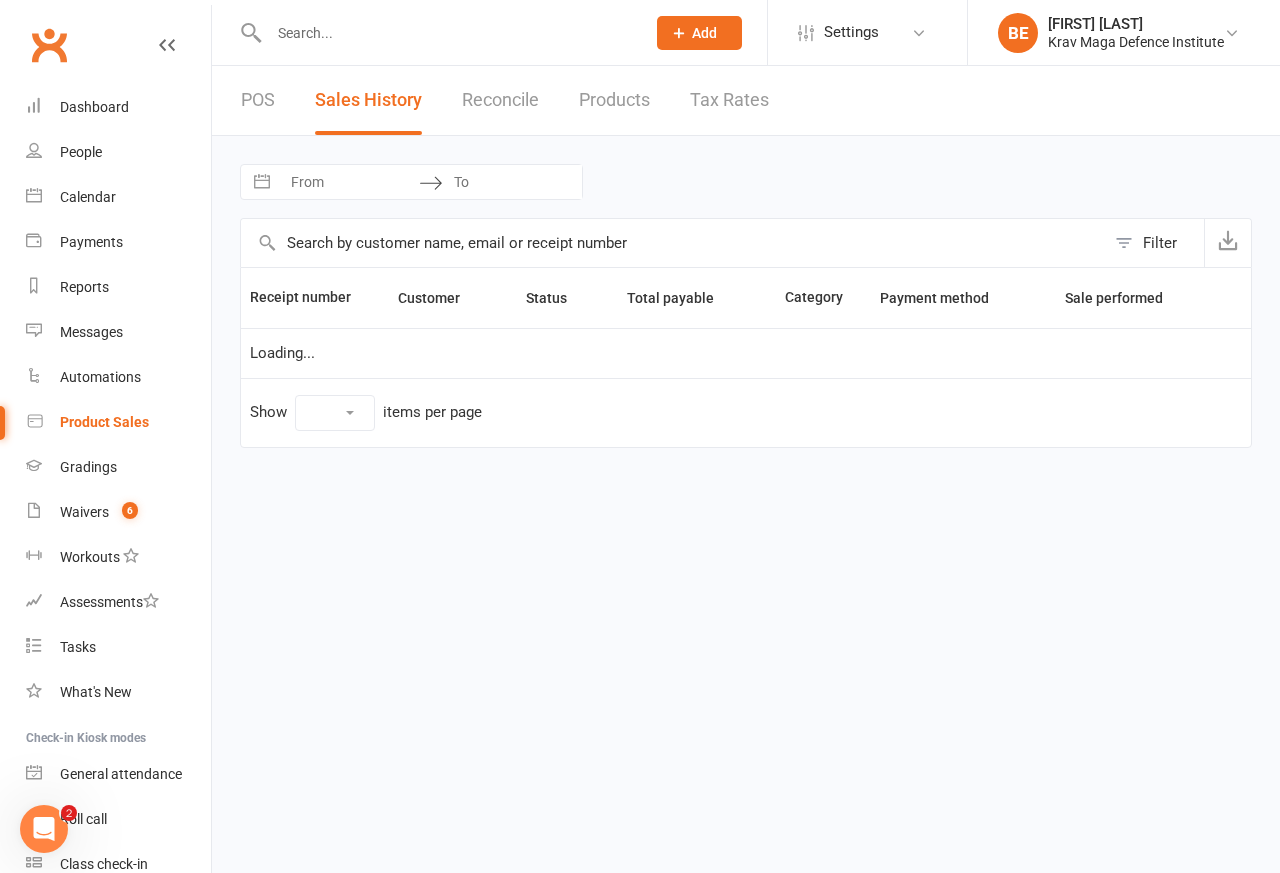 select on "25" 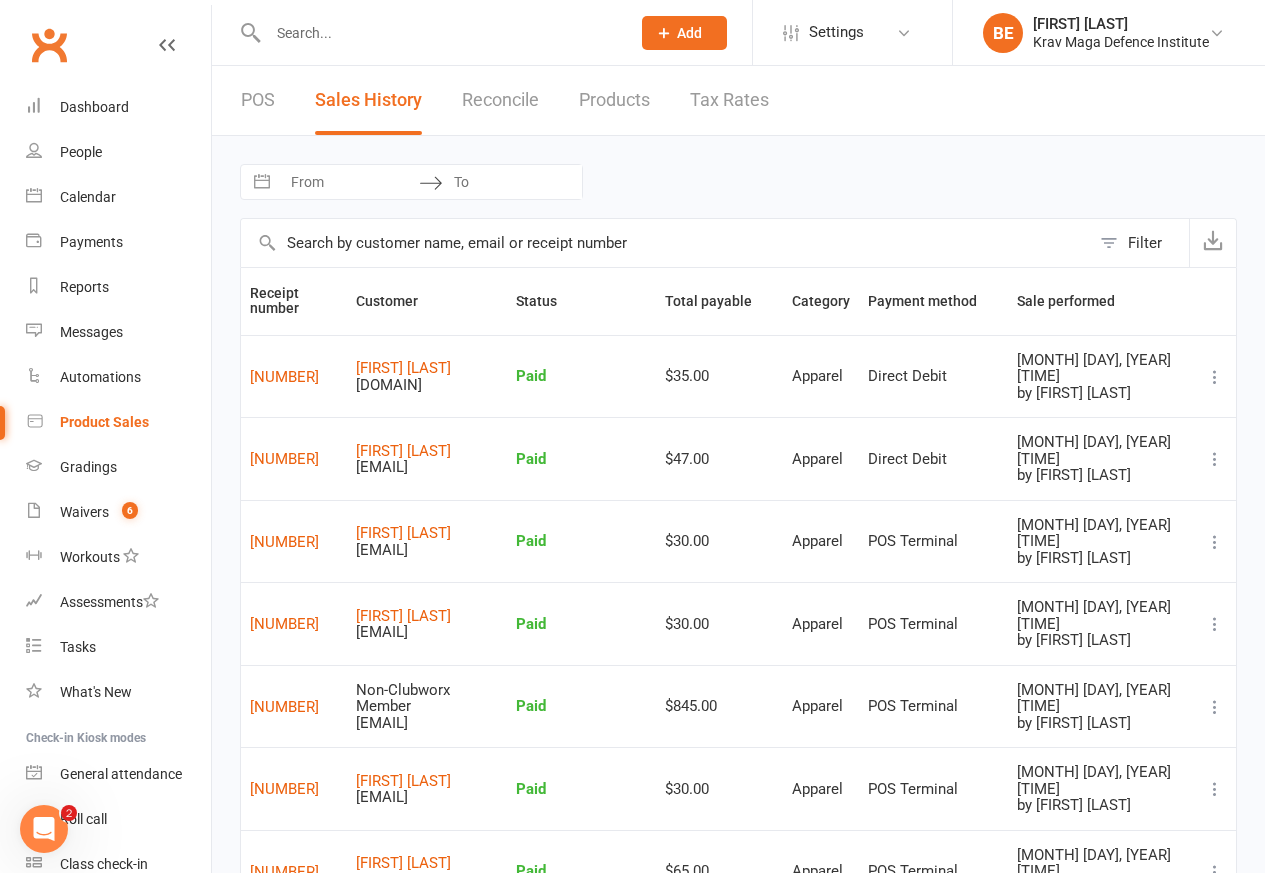click on "Reconcile" at bounding box center [500, 100] 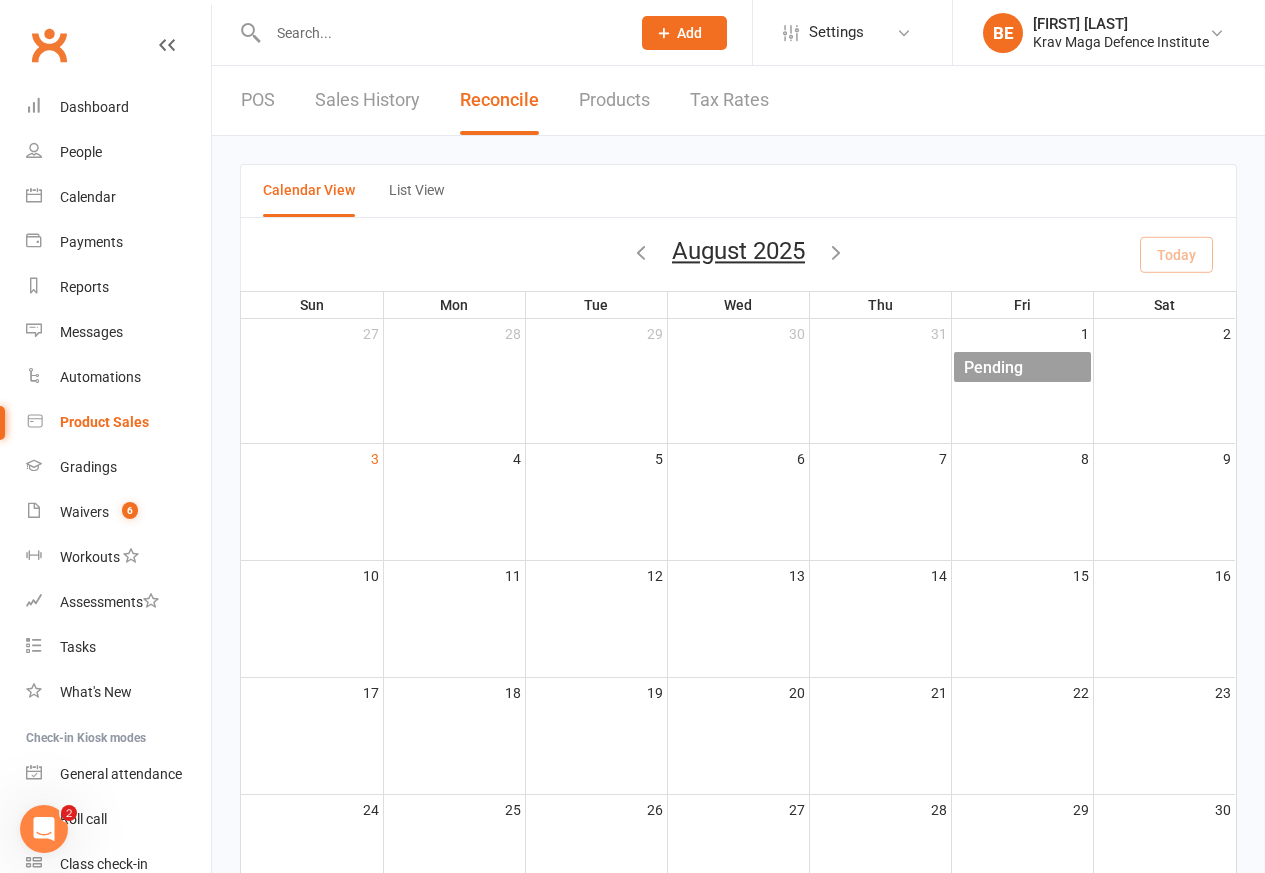 click on "Products" at bounding box center [614, 100] 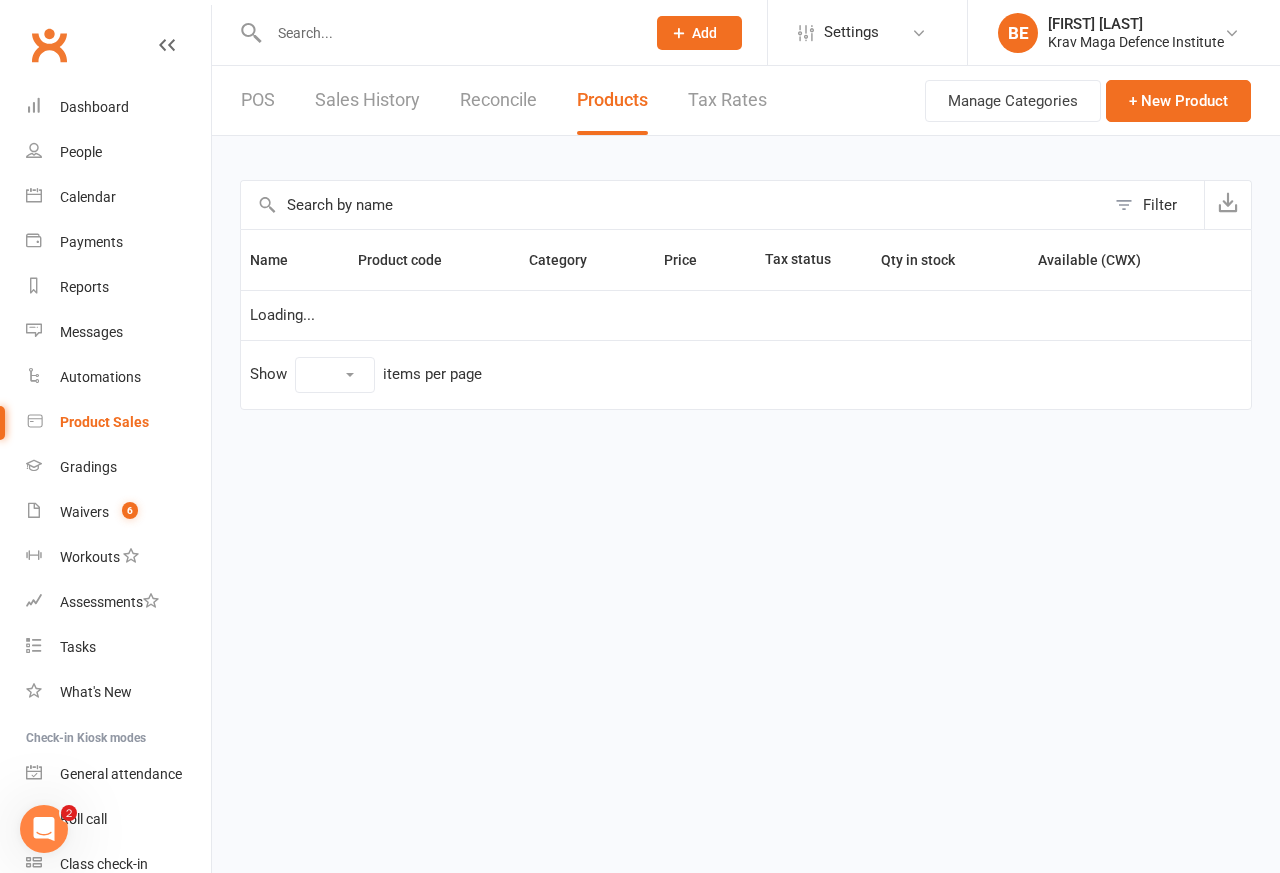 select on "50" 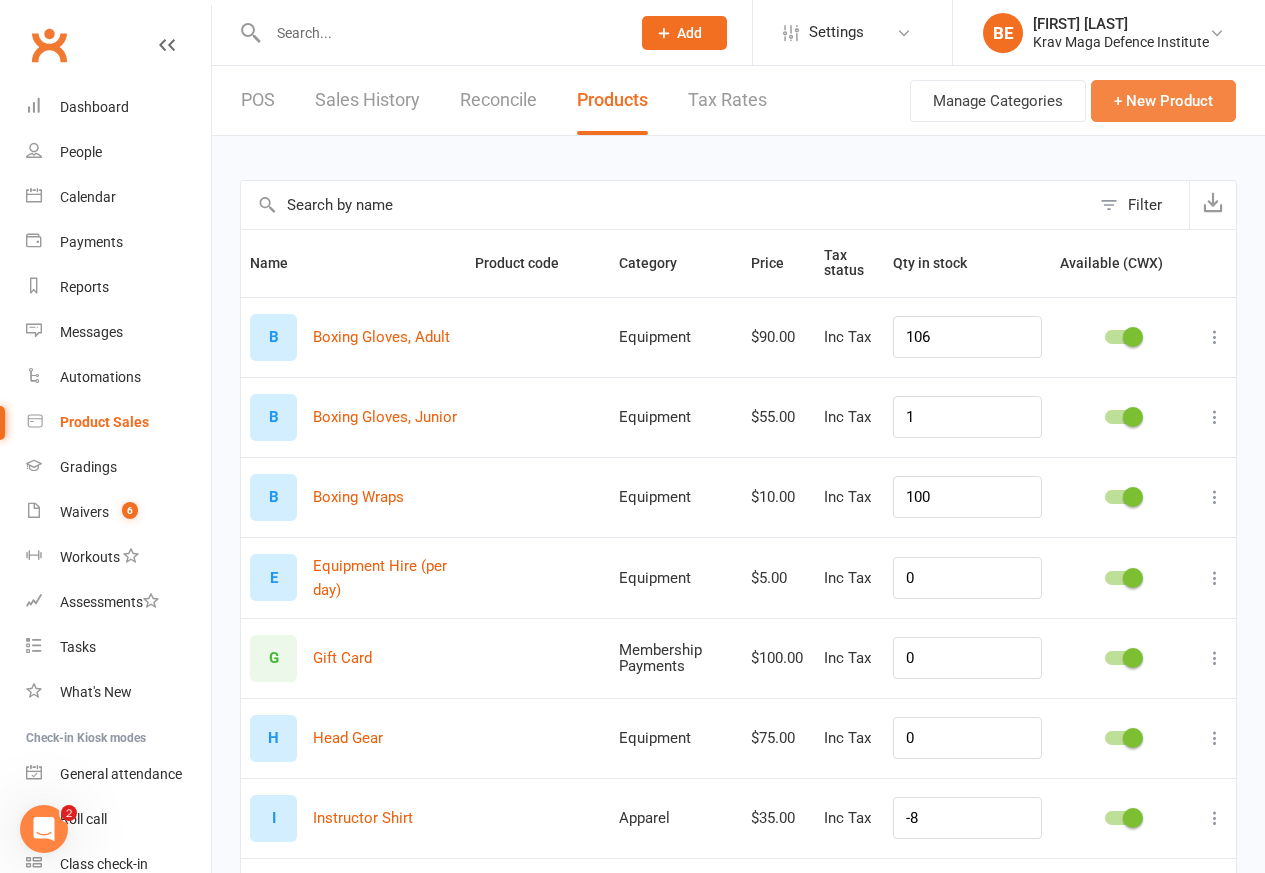 click on "+ New Product" at bounding box center (1163, 101) 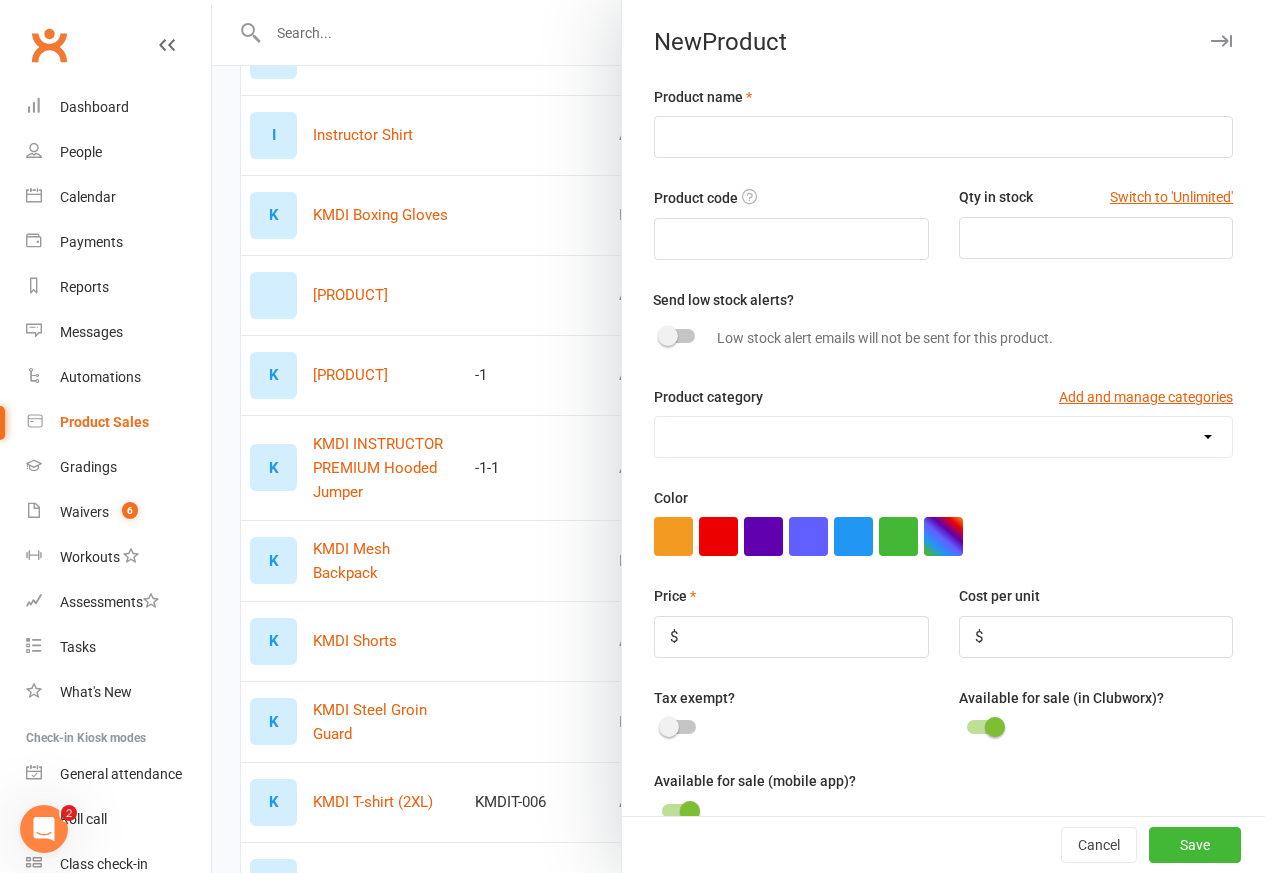 scroll, scrollTop: 840, scrollLeft: 0, axis: vertical 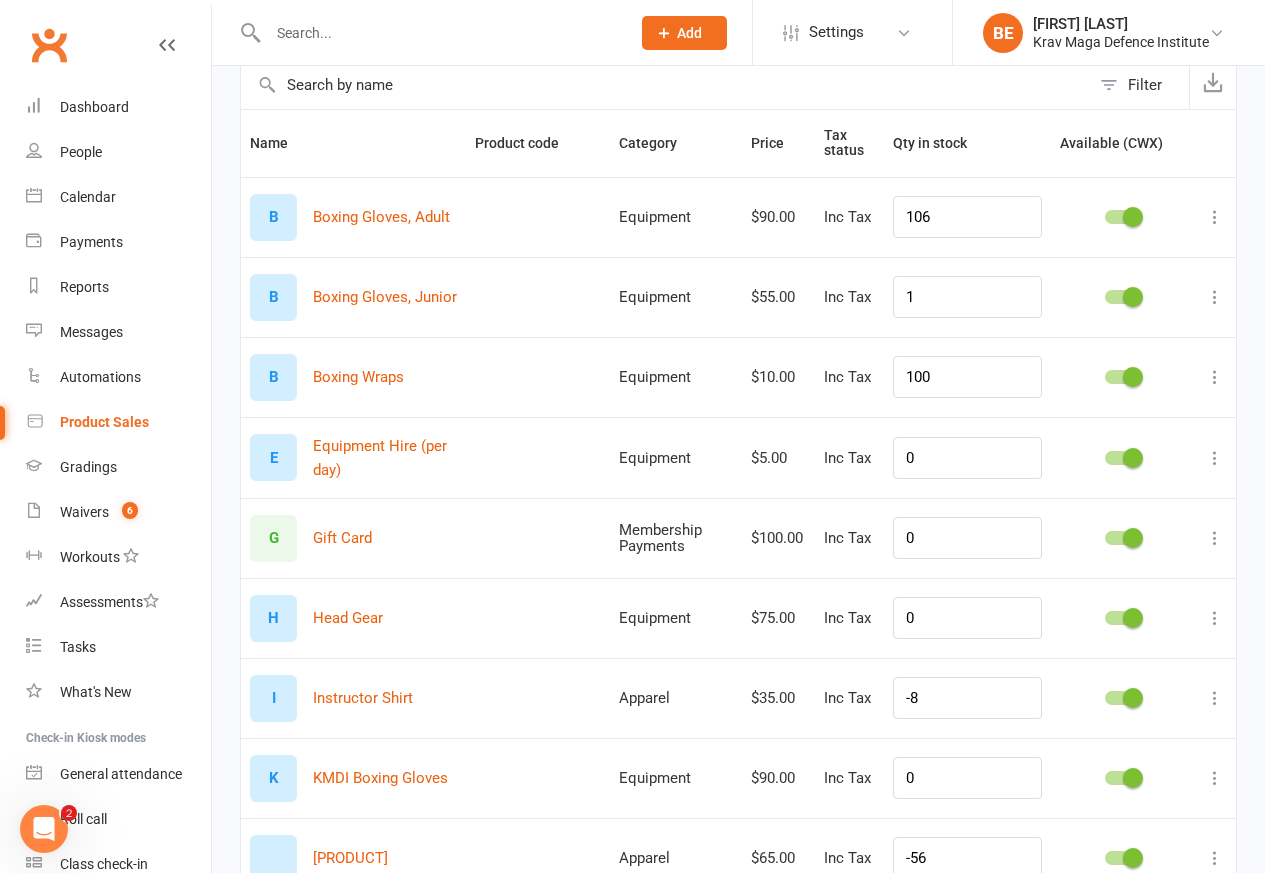 click at bounding box center [665, 85] 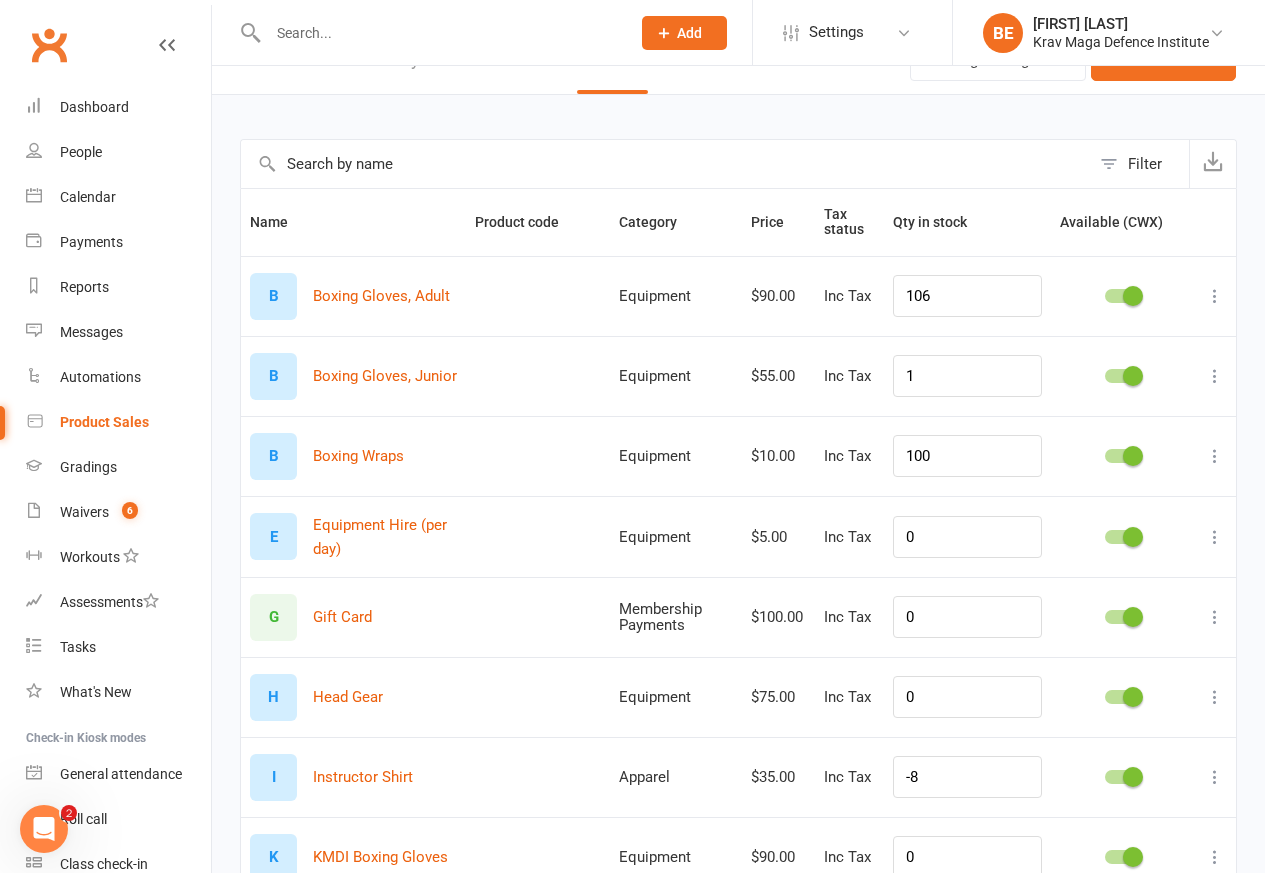 scroll, scrollTop: 0, scrollLeft: 0, axis: both 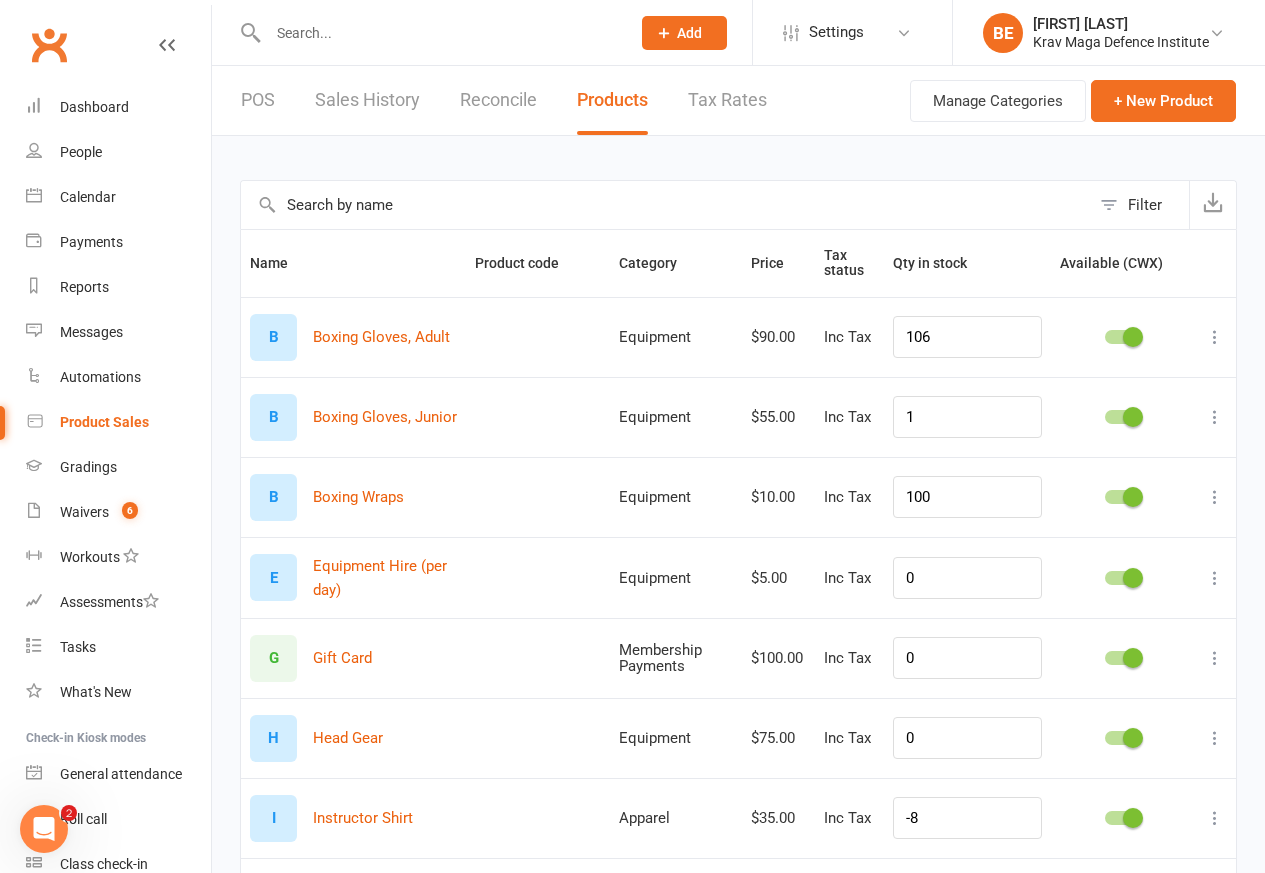click on "Tax Rates" at bounding box center (727, 100) 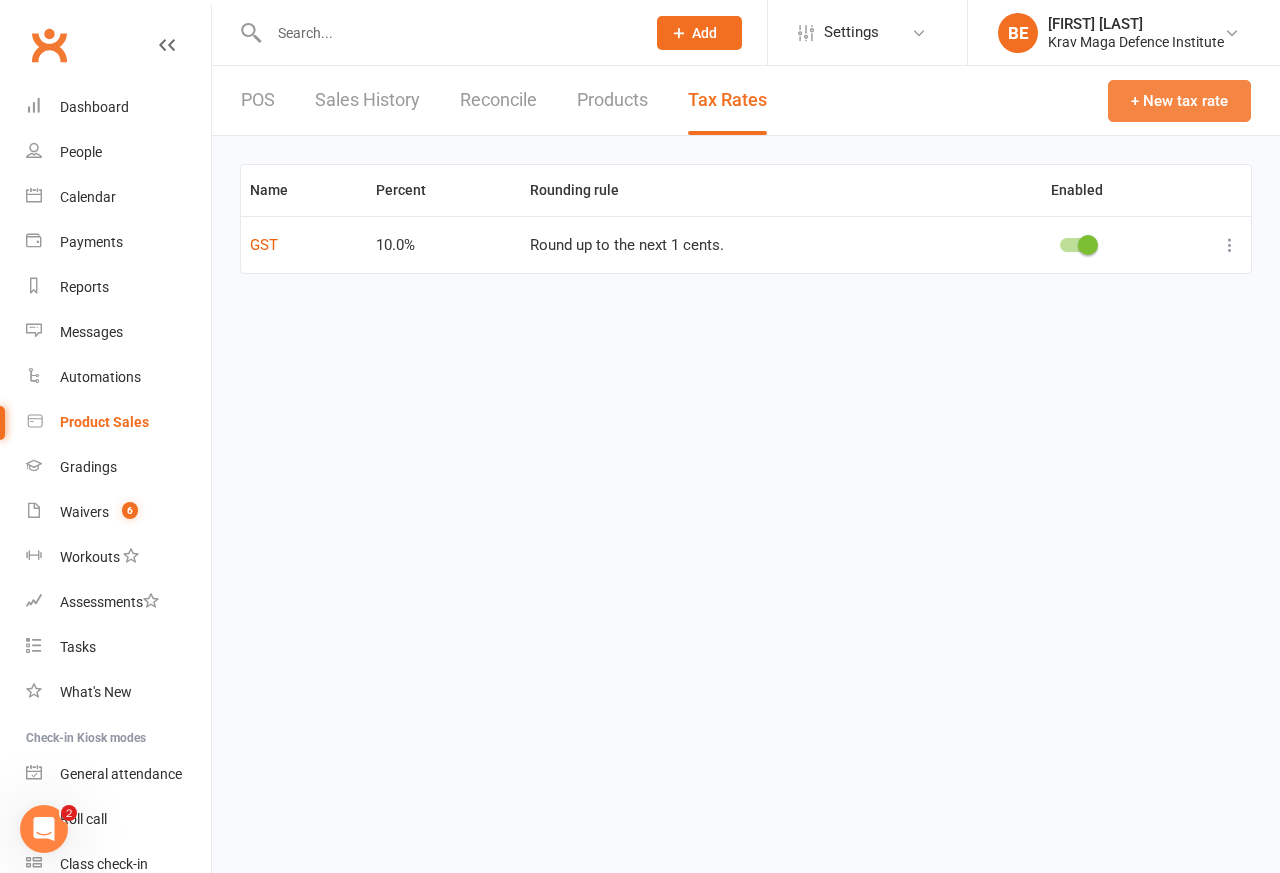 click on "+ New tax rate" at bounding box center [1179, 101] 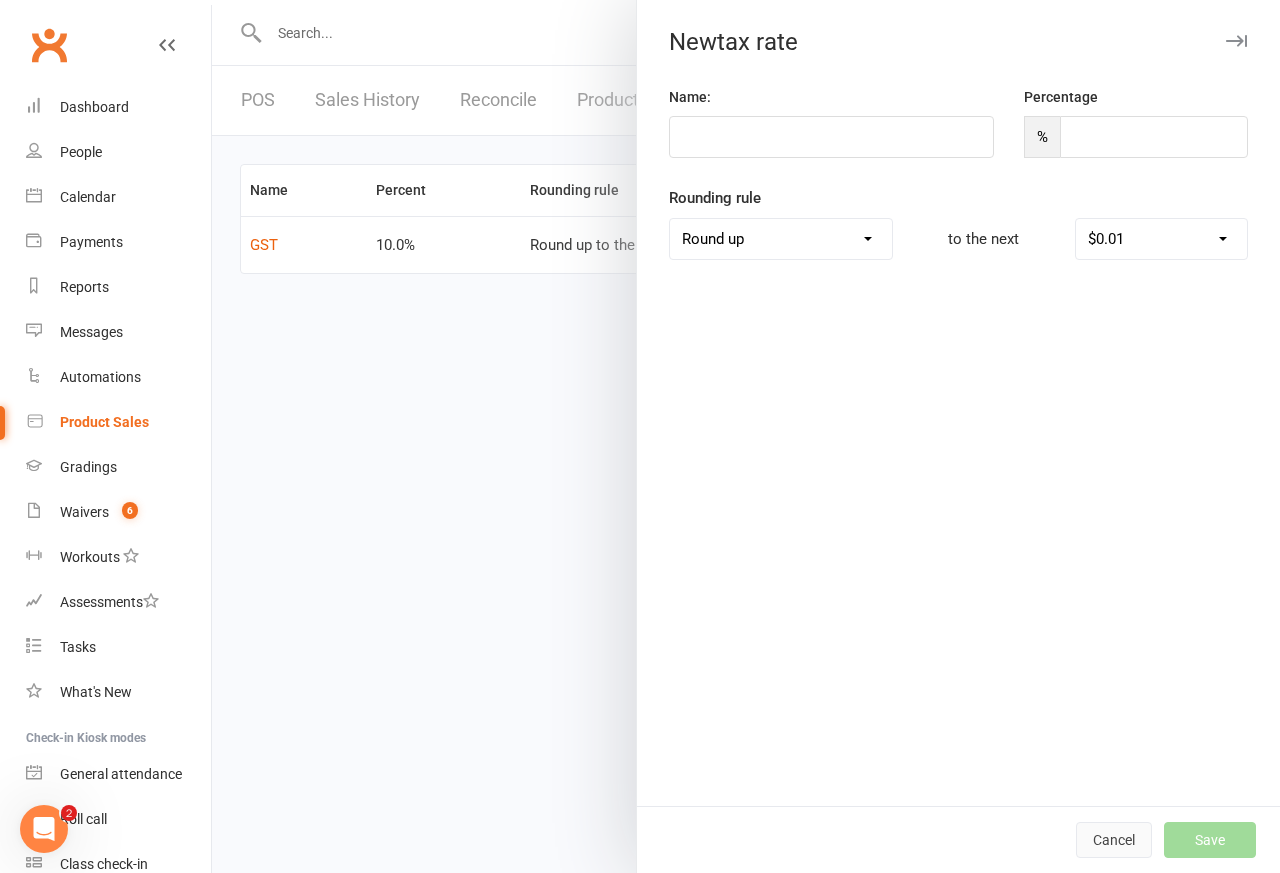 click on "Cancel" at bounding box center (1114, 840) 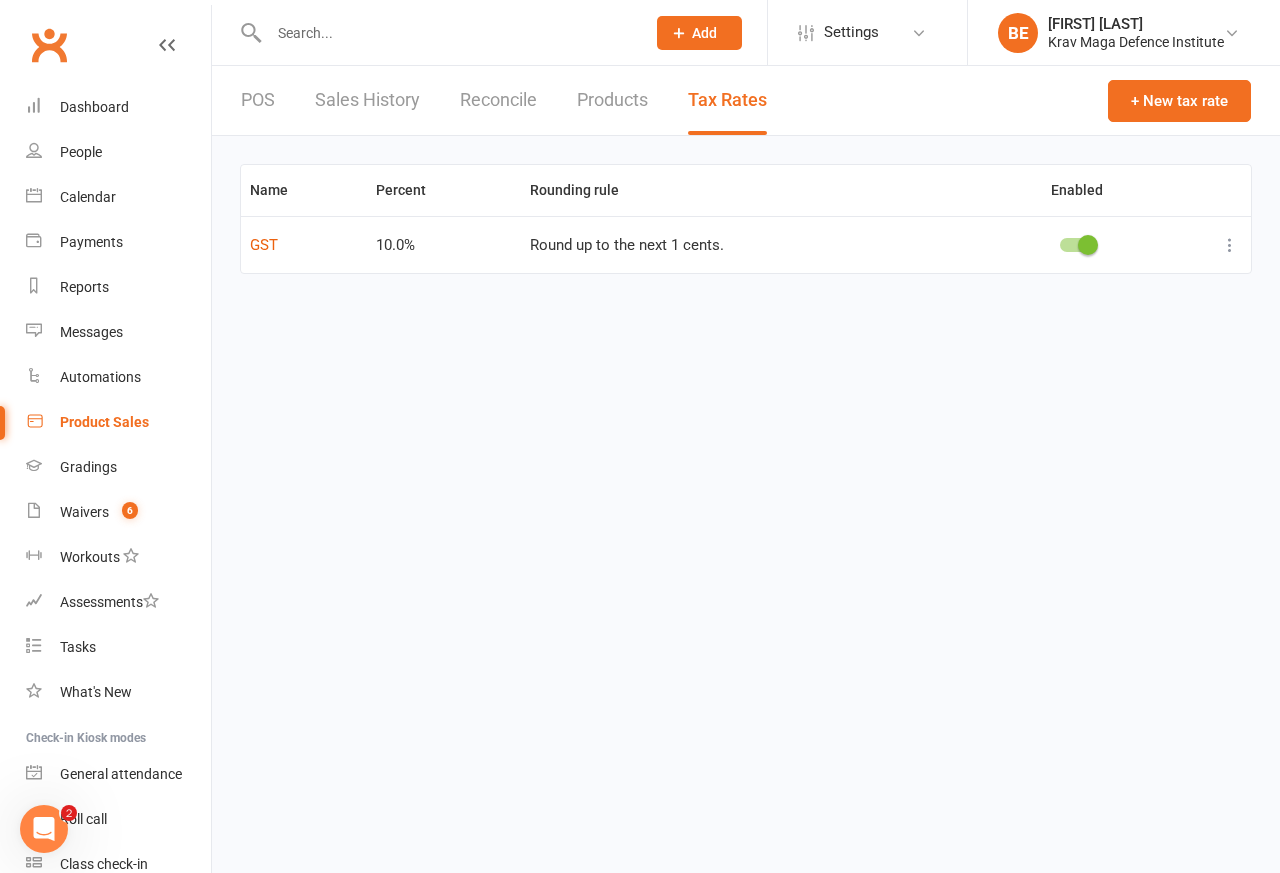 click on "Product Sales" at bounding box center [118, 422] 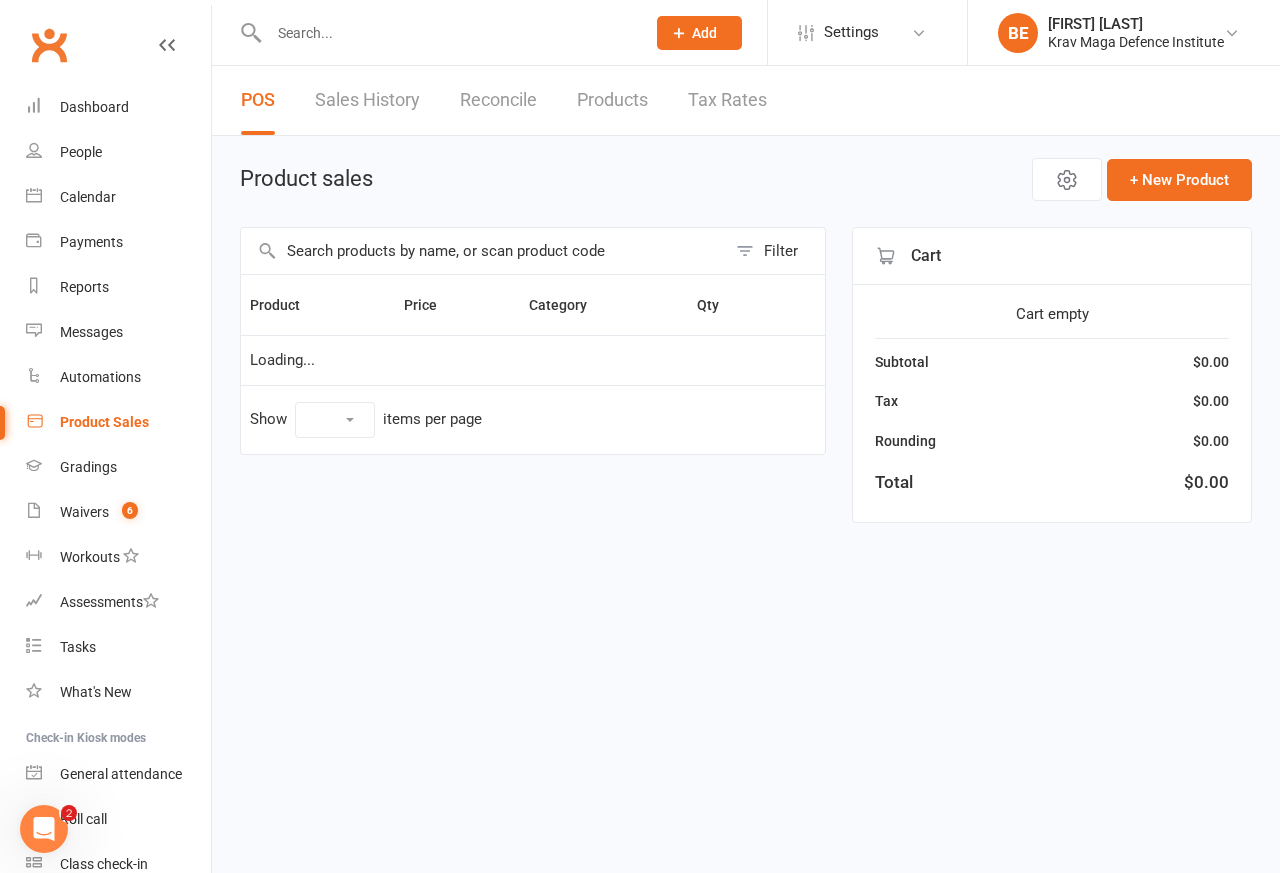 select on "100" 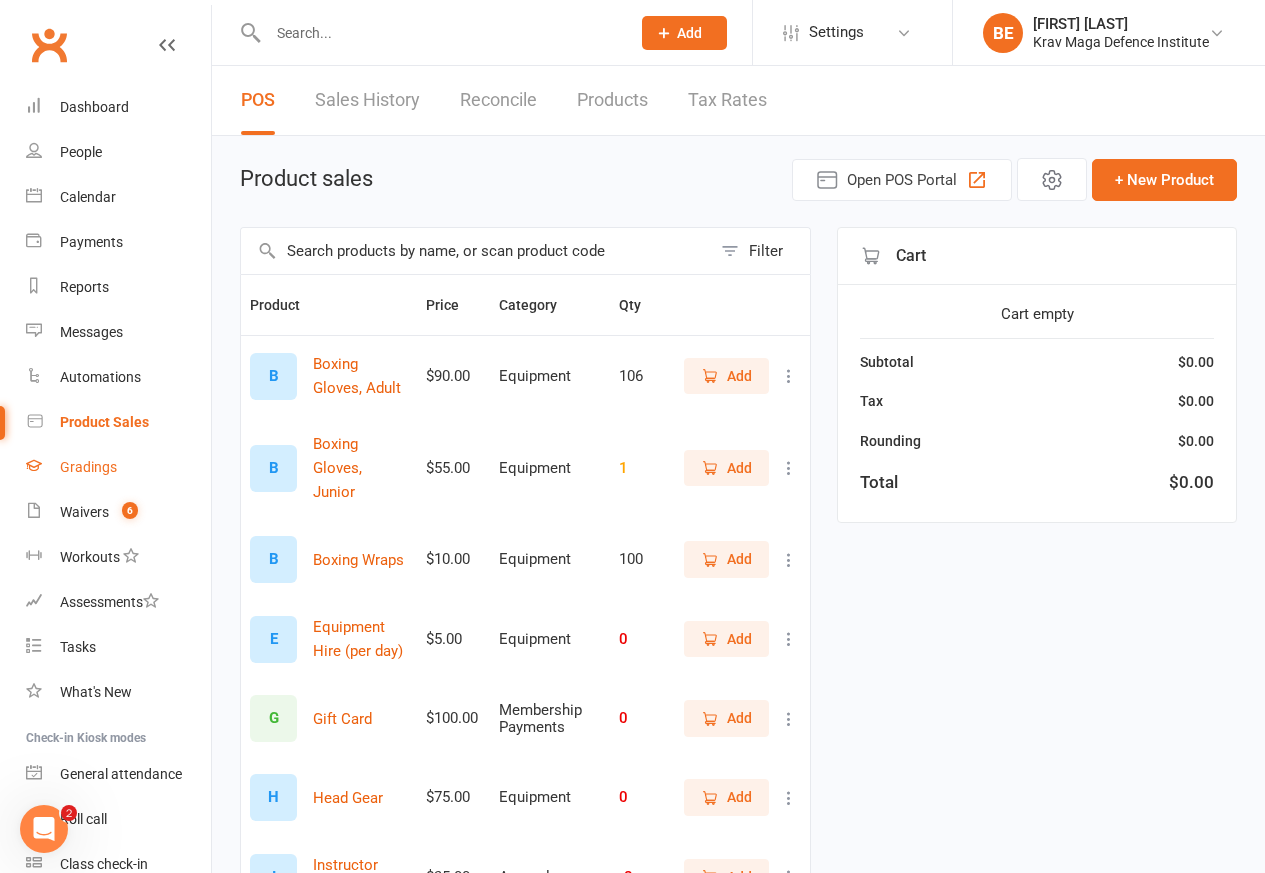 click on "Gradings" at bounding box center [88, 467] 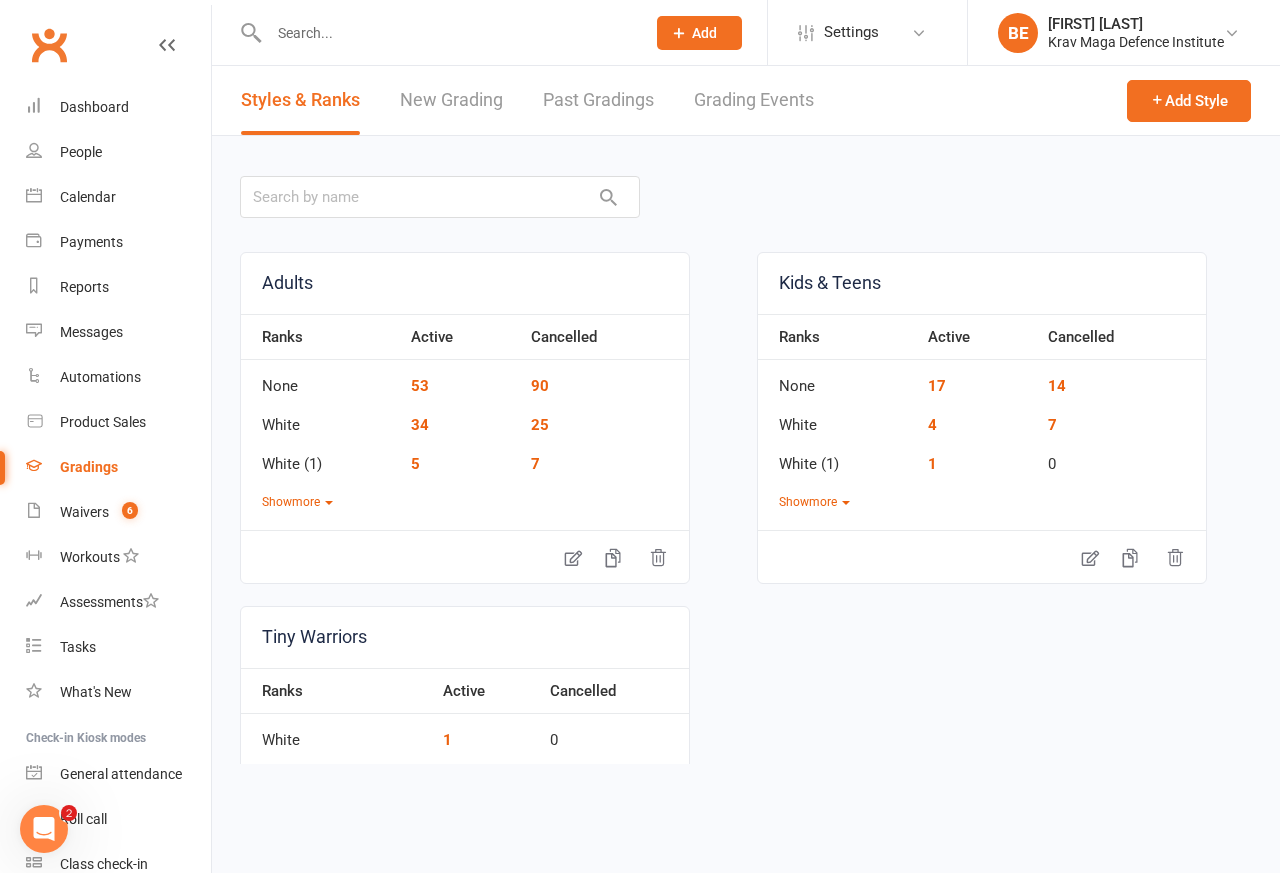 click on "New Grading" at bounding box center (451, 100) 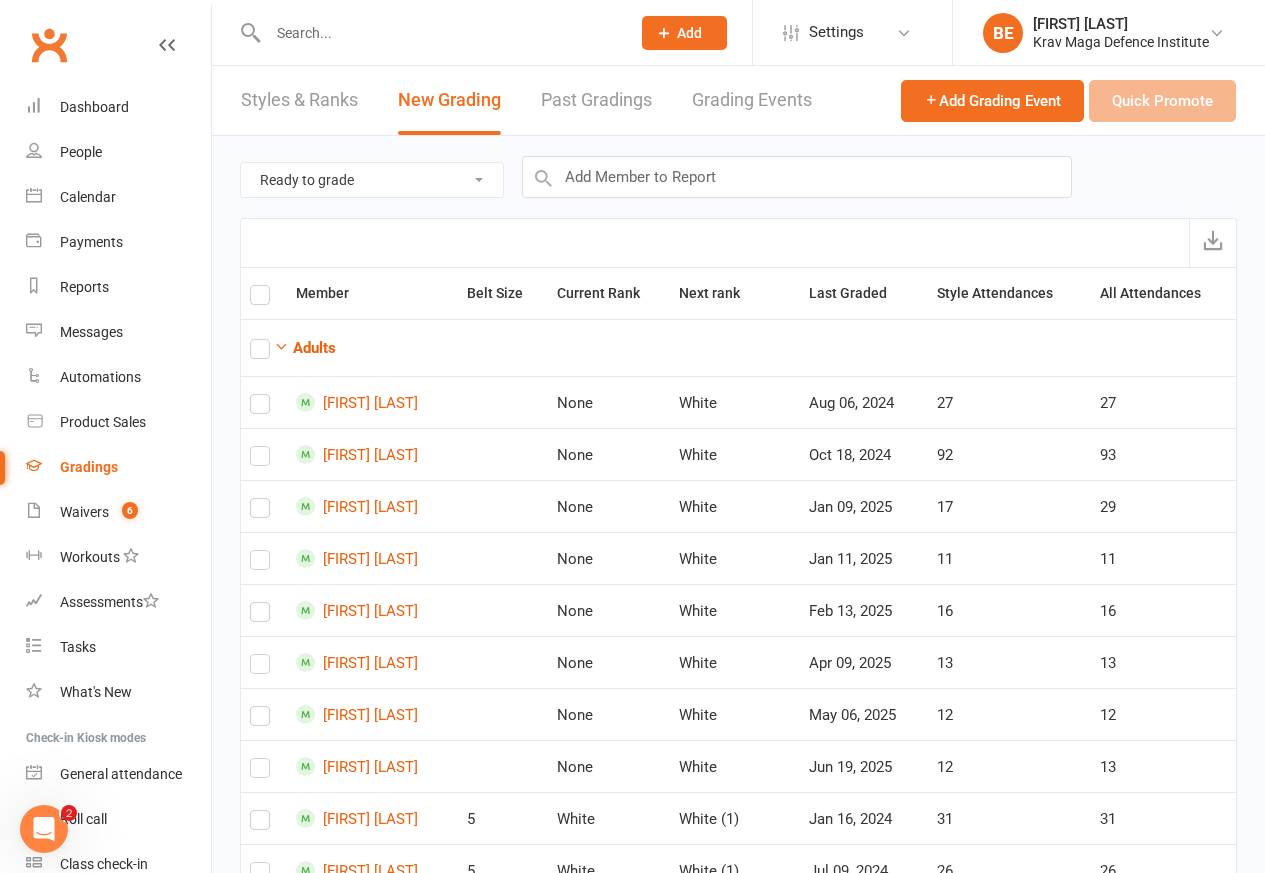 click on "Grading Events" at bounding box center (752, 100) 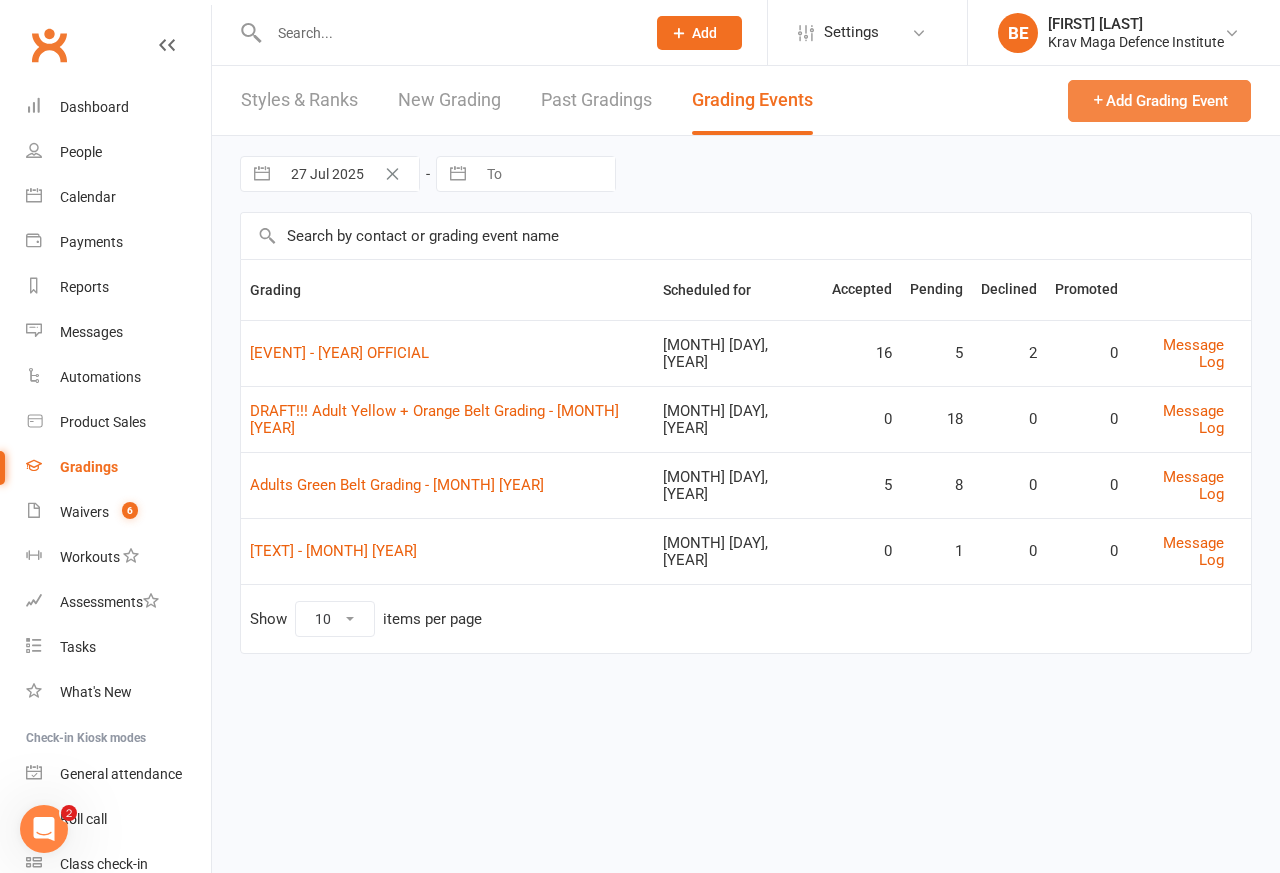 click on "Add Grading Event" at bounding box center [1159, 101] 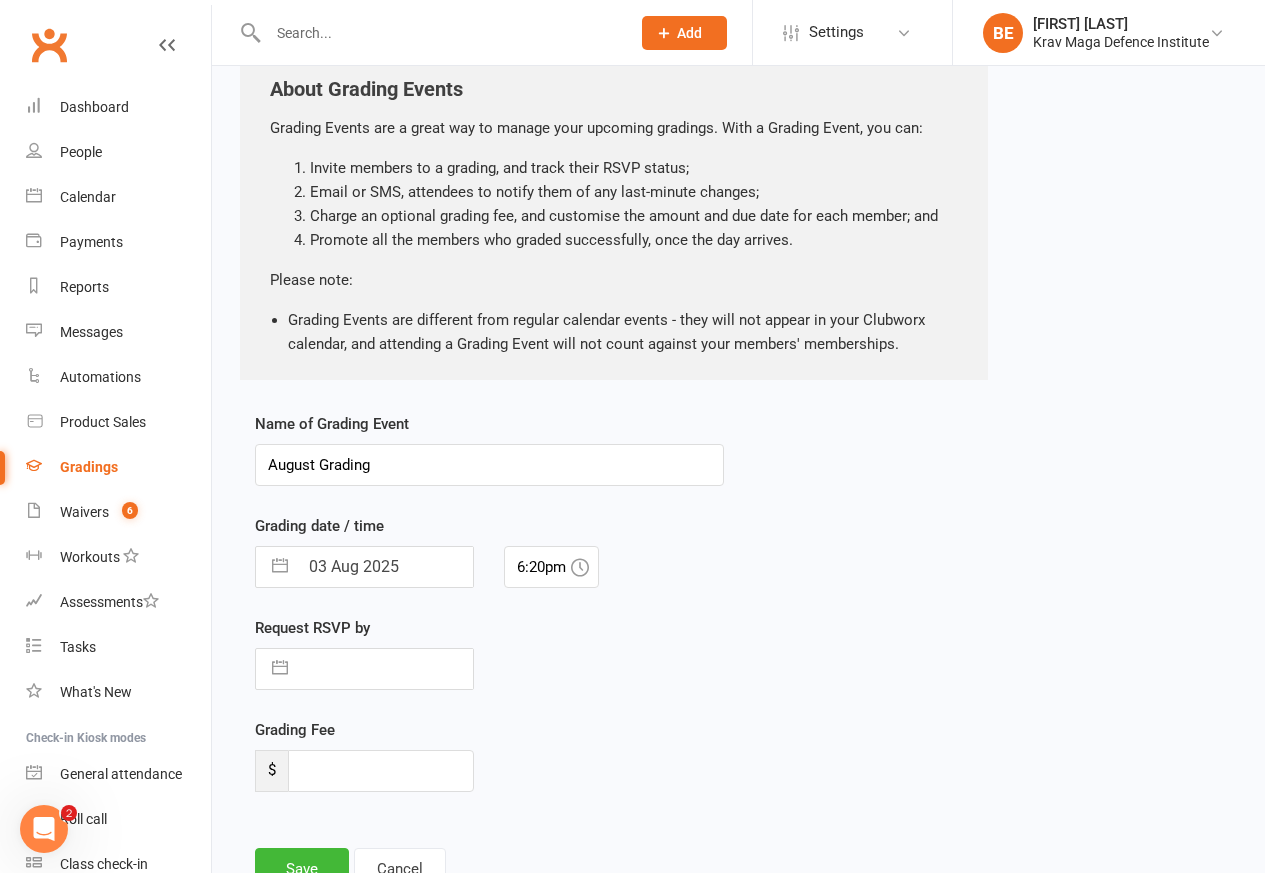 scroll, scrollTop: 217, scrollLeft: 0, axis: vertical 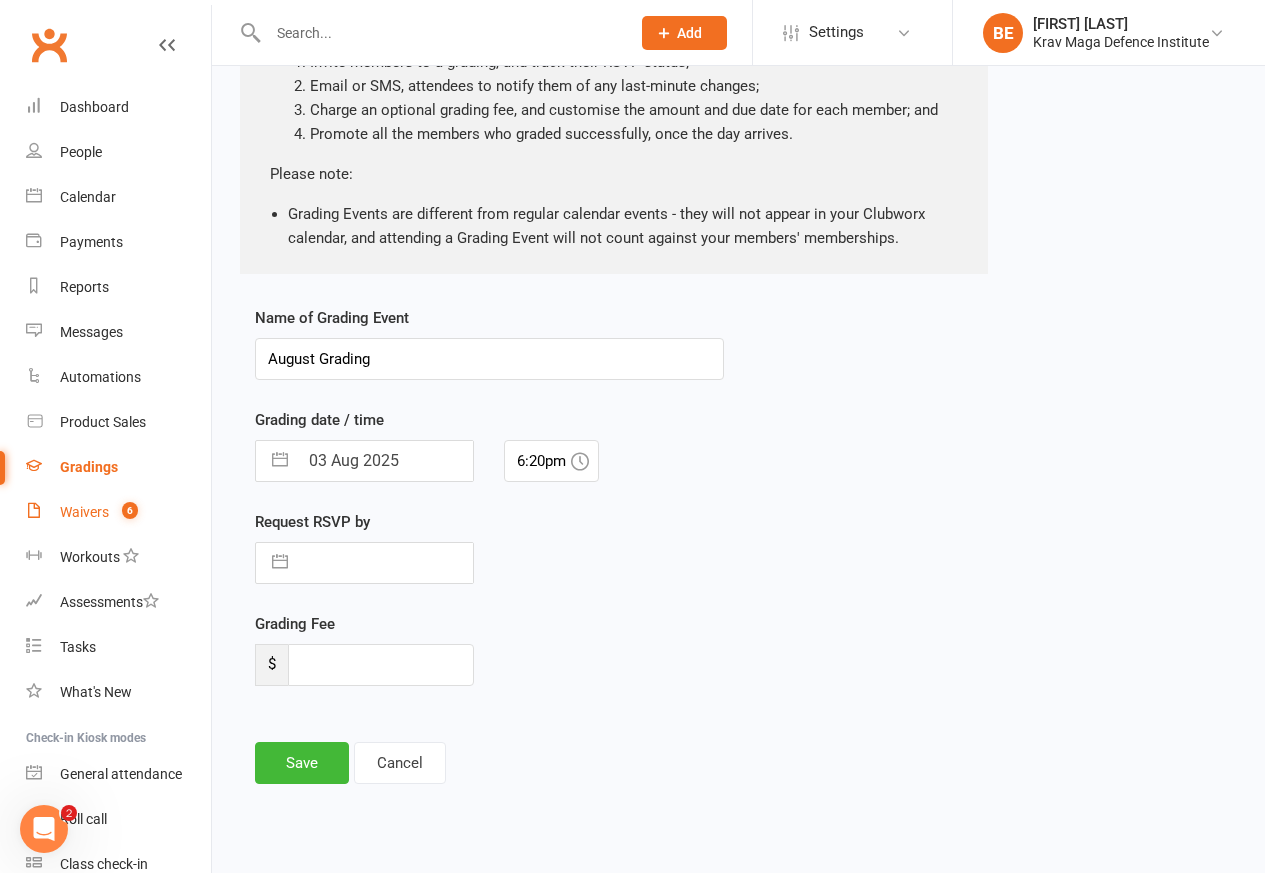 click on "Waivers" at bounding box center [84, 512] 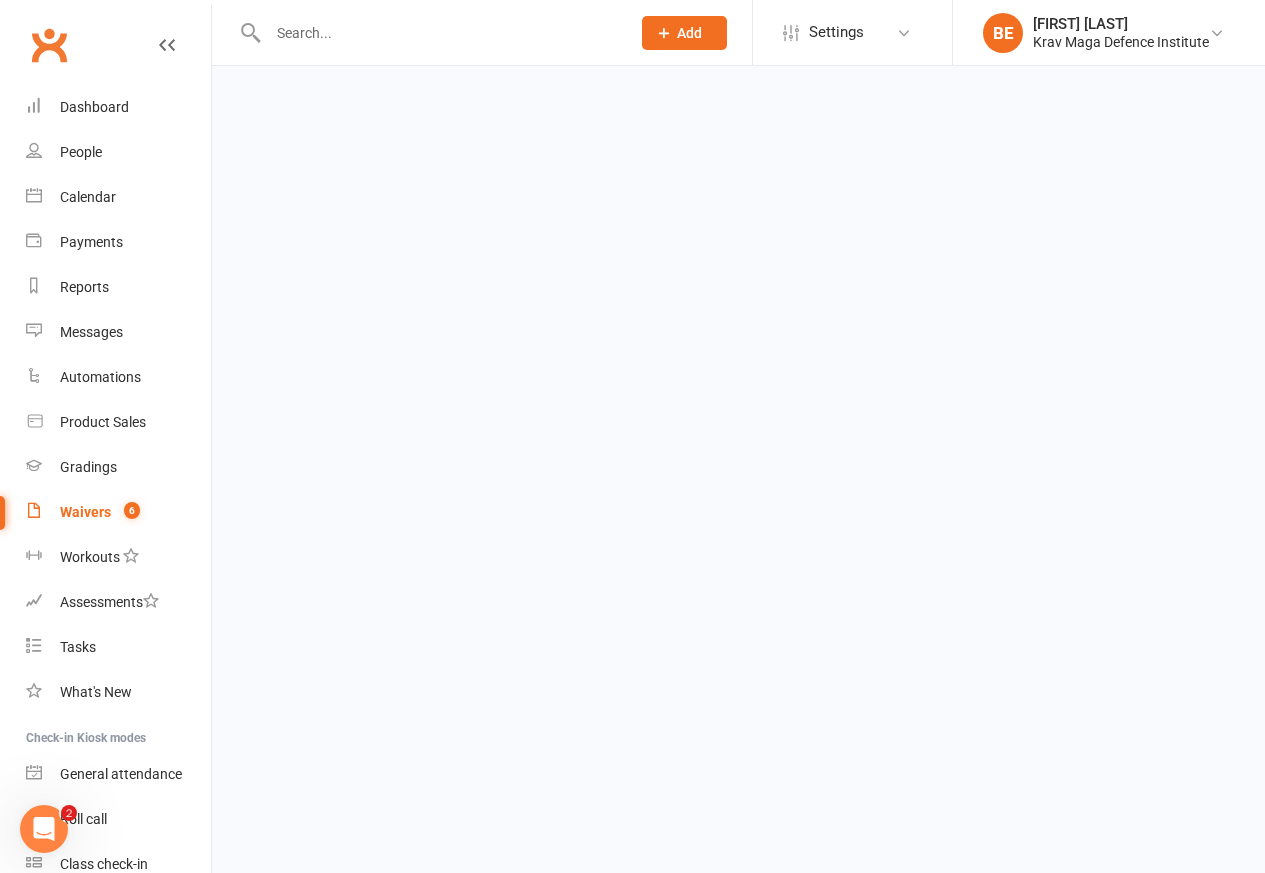 scroll, scrollTop: 0, scrollLeft: 0, axis: both 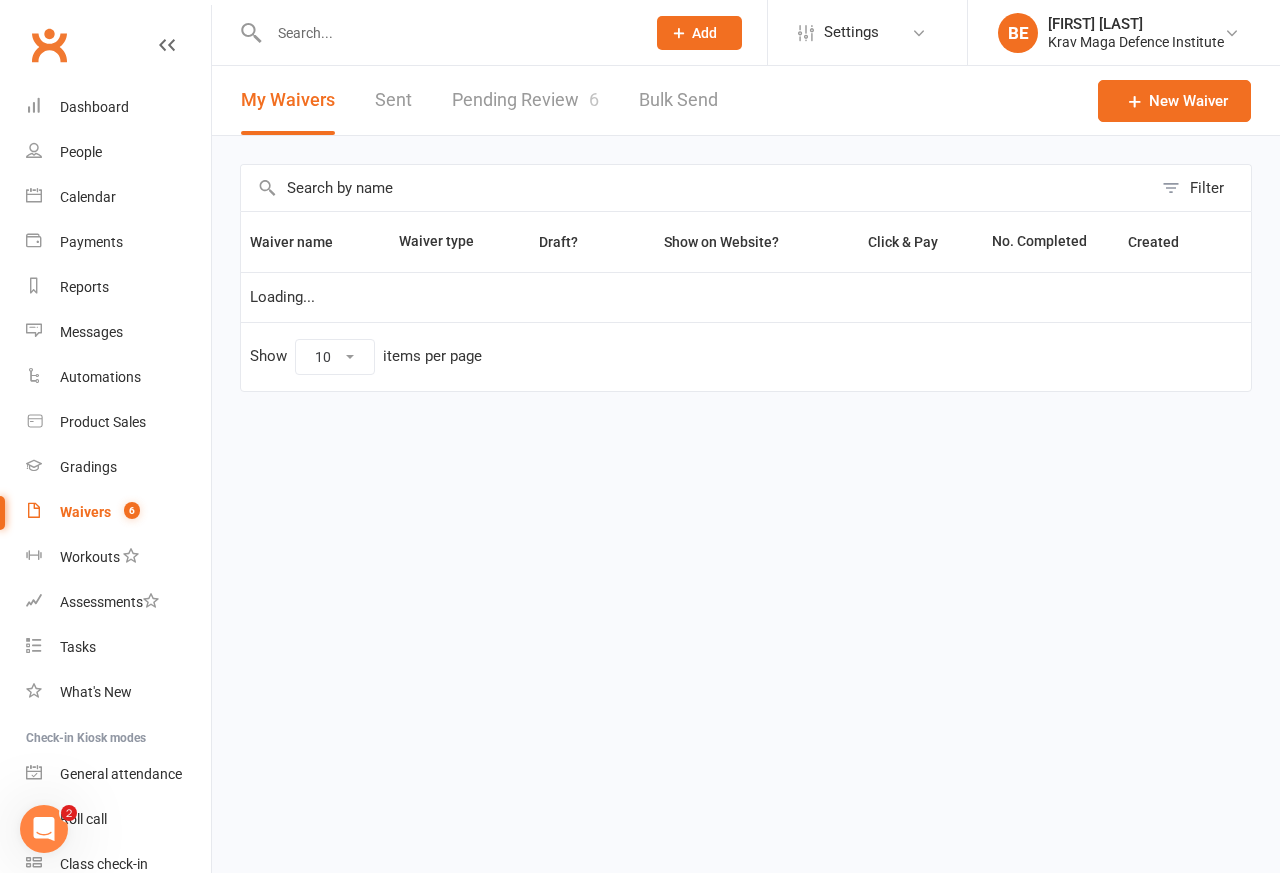 select on "25" 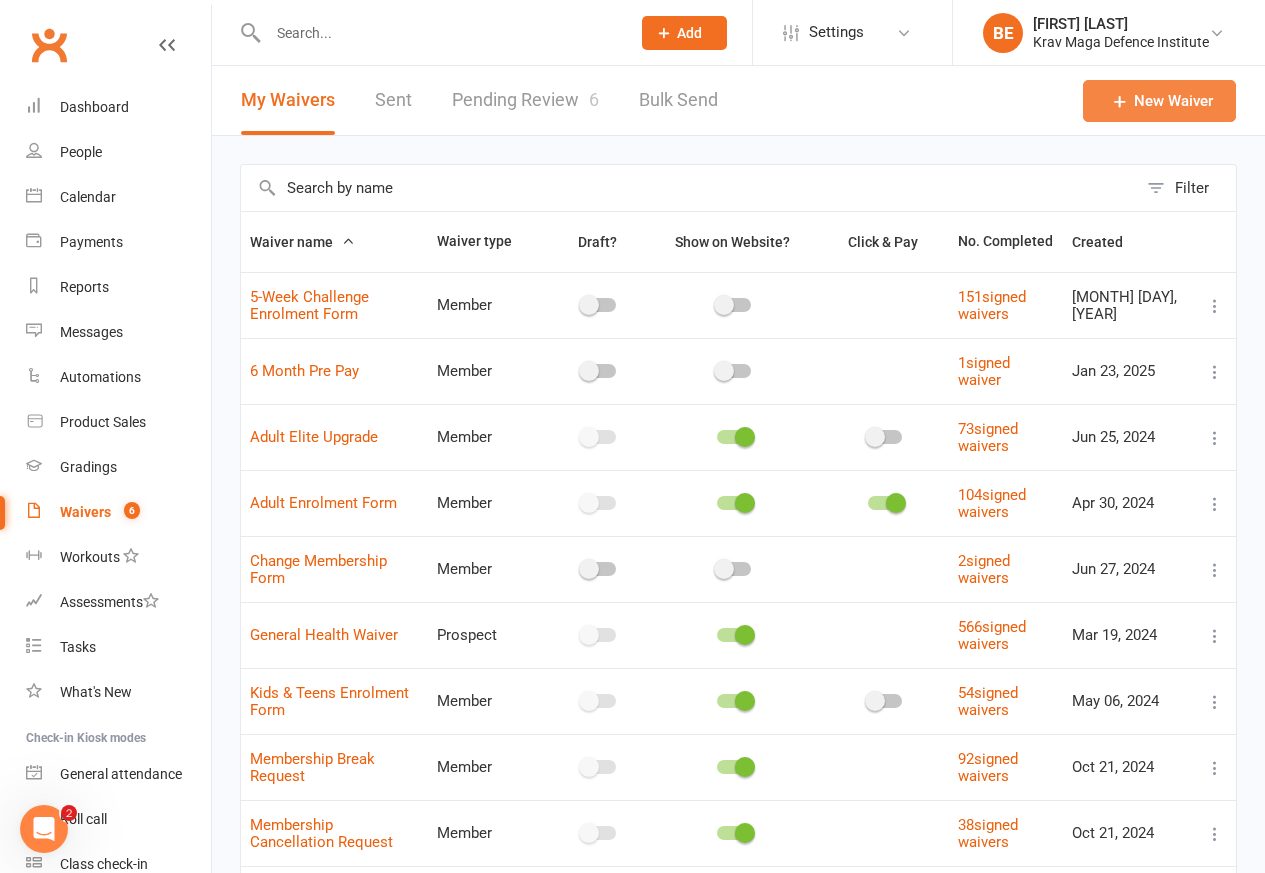 click on "New Waiver" at bounding box center [1159, 101] 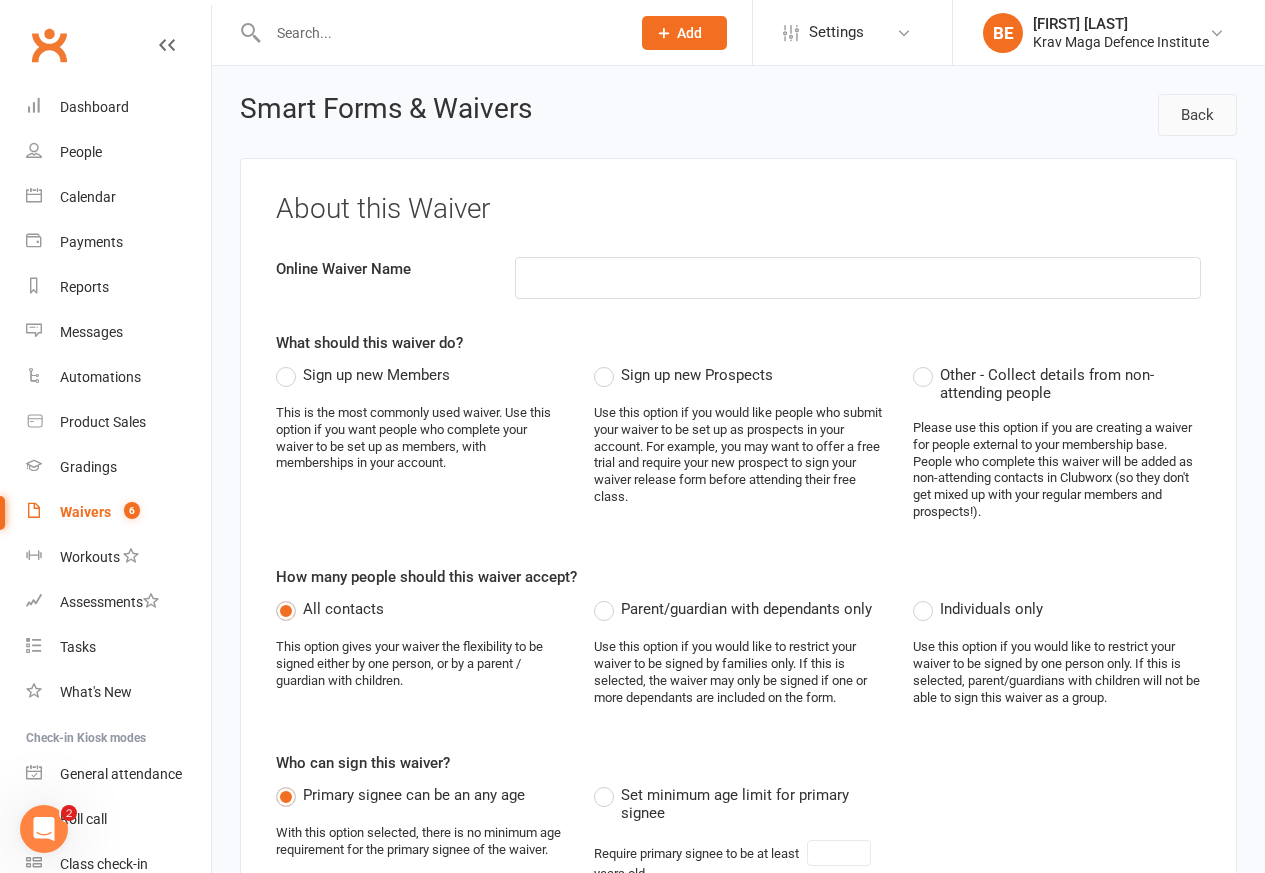 click on "Back" at bounding box center [1197, 115] 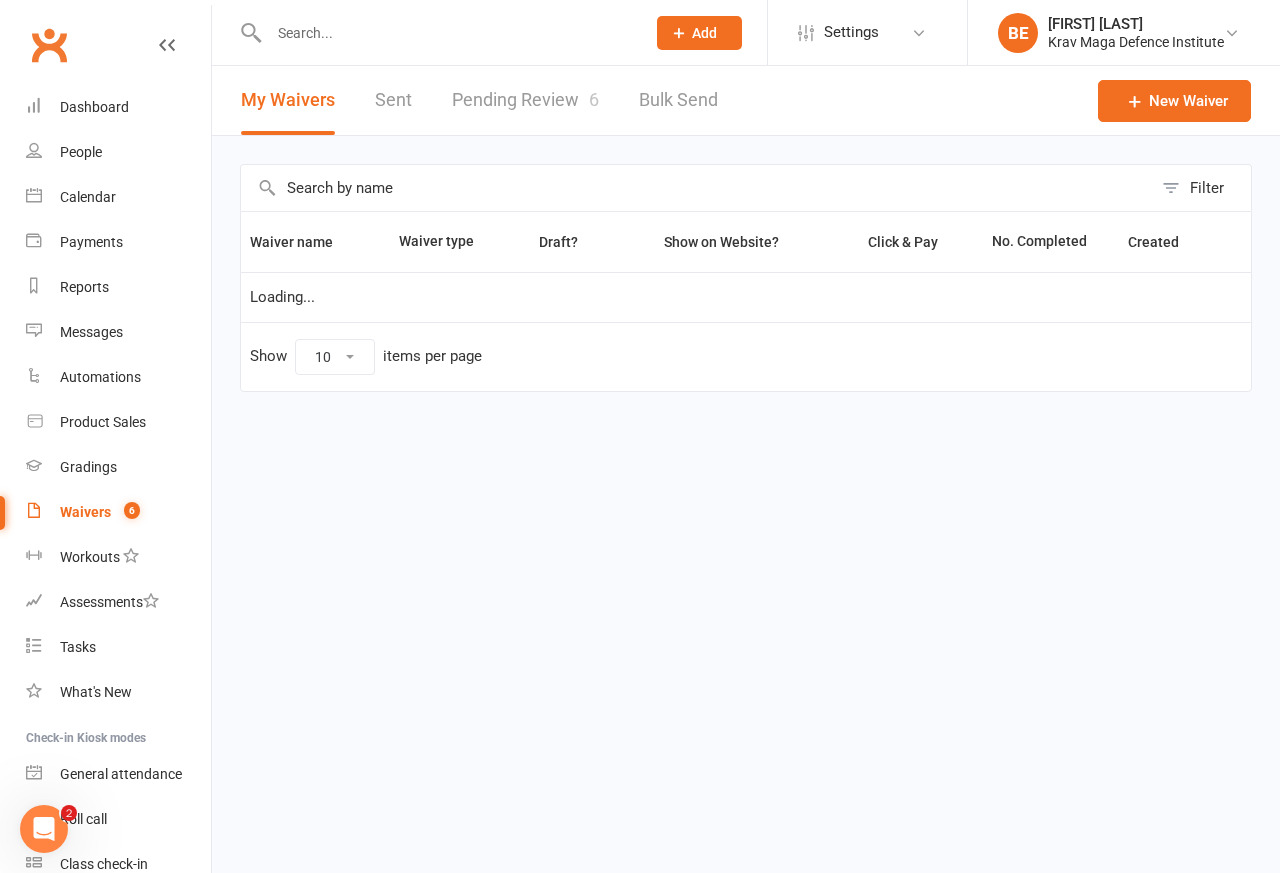 select on "25" 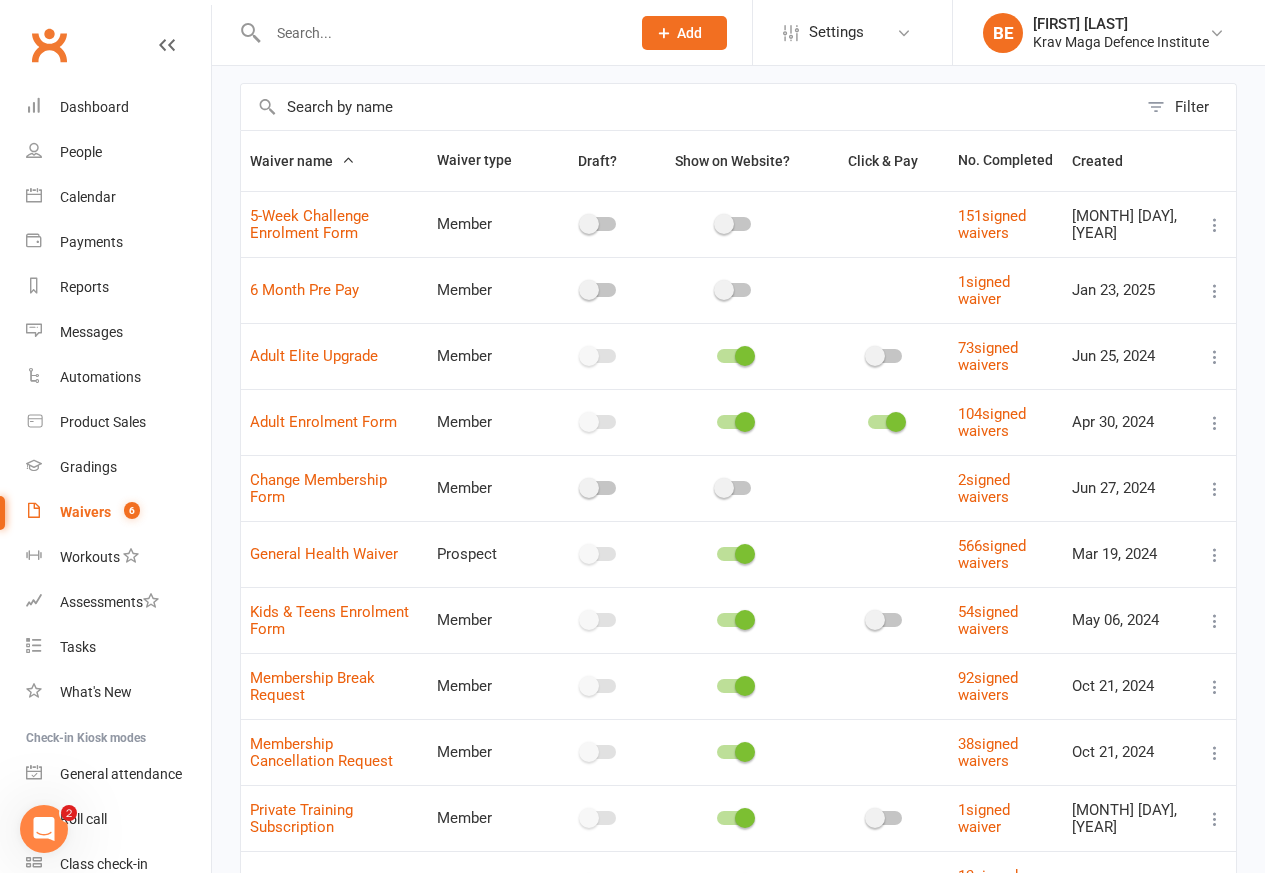 scroll, scrollTop: 481, scrollLeft: 0, axis: vertical 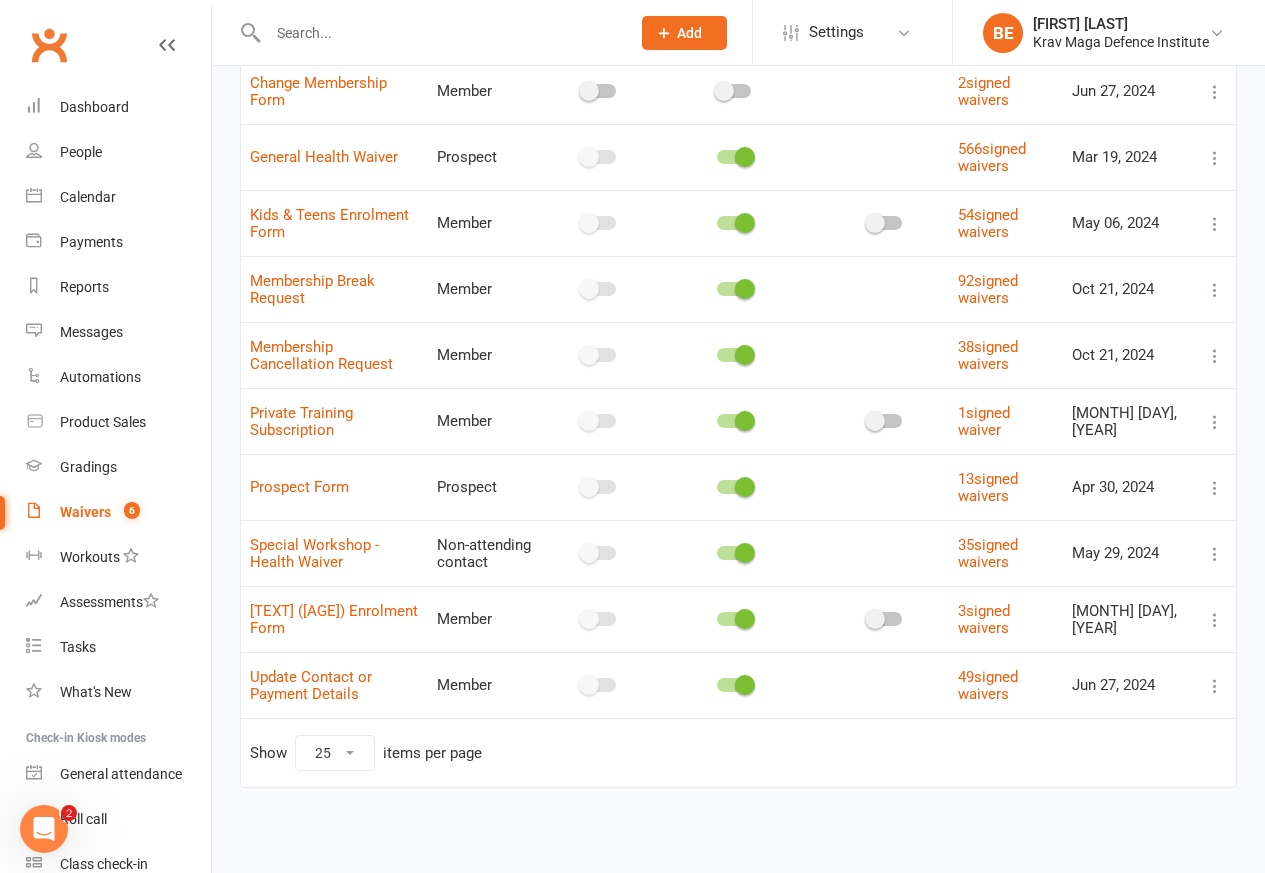 click on "Add" 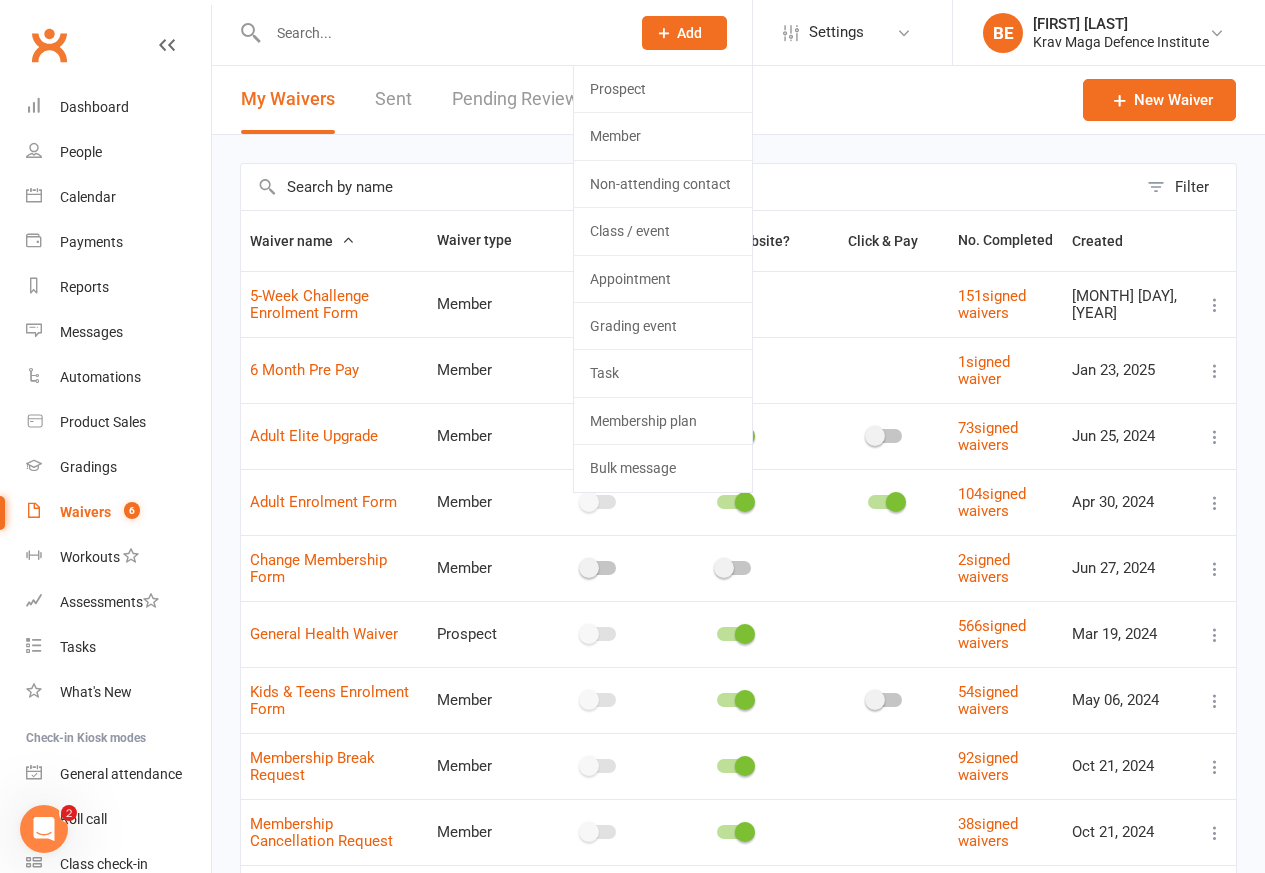 scroll, scrollTop: 0, scrollLeft: 0, axis: both 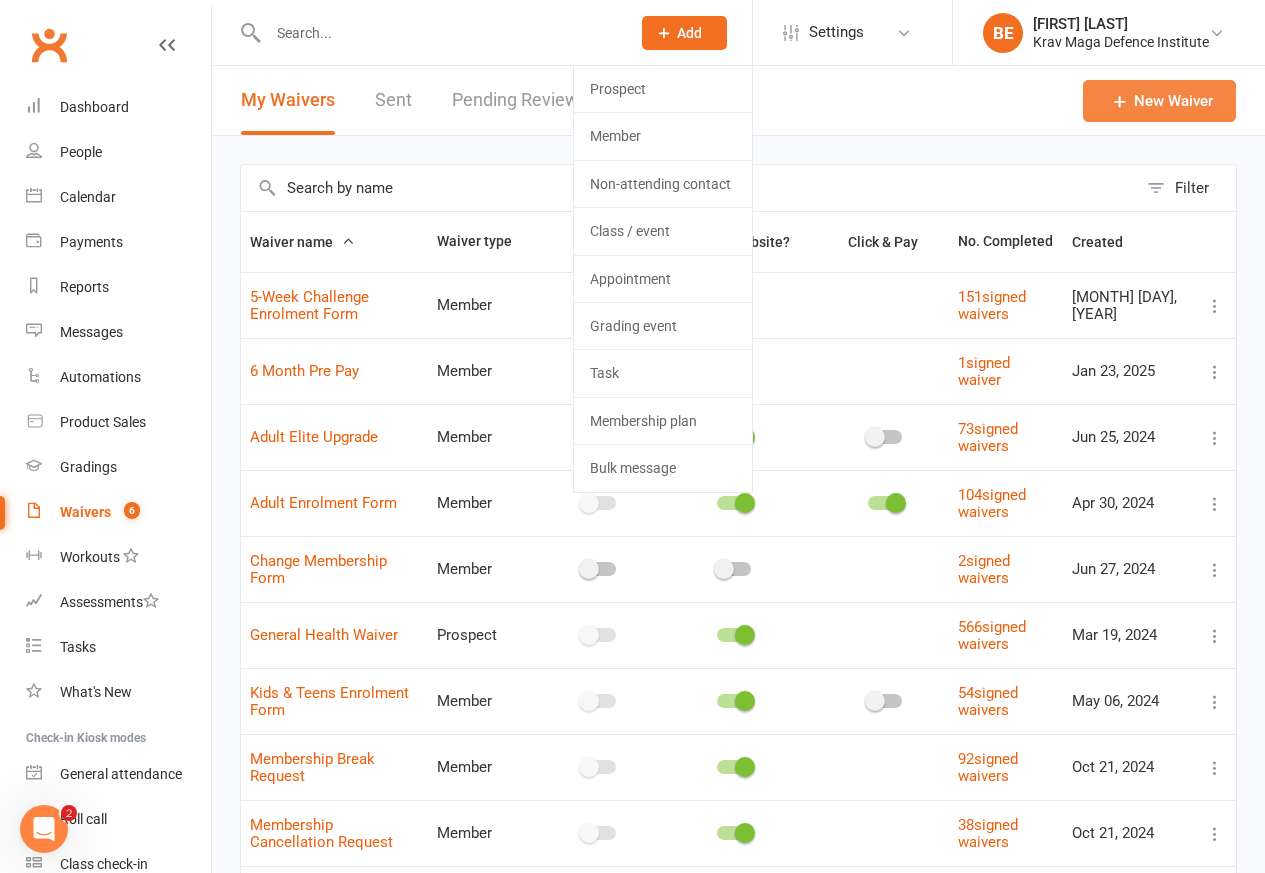 click on "New Waiver" at bounding box center [1159, 101] 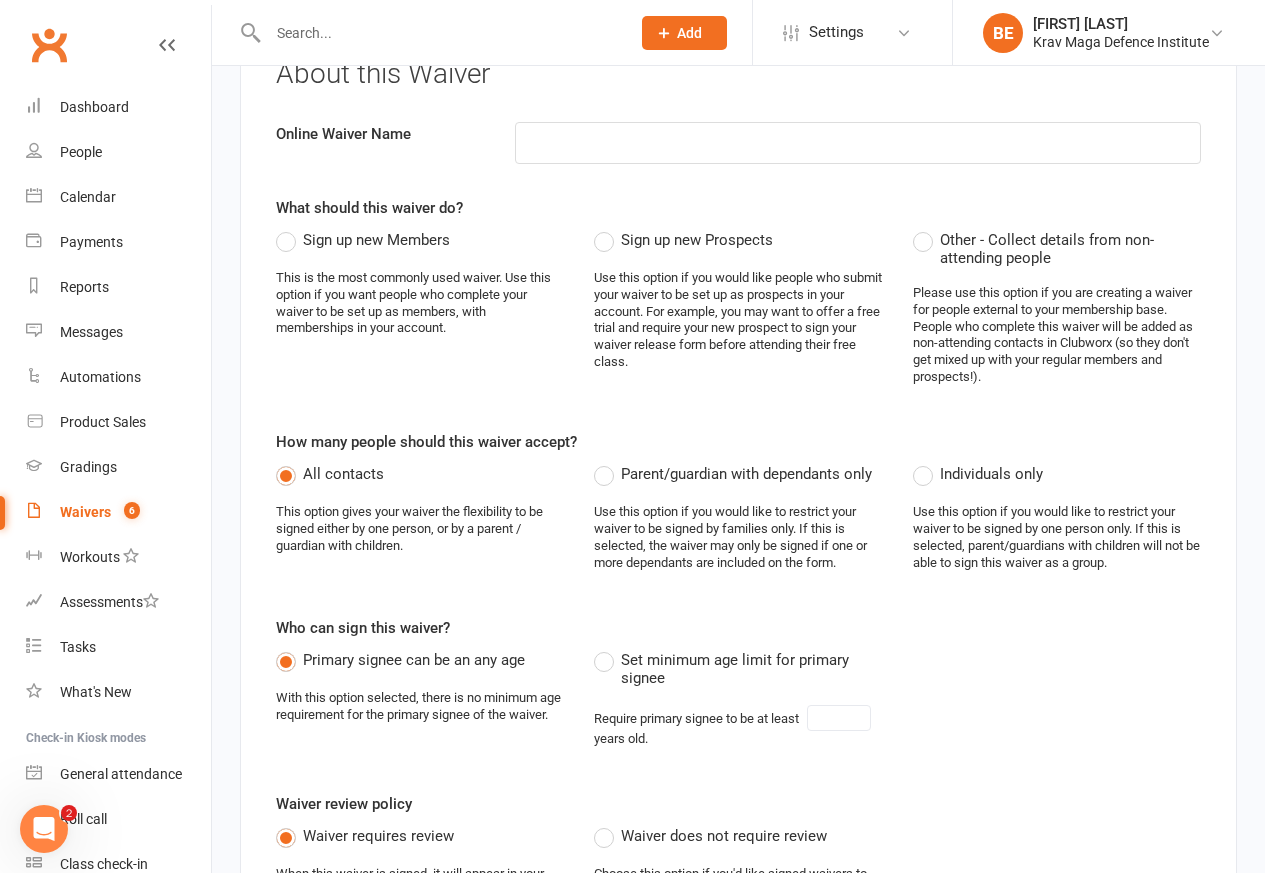 scroll, scrollTop: 468, scrollLeft: 0, axis: vertical 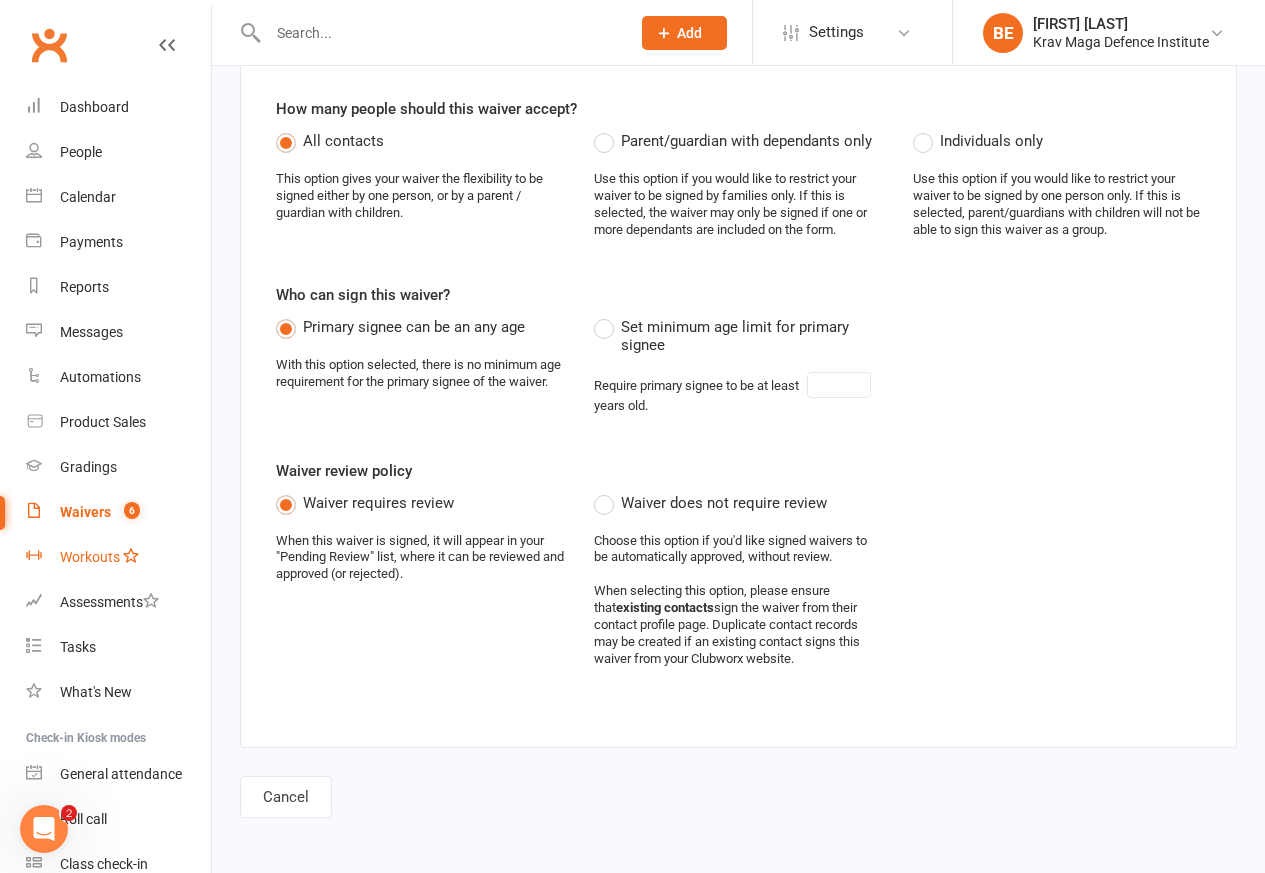 click on "Workouts" at bounding box center [90, 557] 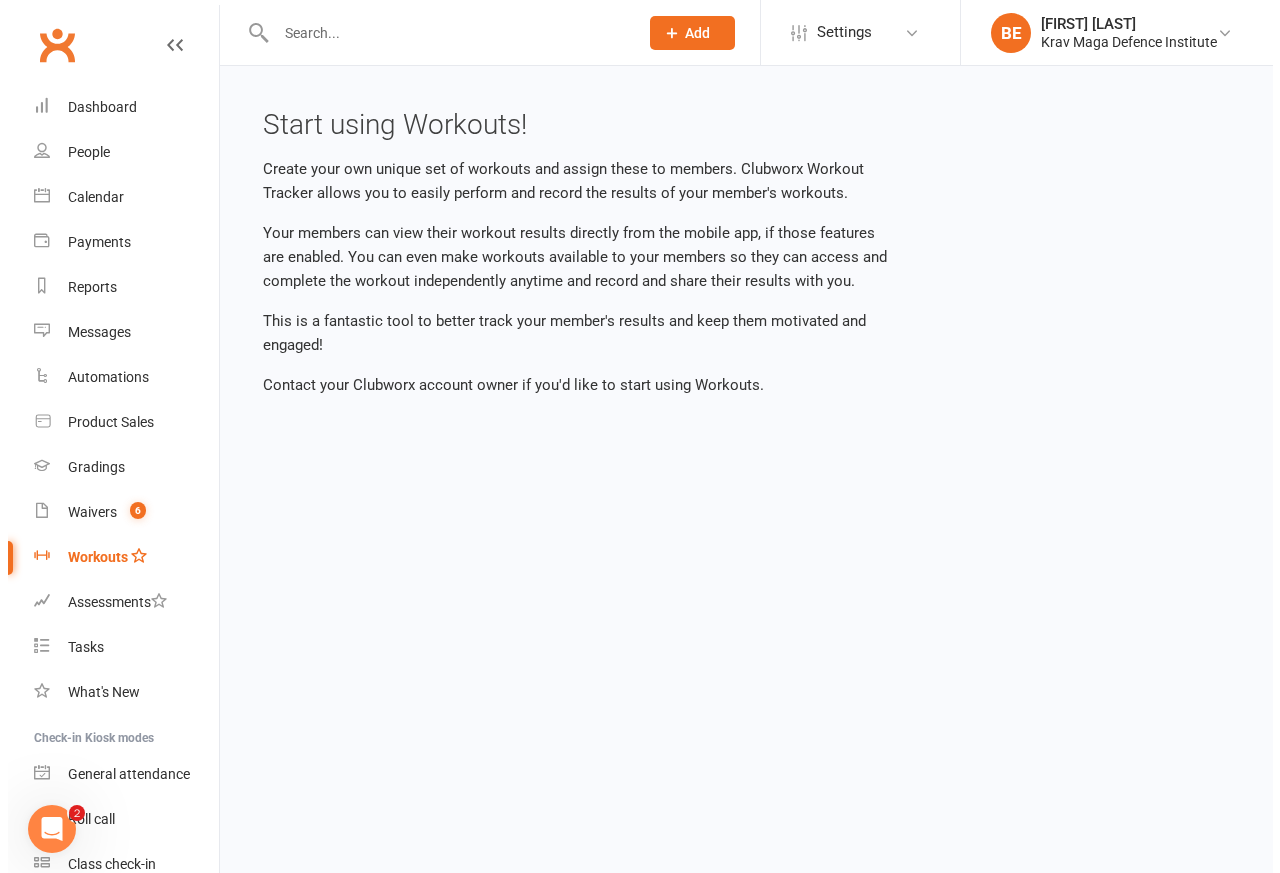 scroll, scrollTop: 0, scrollLeft: 0, axis: both 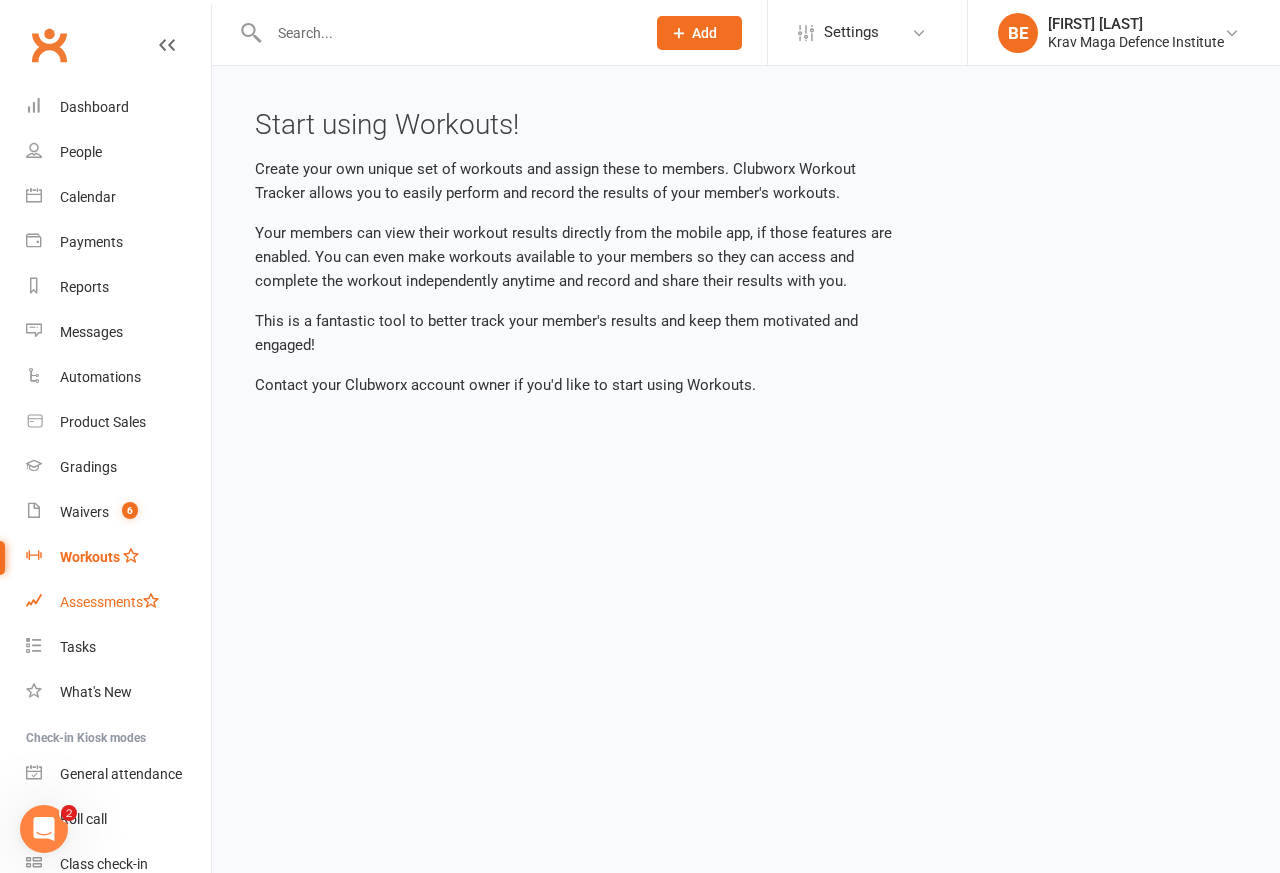 click on "Assessments" at bounding box center [109, 602] 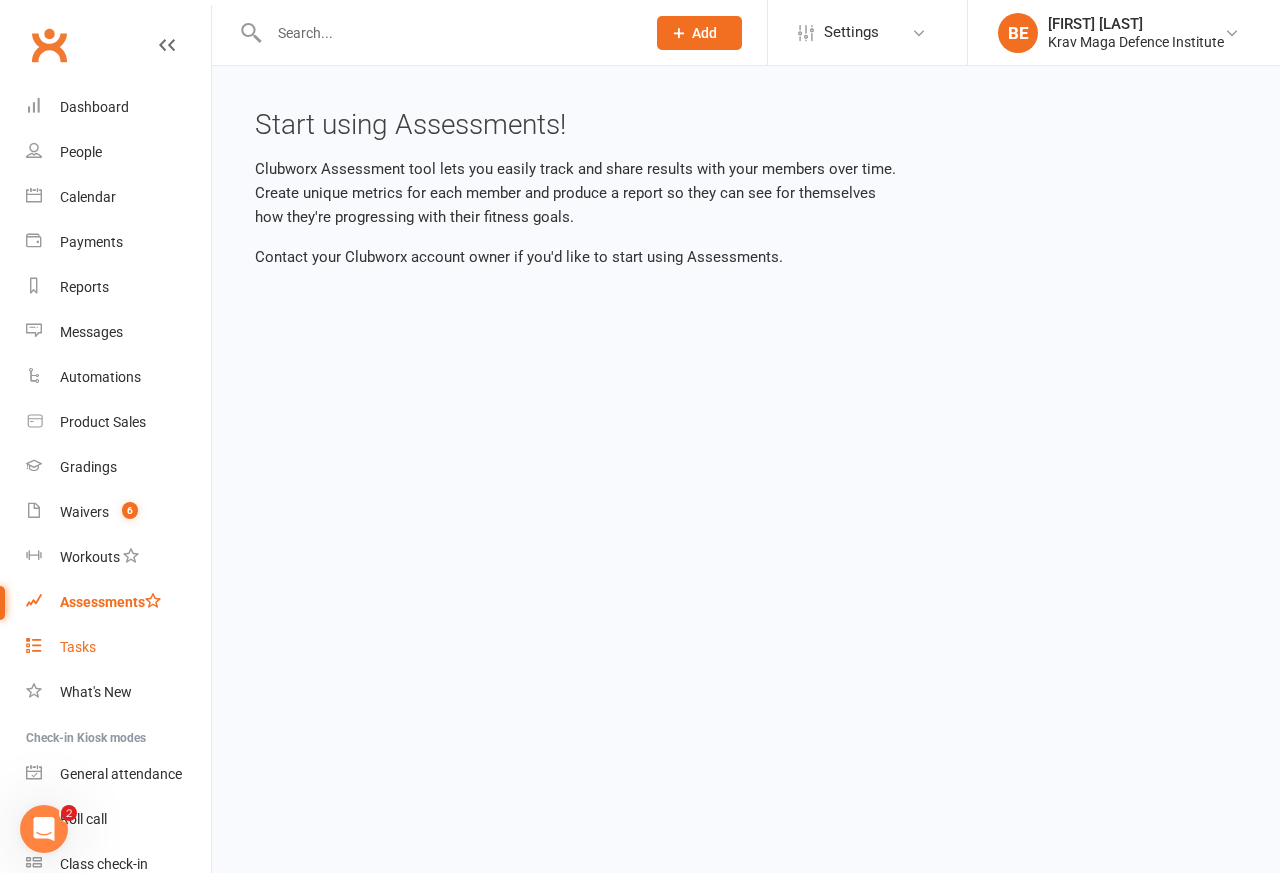 click on "Tasks" at bounding box center [78, 647] 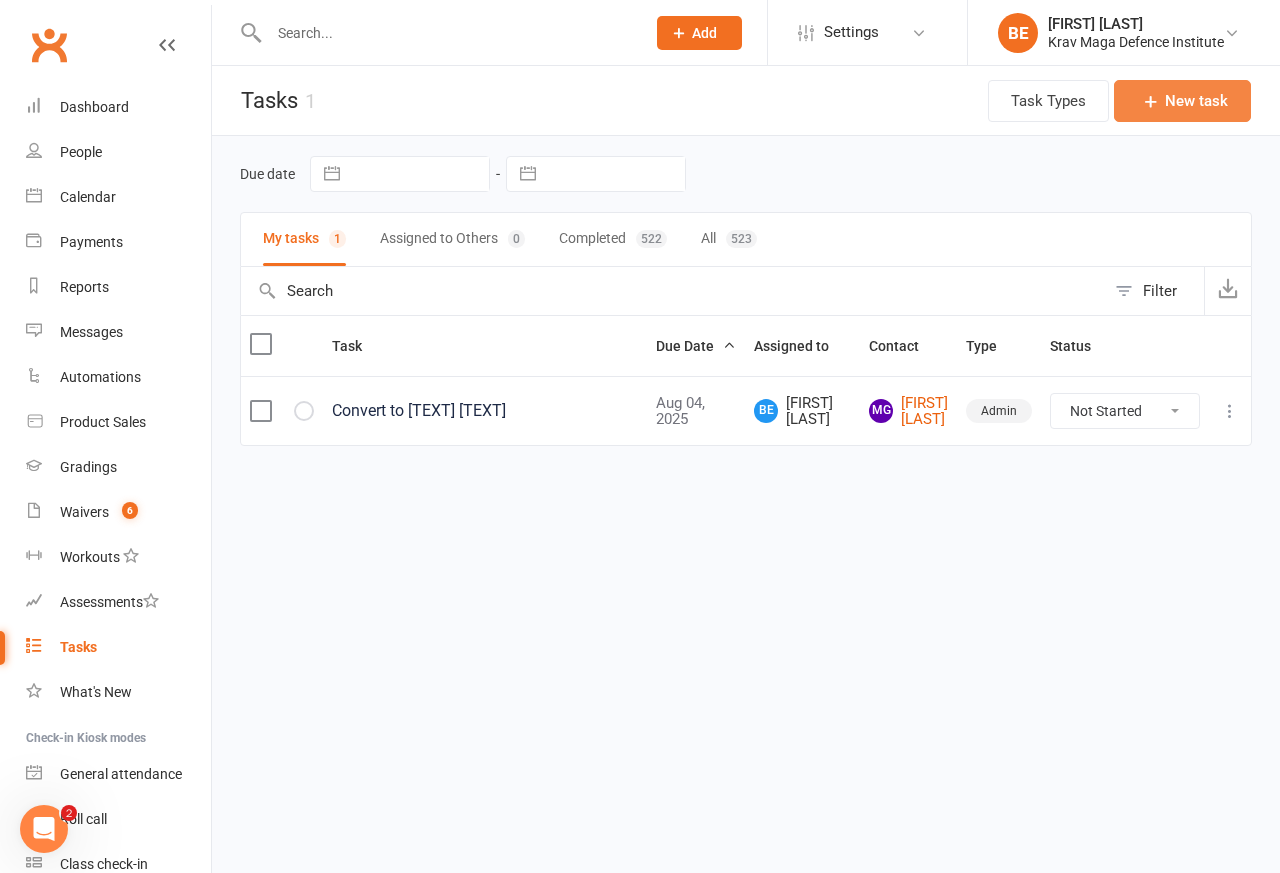 click on "New task" at bounding box center (1182, 101) 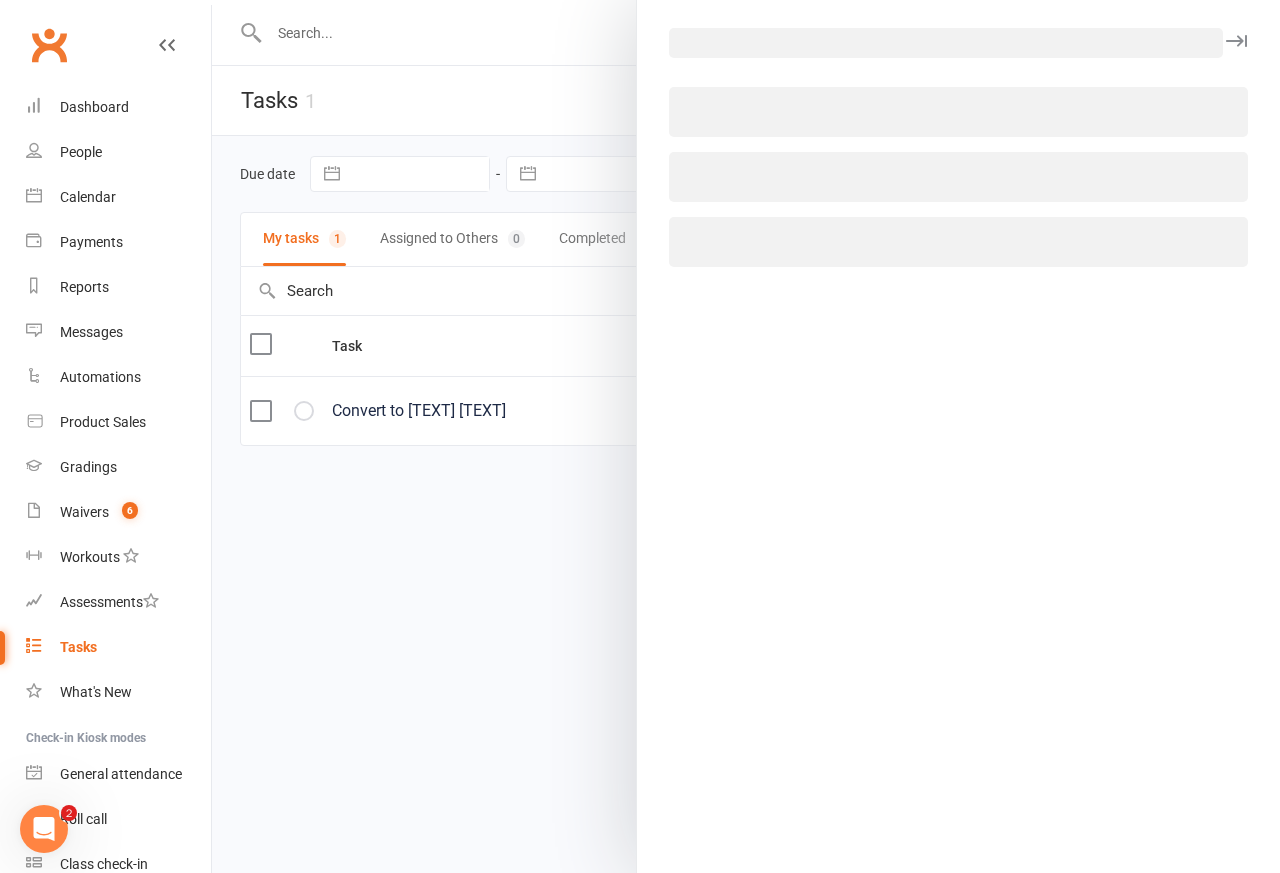 select on "[NUMBER]" 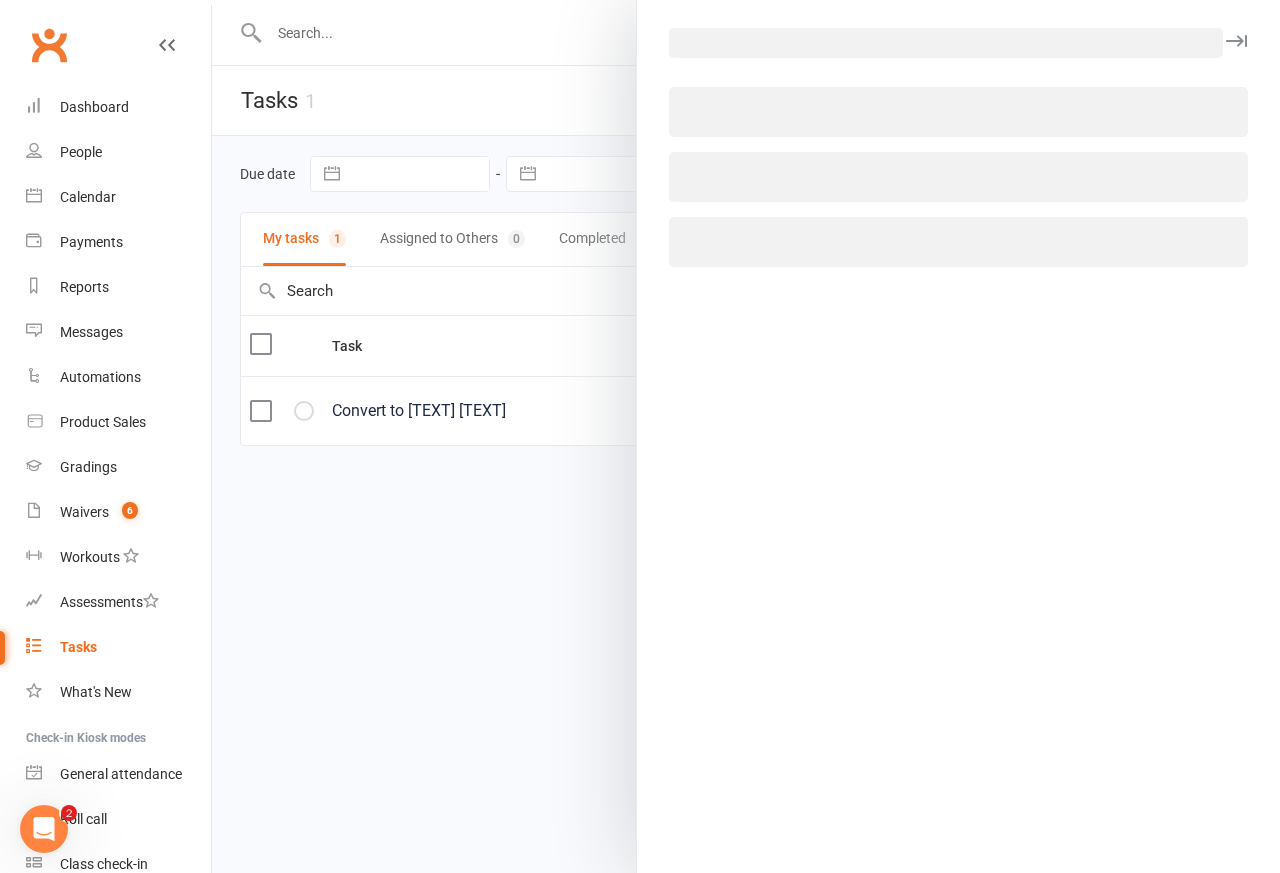select on "[NUMBER]" 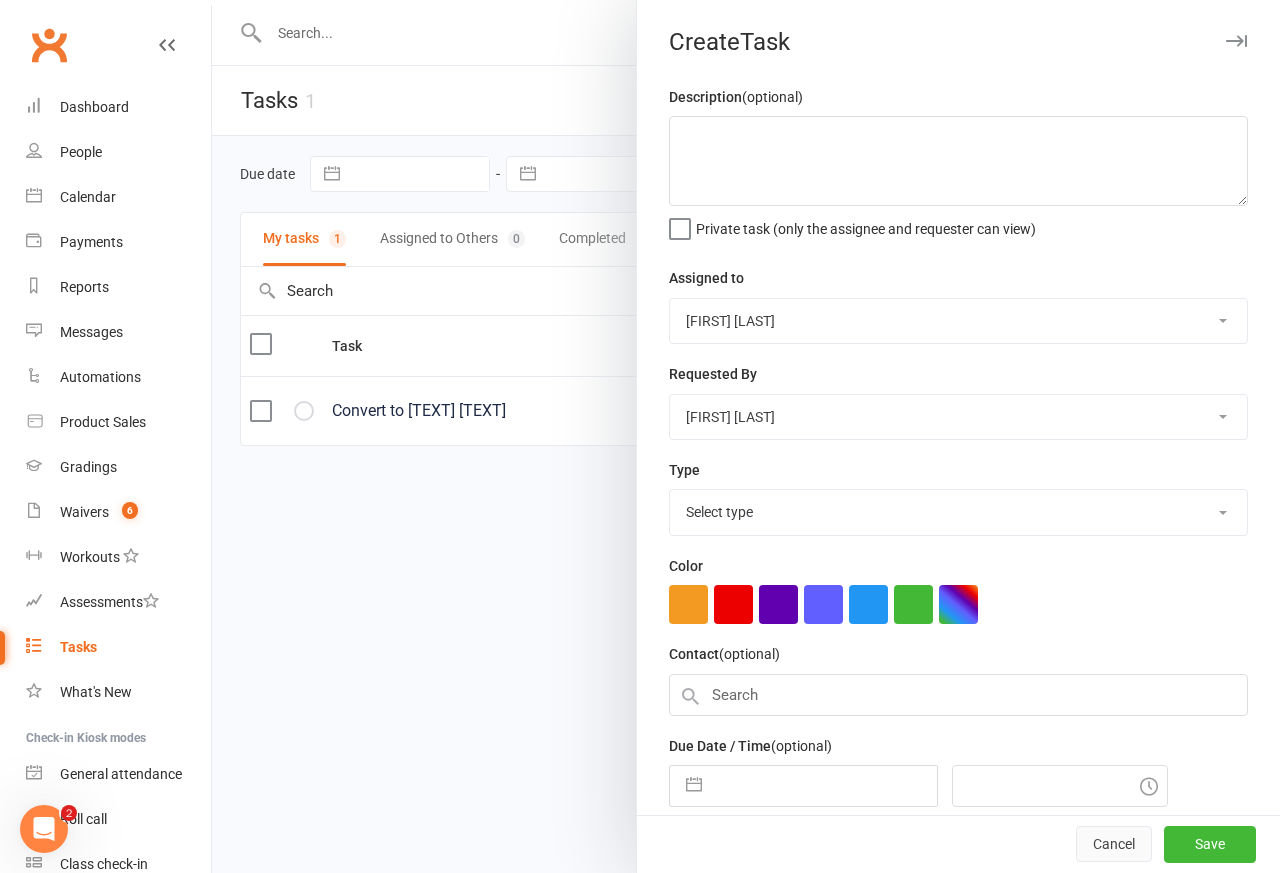 click on "Cancel" at bounding box center (1114, 845) 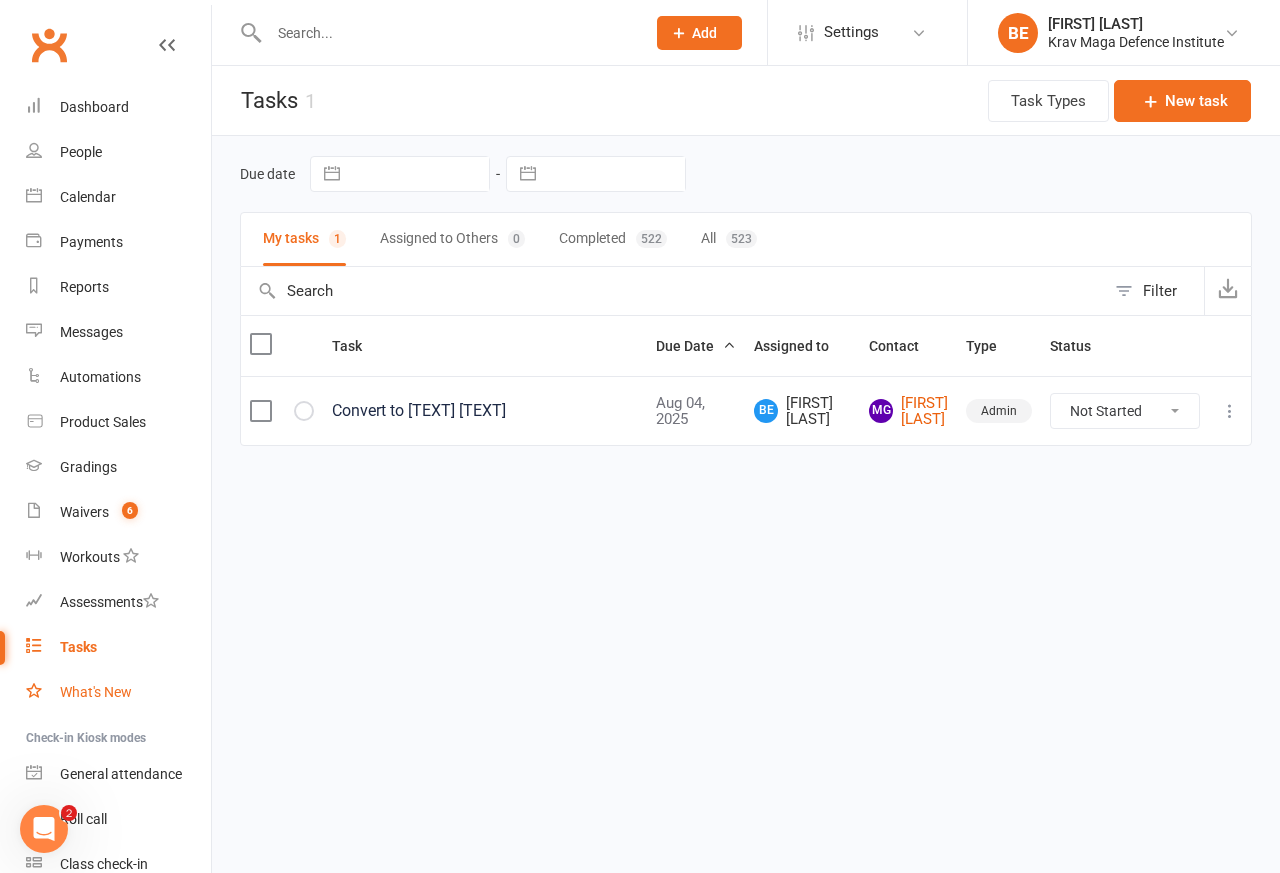 click on "What's New" at bounding box center [96, 692] 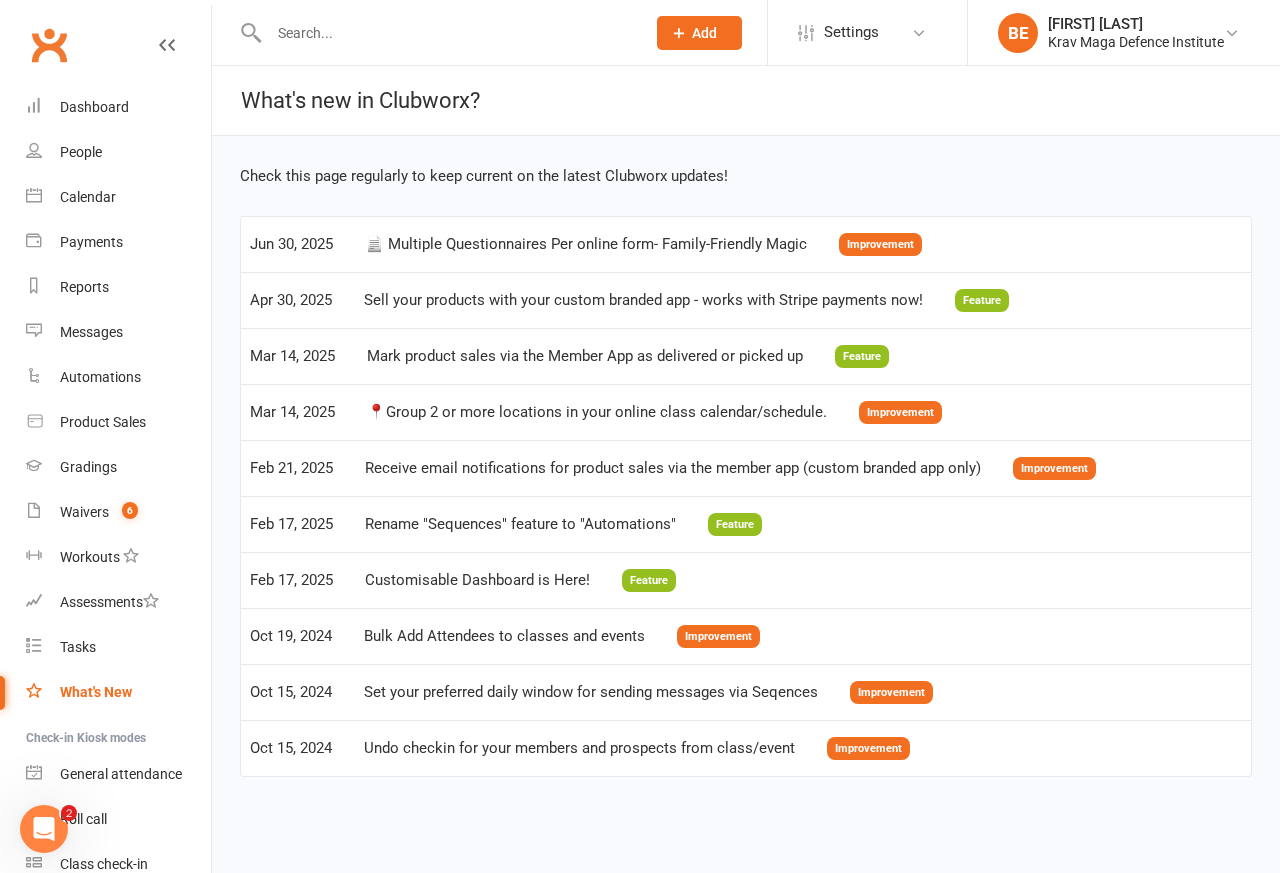 click on "Check-in Kiosk modes" at bounding box center (105, 738) 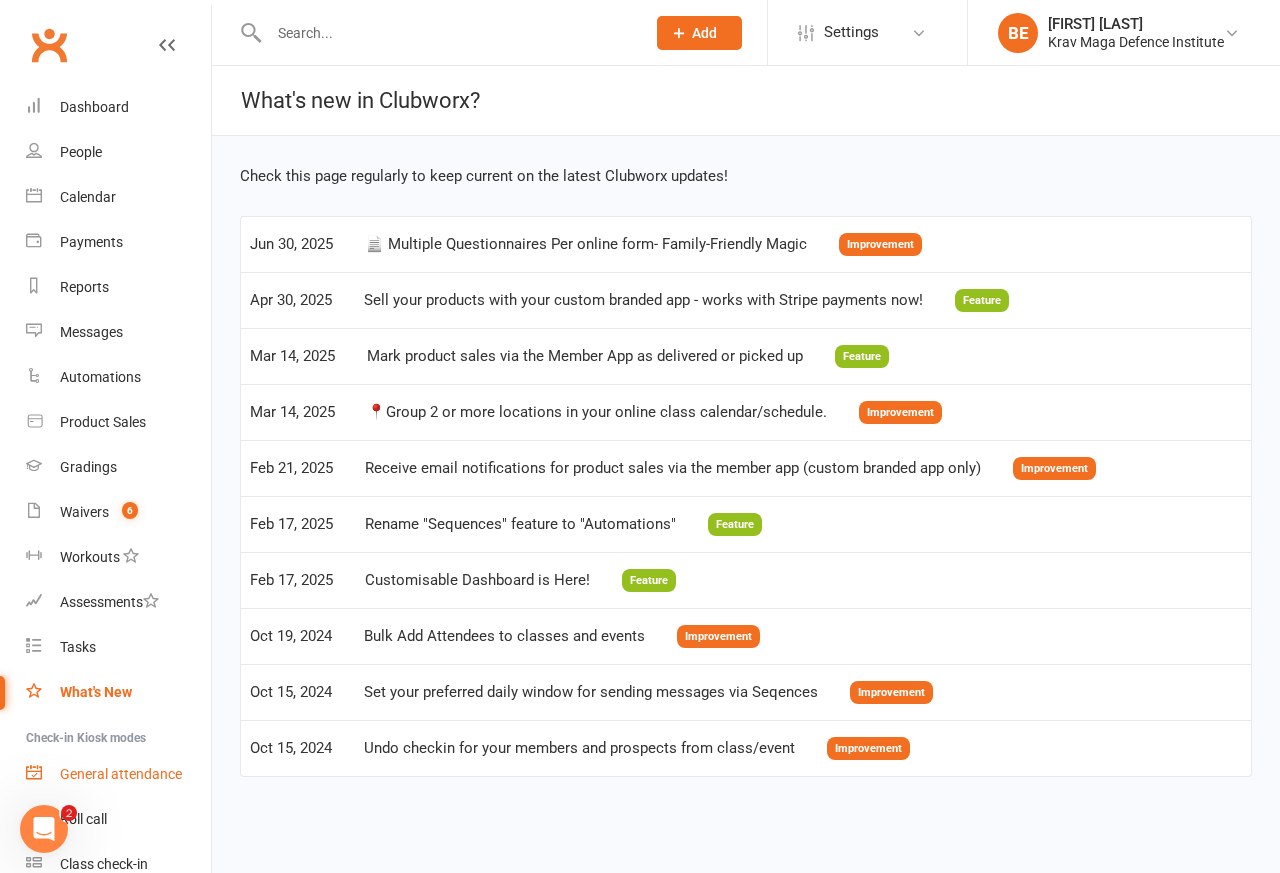 click on "General attendance" at bounding box center [121, 774] 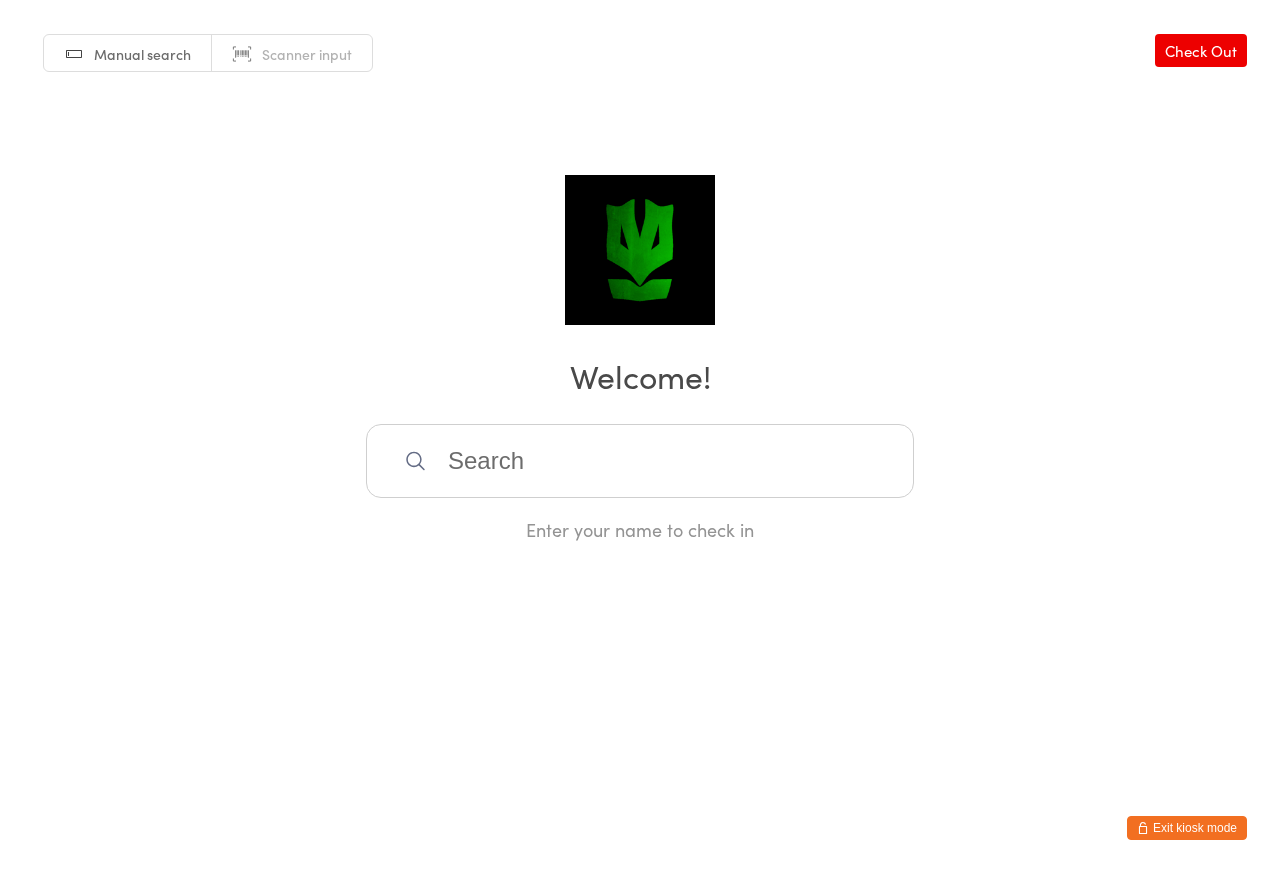 scroll, scrollTop: 0, scrollLeft: 0, axis: both 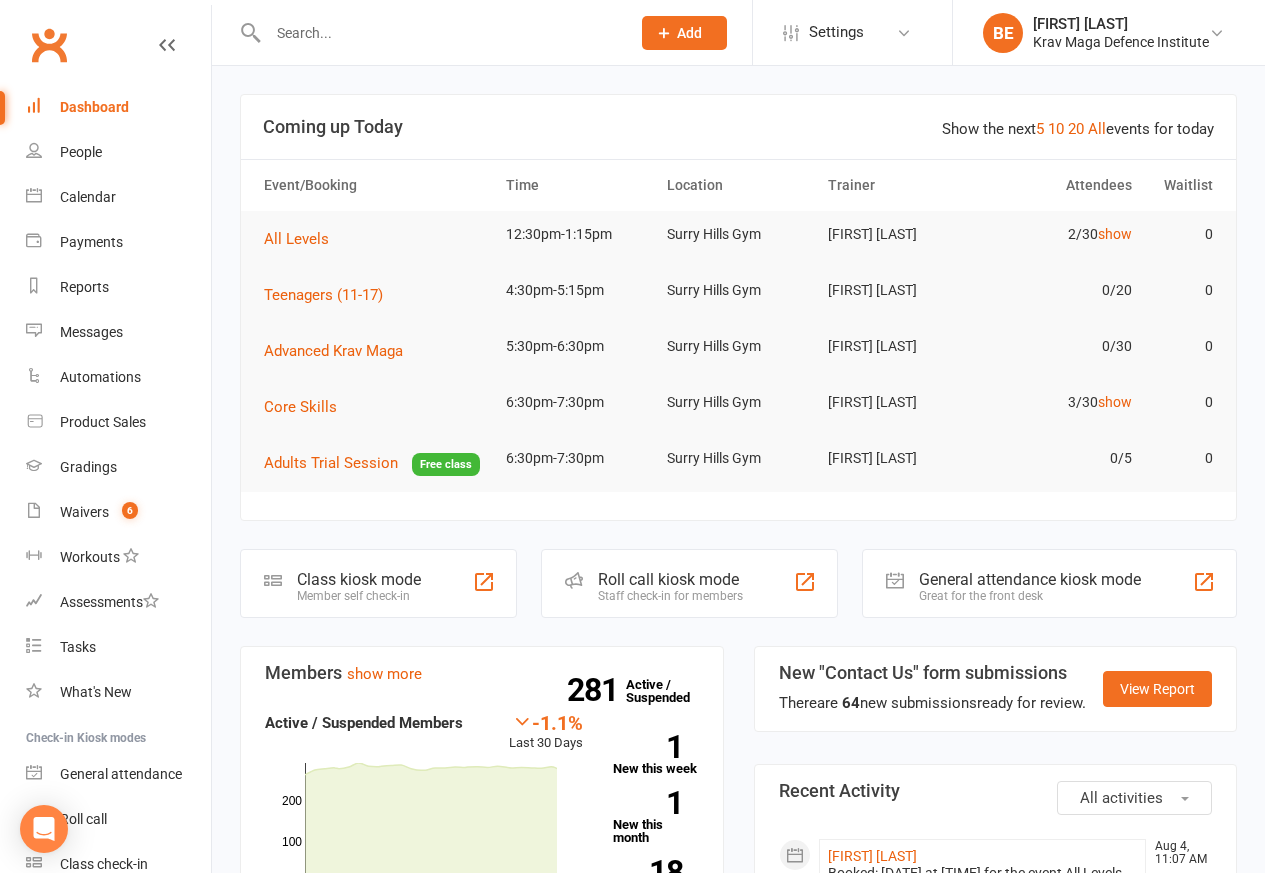 click on "[FIRST] [LAST] [DATE] [TIME] Booked: [DATE] at [TIME] for the event All Levels, from the mobile app
[FIRST] [LAST] [DATE], [TIME] Invoice [NUMBER] due on [DATE] was rescheduled to [DATE] by system
[FIRST] [LAST] [DATE], [TIME] Invoice [NUMBER] due on [DATE] was rescheduled to [DATE] by system
[FIRST] [LAST] [DATE], [TIME] Invoice [NUMBER] due on [DATE] was rescheduled to [DATE] by system
[FIRST] [LAST] [DATE], [TIME] Invoice [NUMBER] due on [DATE] was rescheduled to [DATE] by system
[FIRST] [LAST] [DATE], [TIME]   Sent email to [EMAIL]  Invoice #[NUMBER] for Krav Maga Defence Institute View receipt for this payment show more
[FIRST] [LAST] [DATE], [TIME] Invoice [NUMBER] was marked as paid by the payment provider
[FIRST] ([FIRST]) [LAST] [DATE], [TIME] Invoice [NUMBER] was marked as paid by the payment provider
[FIRST] [LAST] [DATE], [TIME] Invoice [NUMBER] was marked as paid by the payment provider
[FIRST] [LAST]" 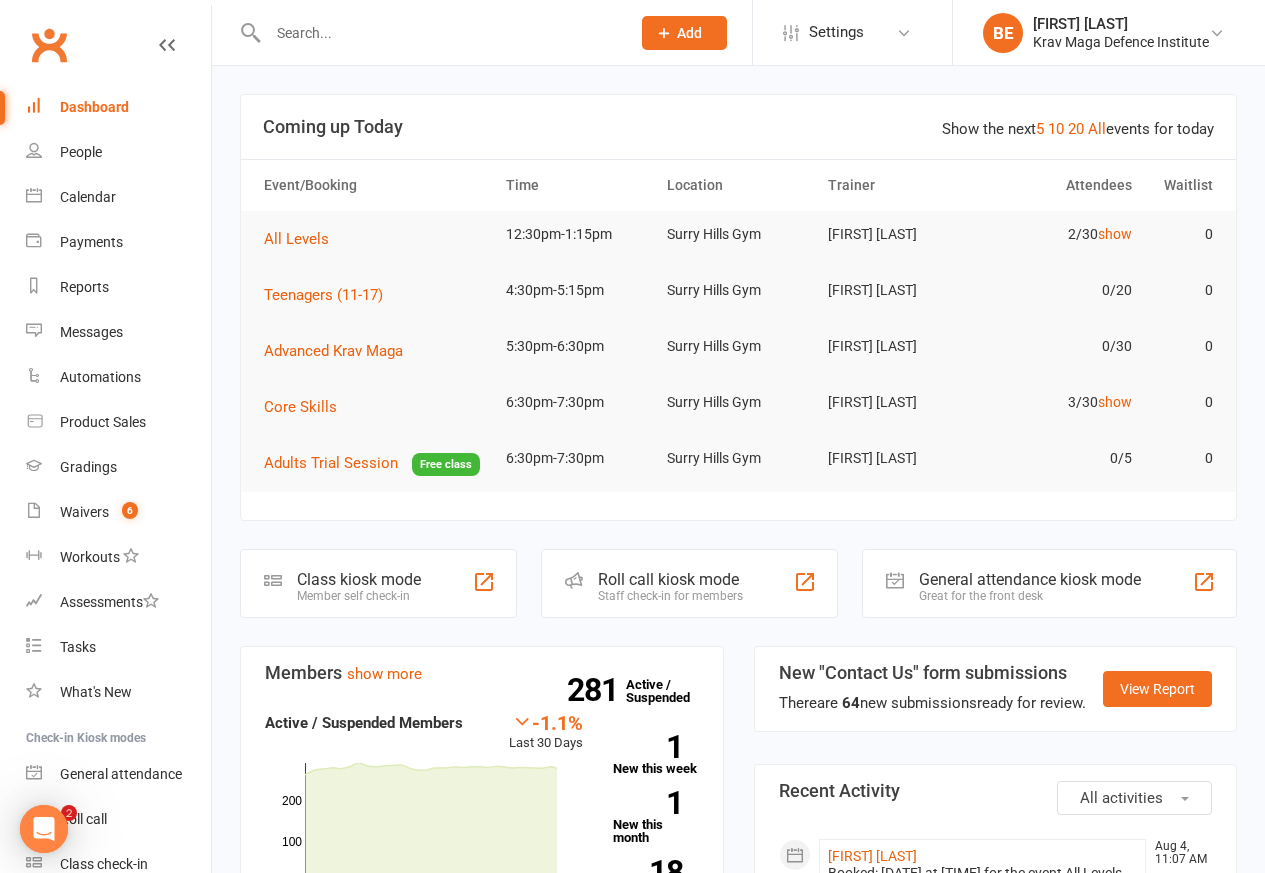 scroll, scrollTop: 0, scrollLeft: 0, axis: both 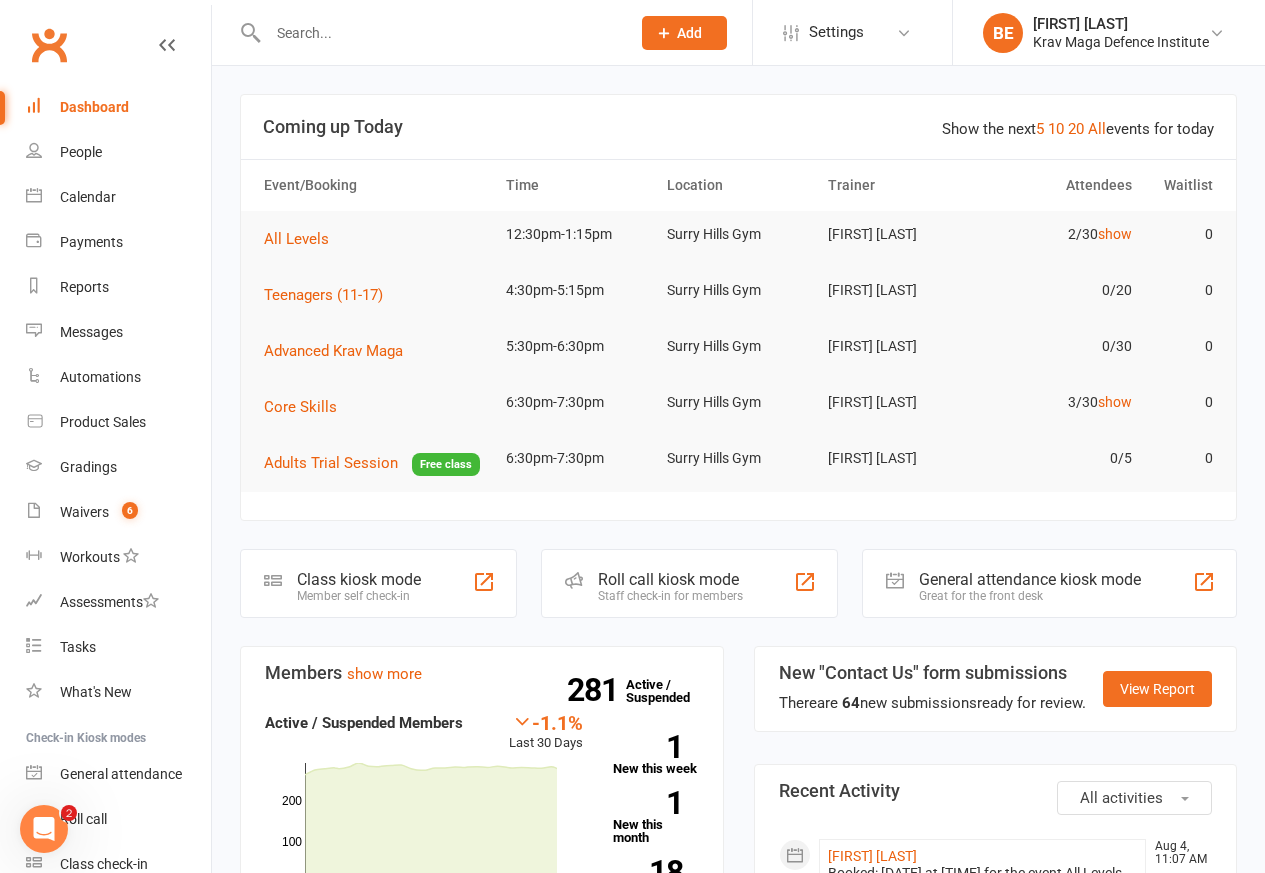 click on "Roll call kiosk mode" 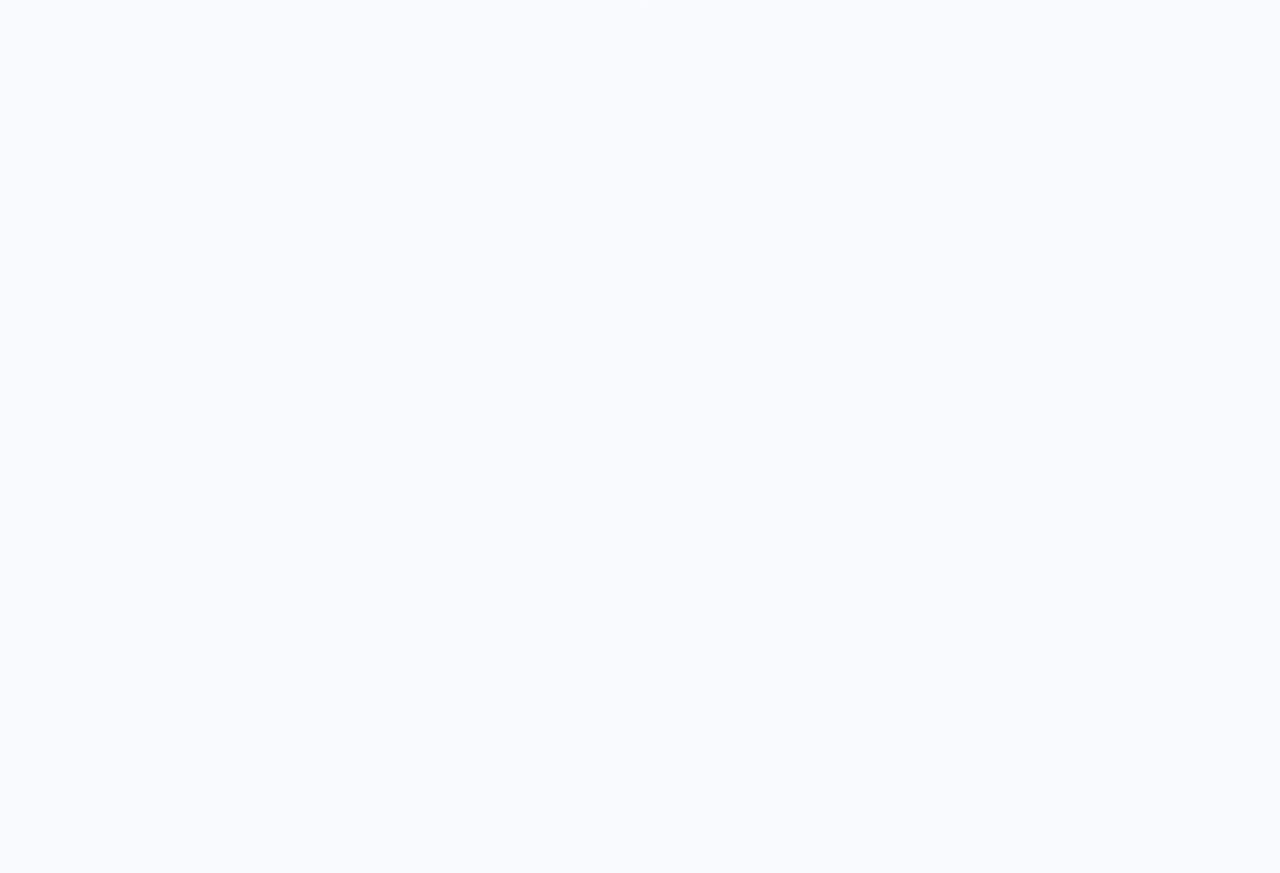 scroll, scrollTop: 0, scrollLeft: 0, axis: both 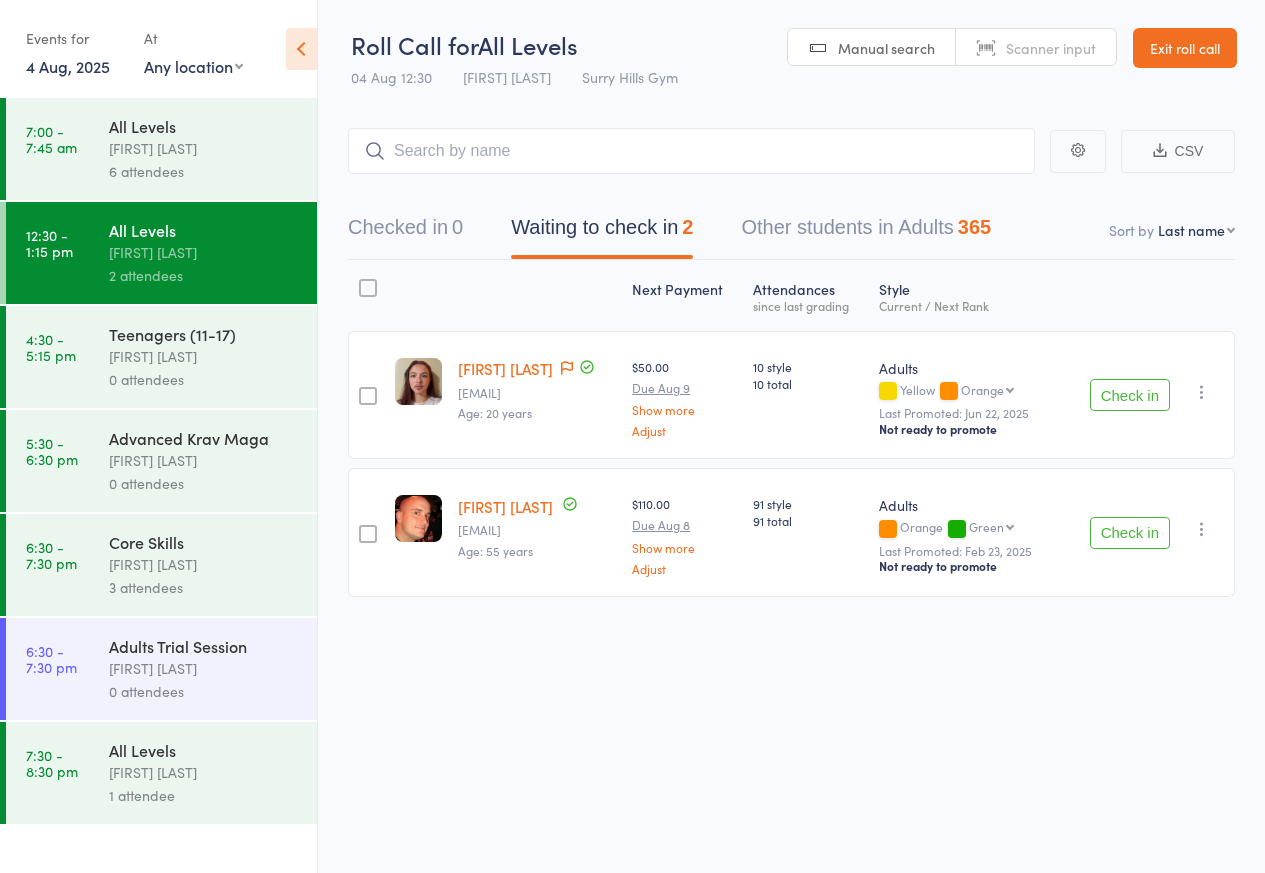 click on "Christopher Lewton    isrcov@gmail.com Age: 55 years" at bounding box center (537, 532) 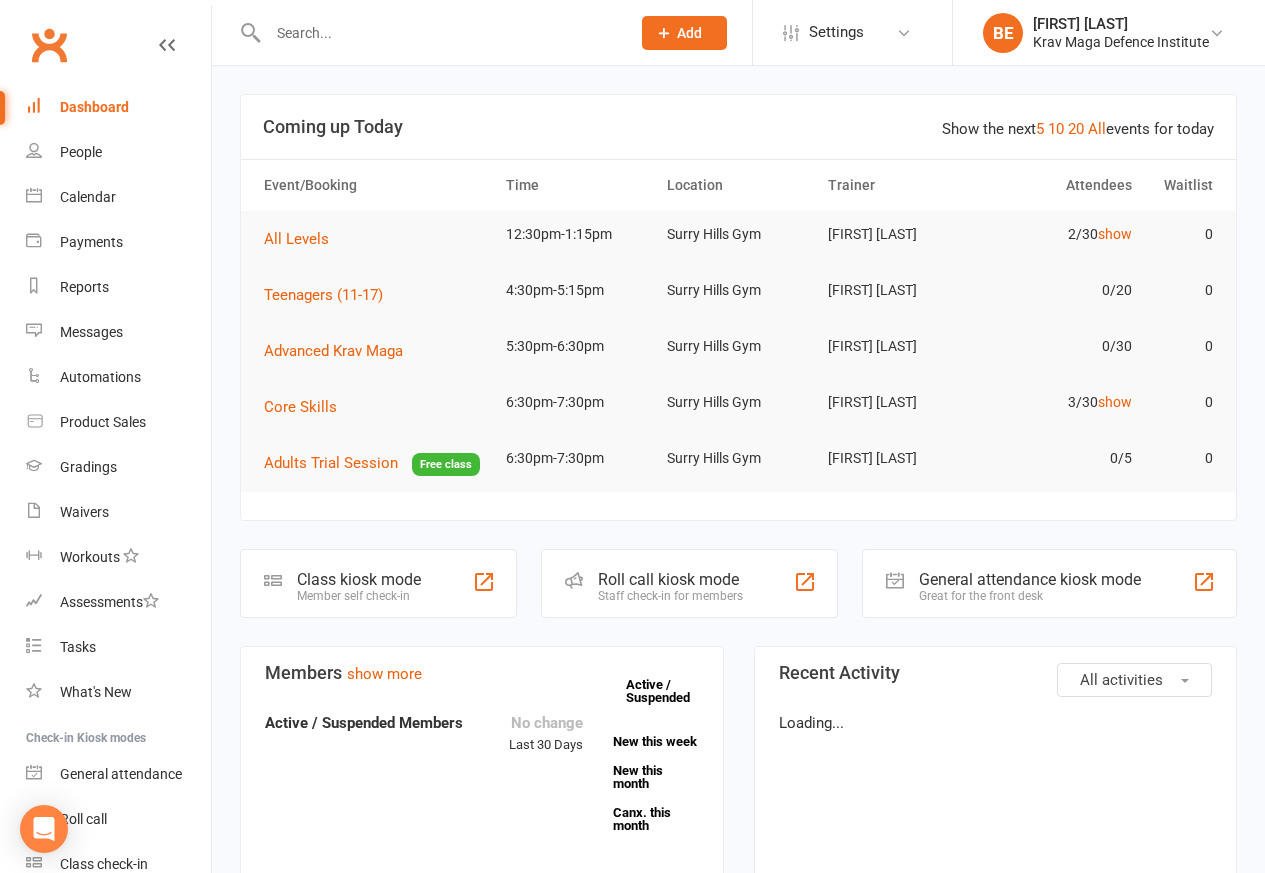 scroll, scrollTop: 0, scrollLeft: 0, axis: both 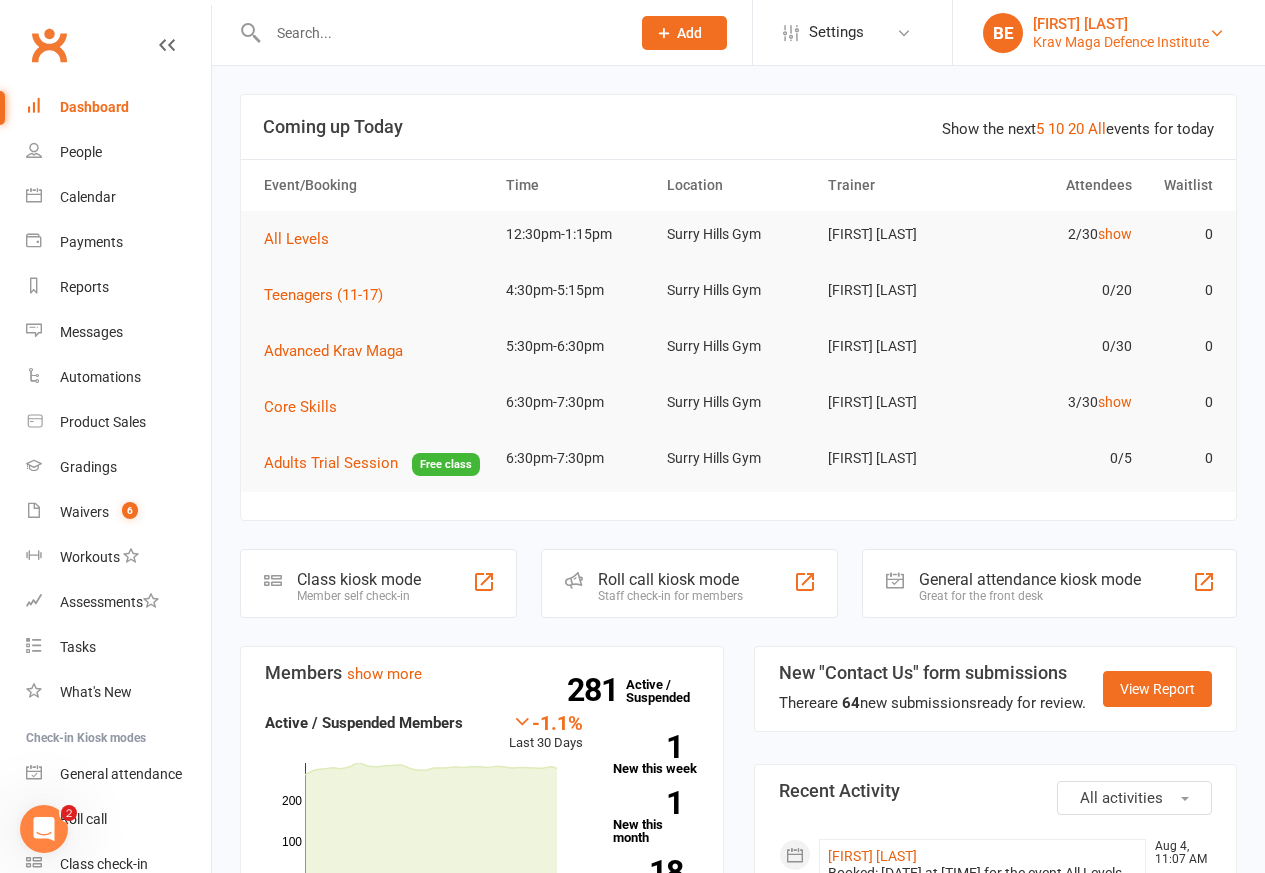 click on "[FIRST] [LAST]" at bounding box center (1121, 24) 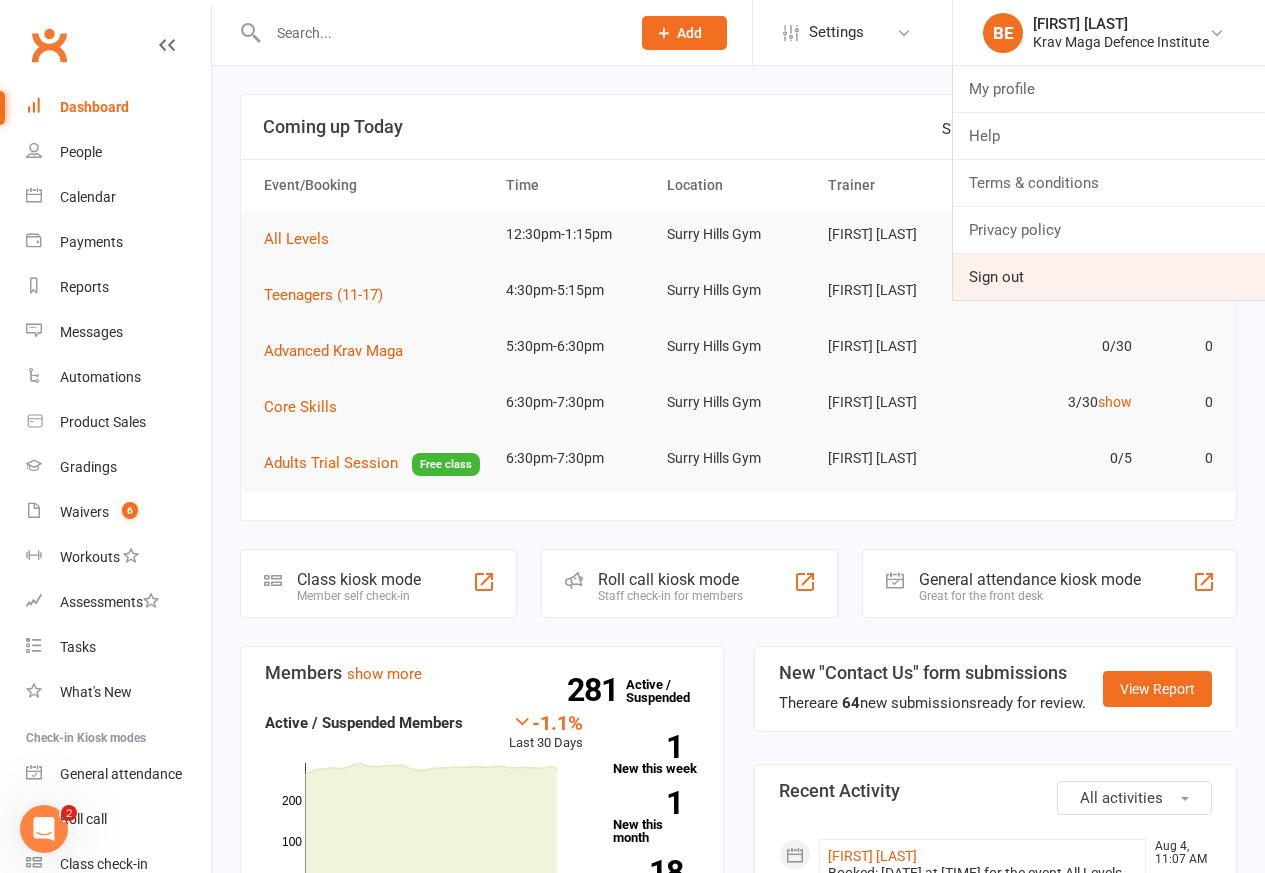 click on "Sign out" at bounding box center [1109, 277] 